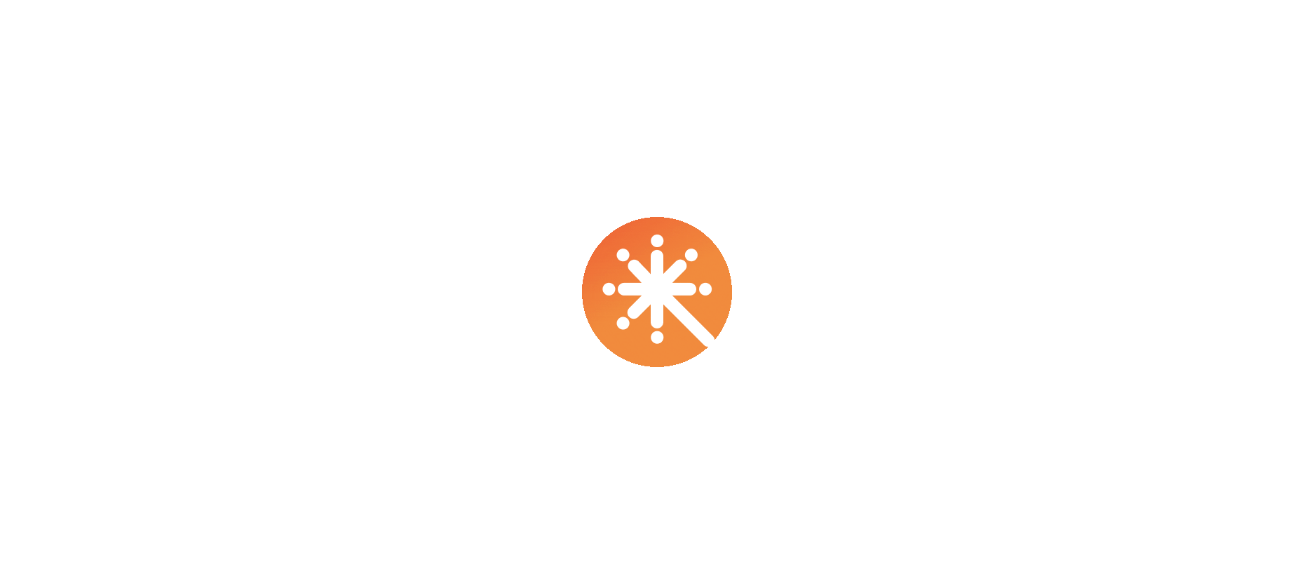scroll, scrollTop: 0, scrollLeft: 0, axis: both 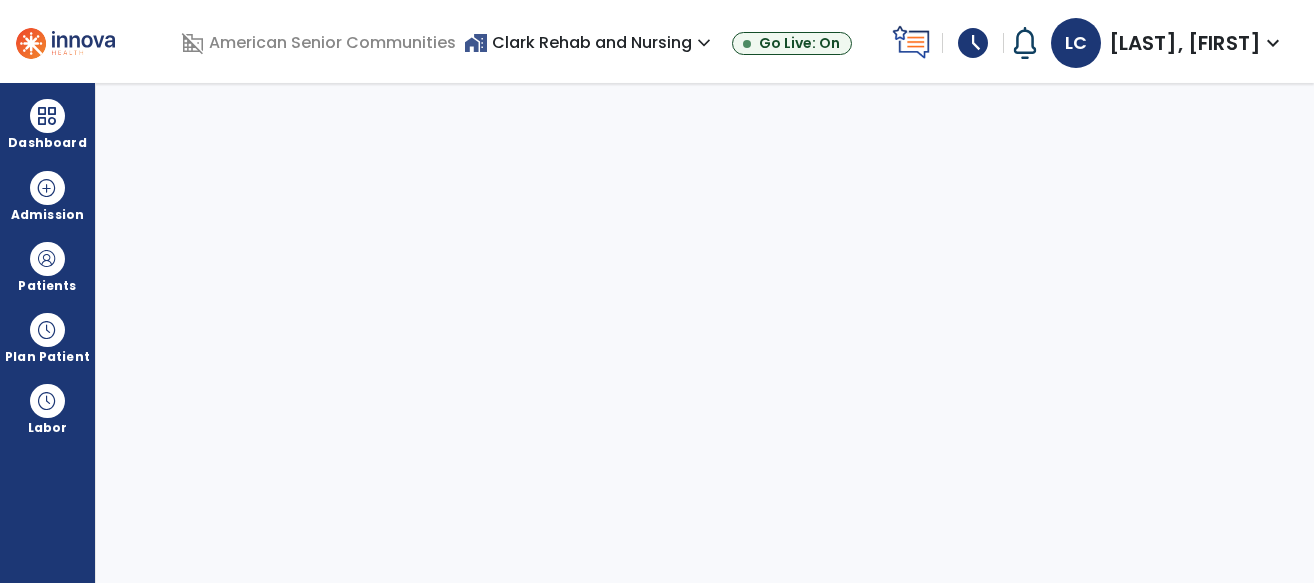 select on "****" 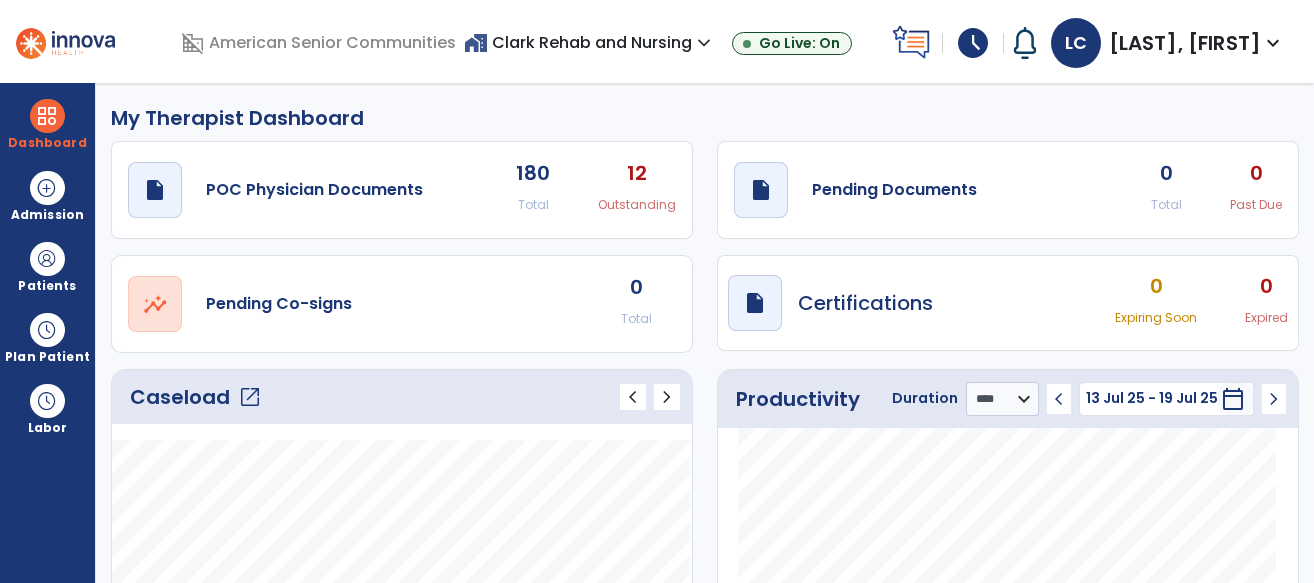 click on "open_in_new" 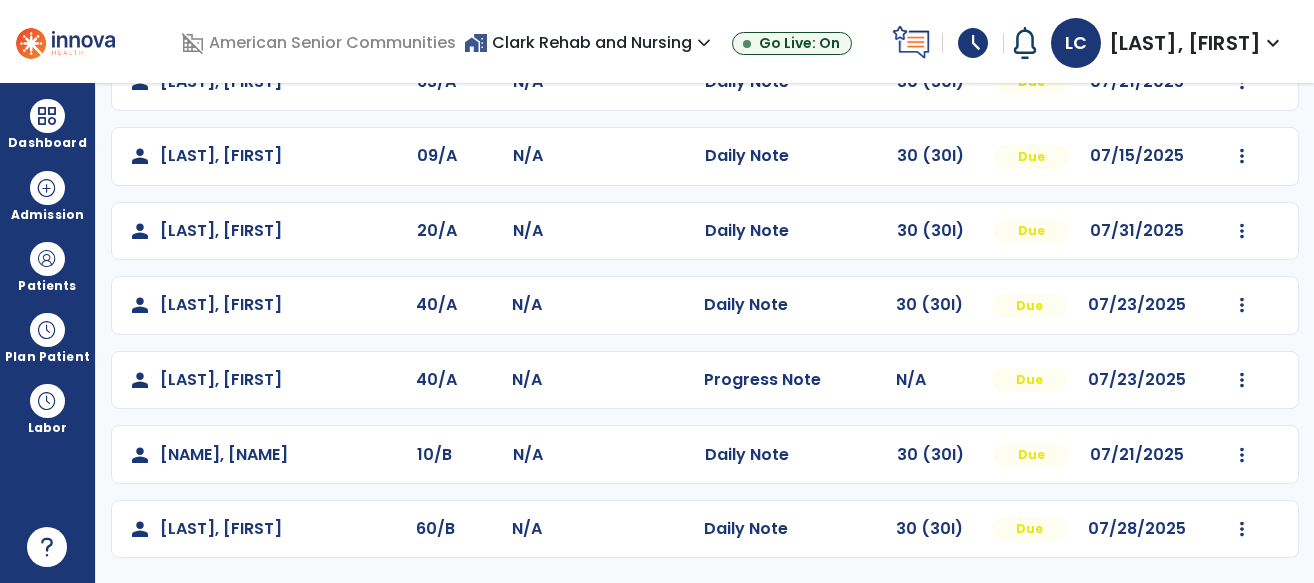 scroll, scrollTop: 524, scrollLeft: 0, axis: vertical 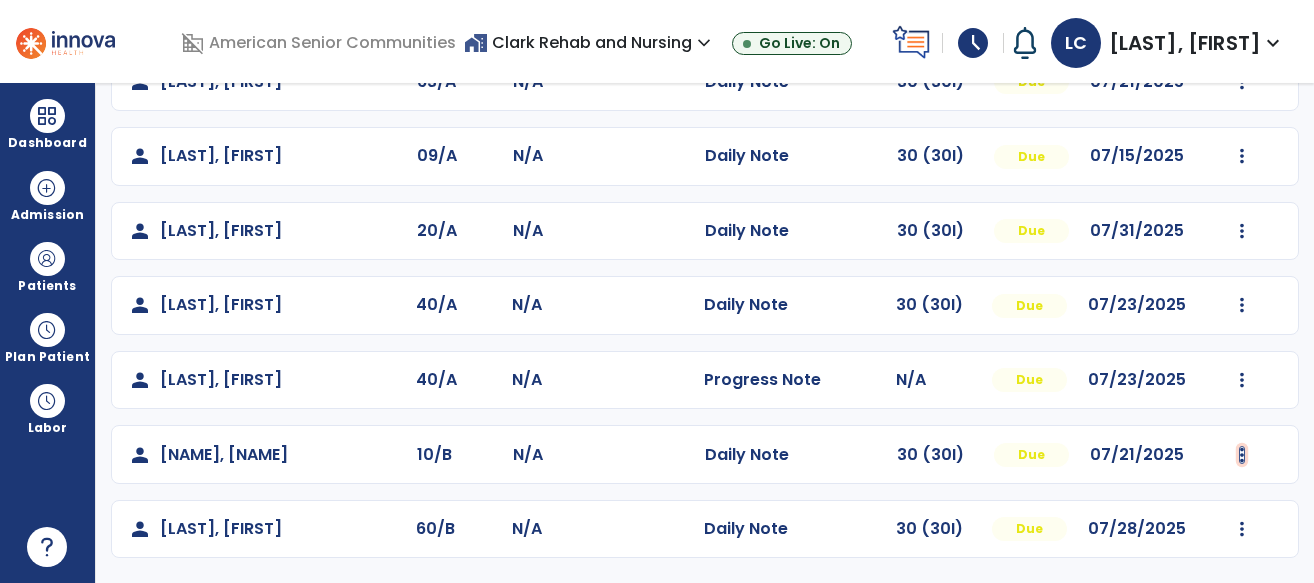 click at bounding box center (1242, -142) 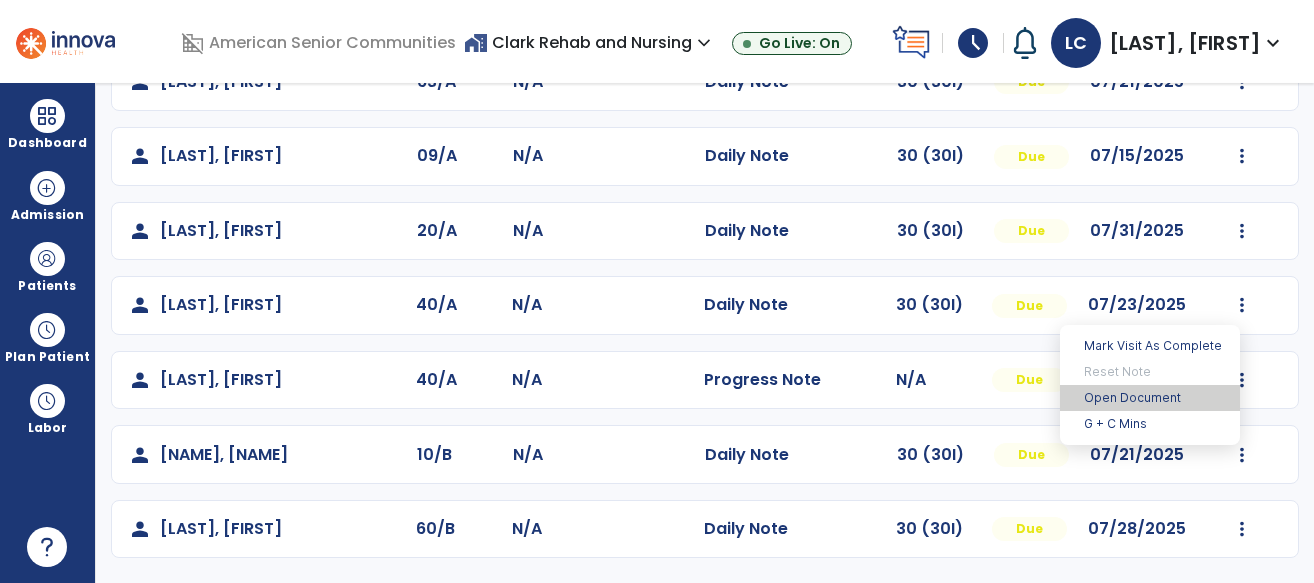 click on "Open Document" at bounding box center [1150, 398] 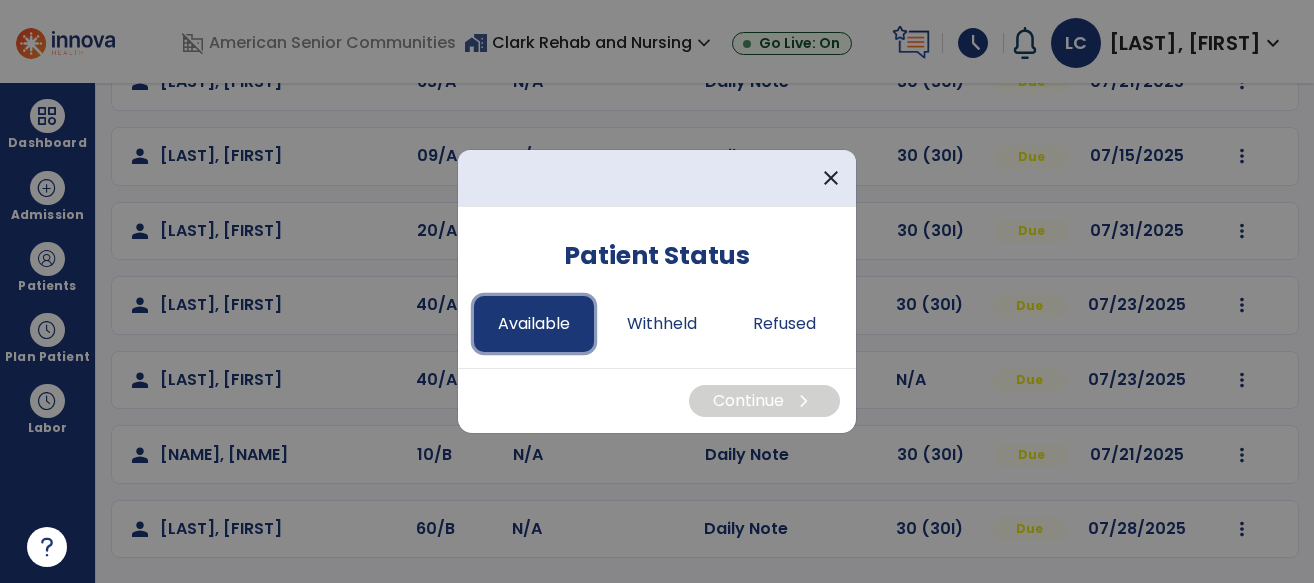 click on "Available" at bounding box center [534, 324] 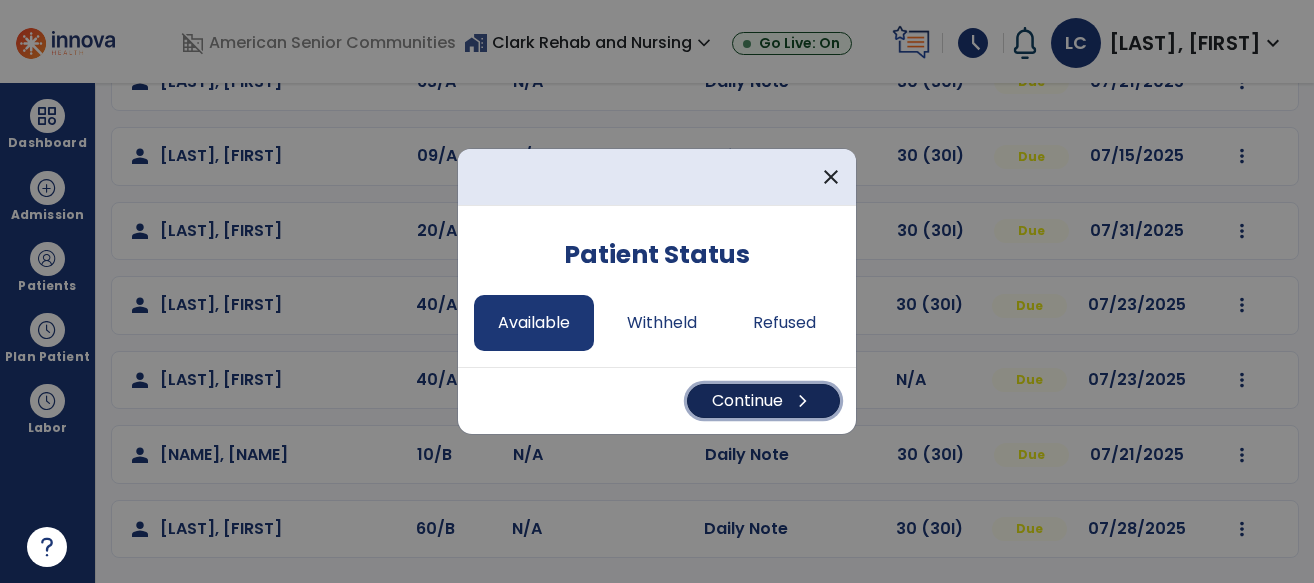 click on "Continue   chevron_right" at bounding box center (763, 401) 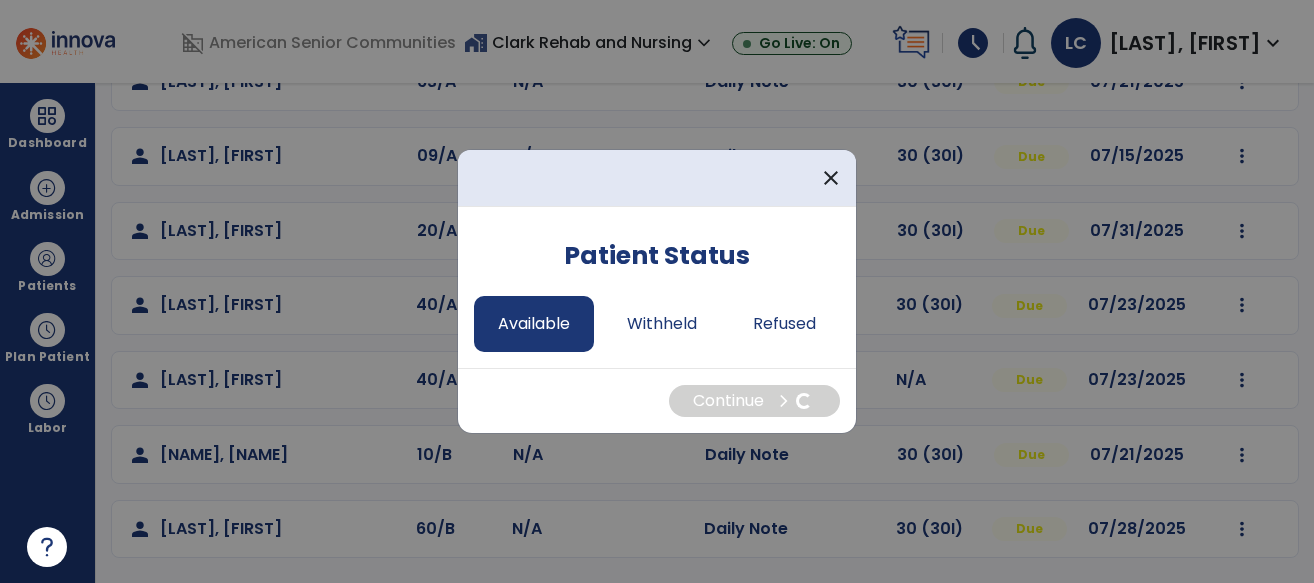select on "*" 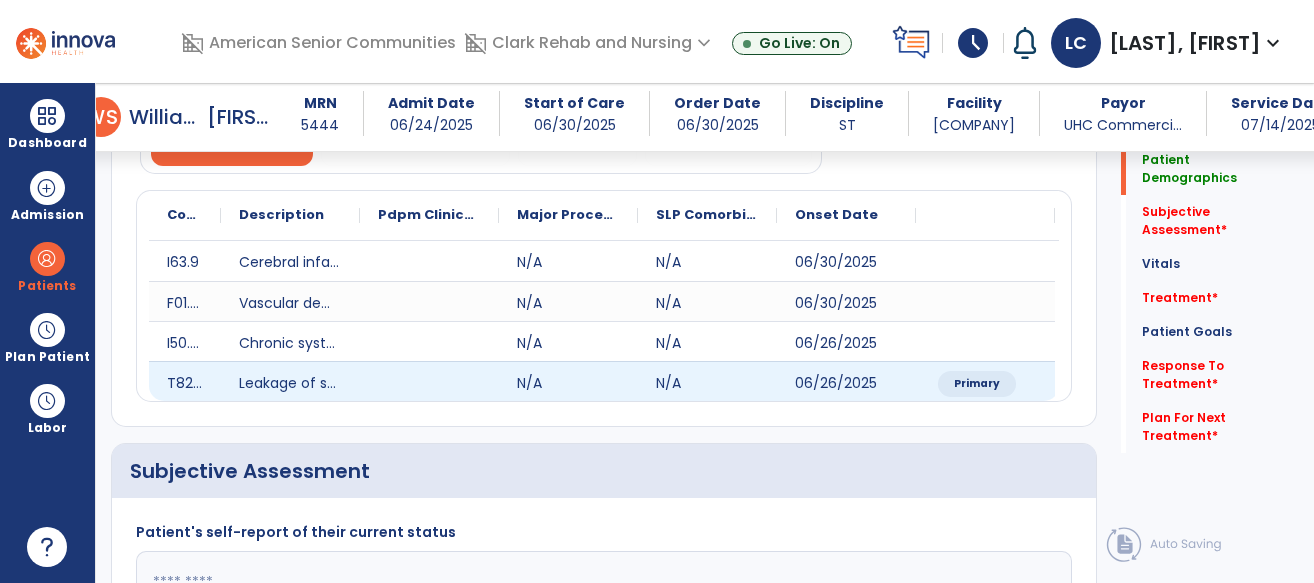 scroll, scrollTop: 317, scrollLeft: 0, axis: vertical 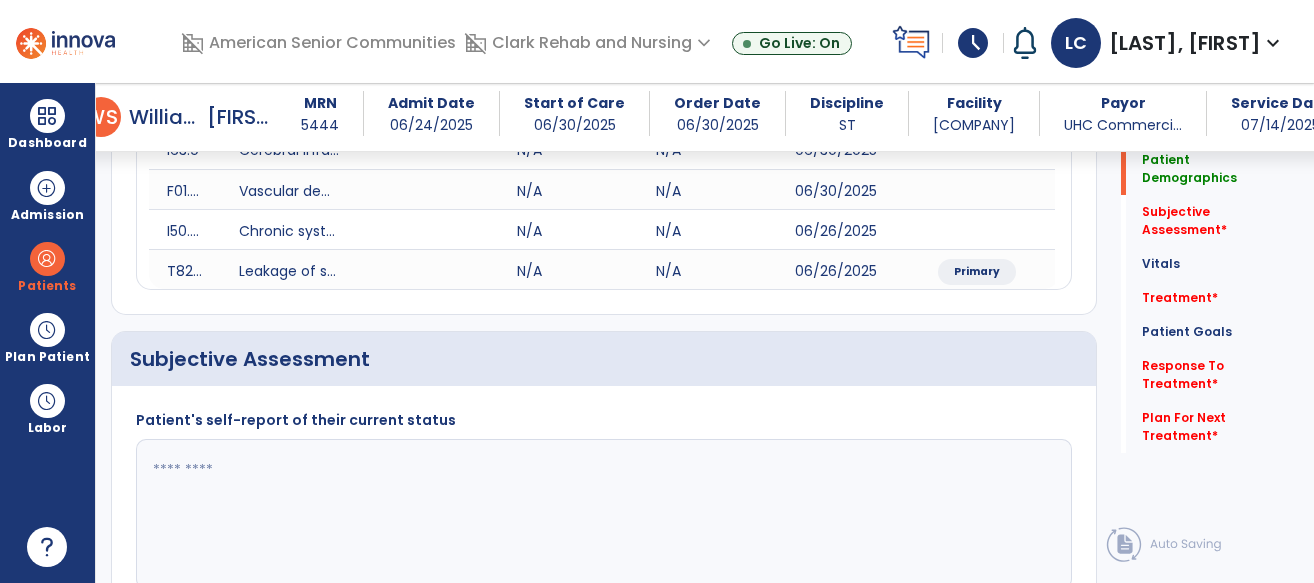click 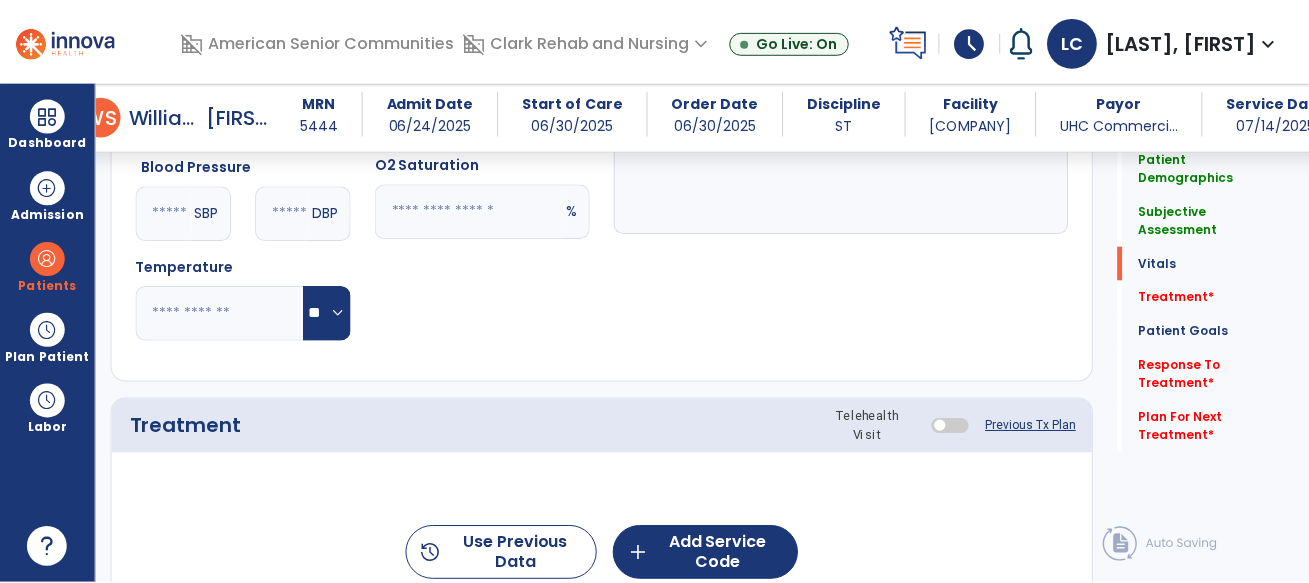 scroll, scrollTop: 972, scrollLeft: 0, axis: vertical 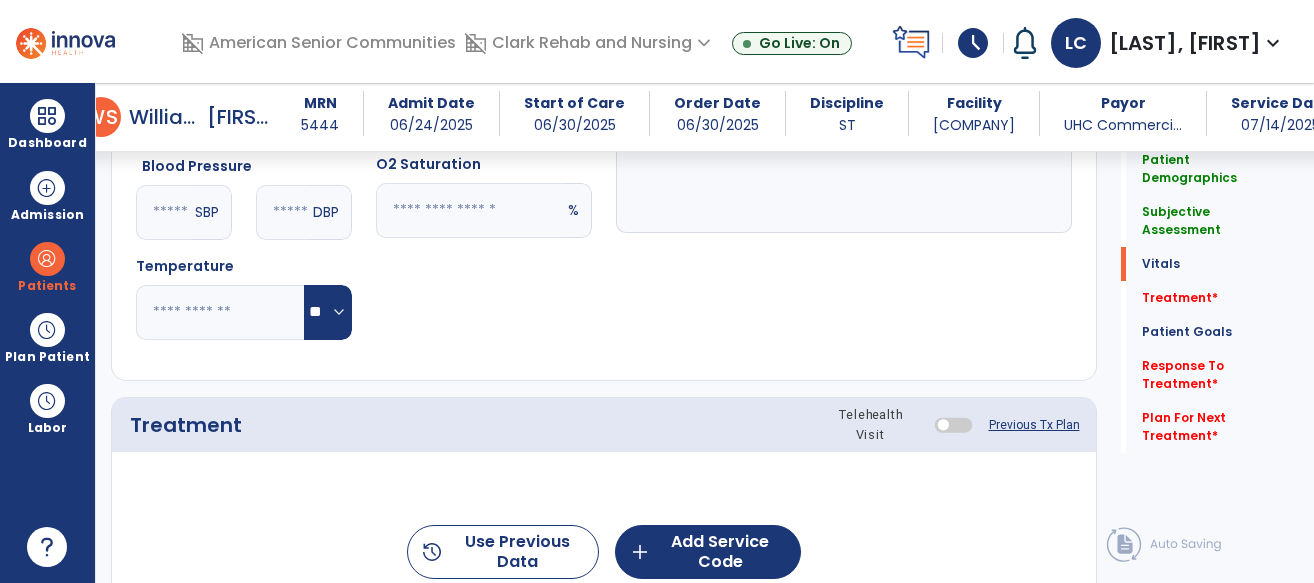 type on "**********" 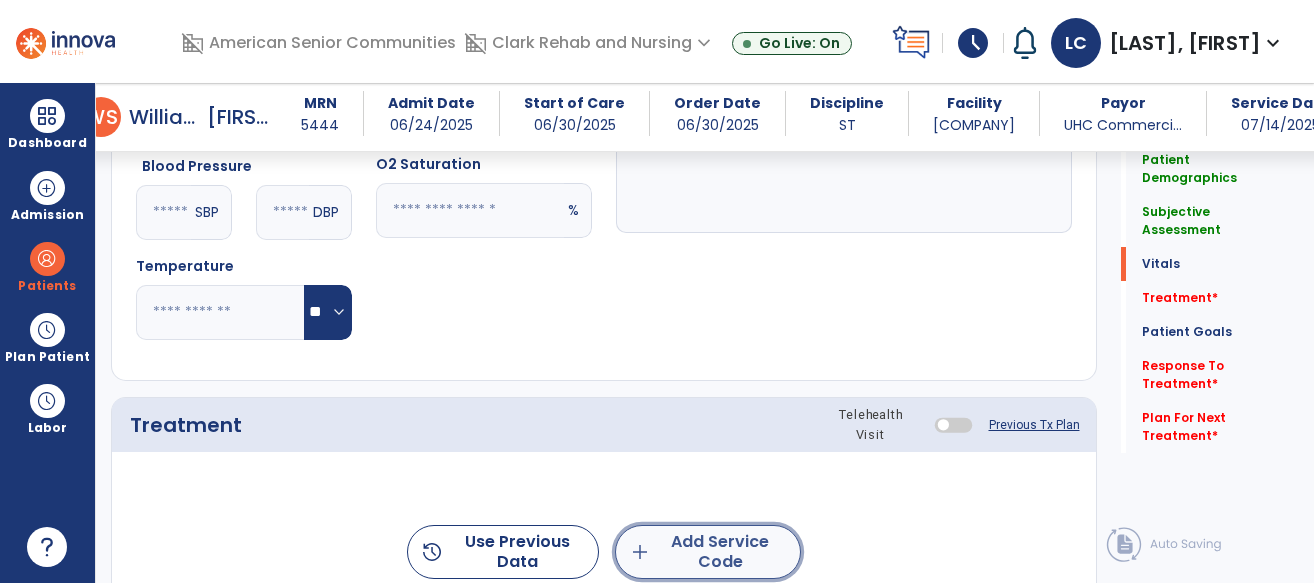 click on "add  Add Service Code" 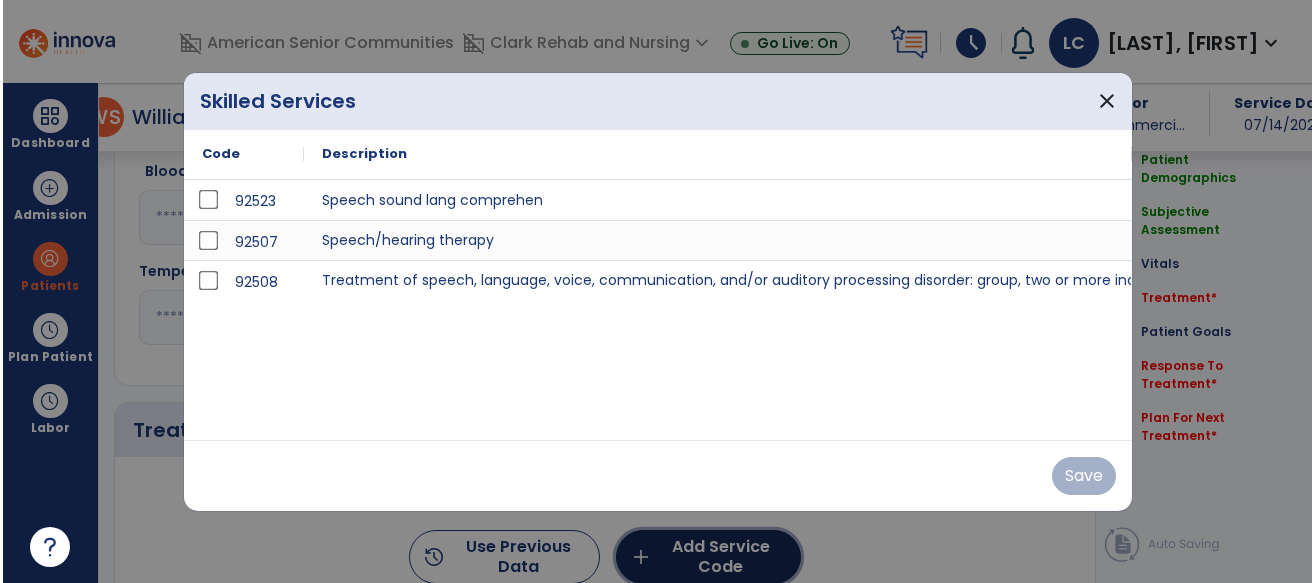scroll, scrollTop: 972, scrollLeft: 0, axis: vertical 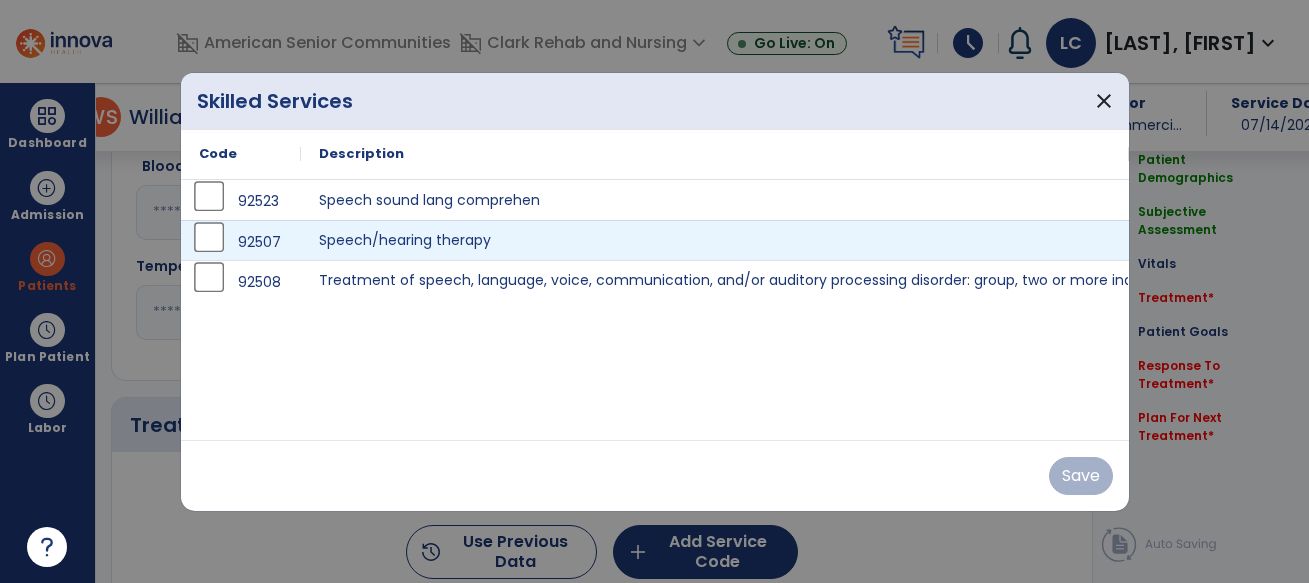 click on "92507" at bounding box center [241, 242] 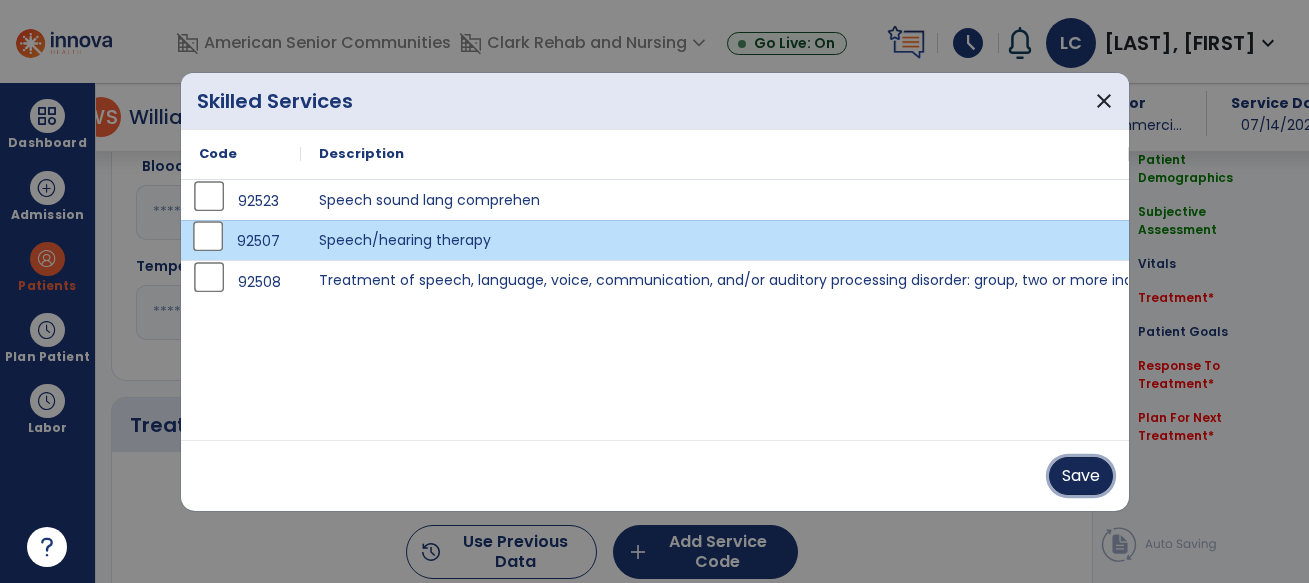 click on "Save" at bounding box center [1081, 476] 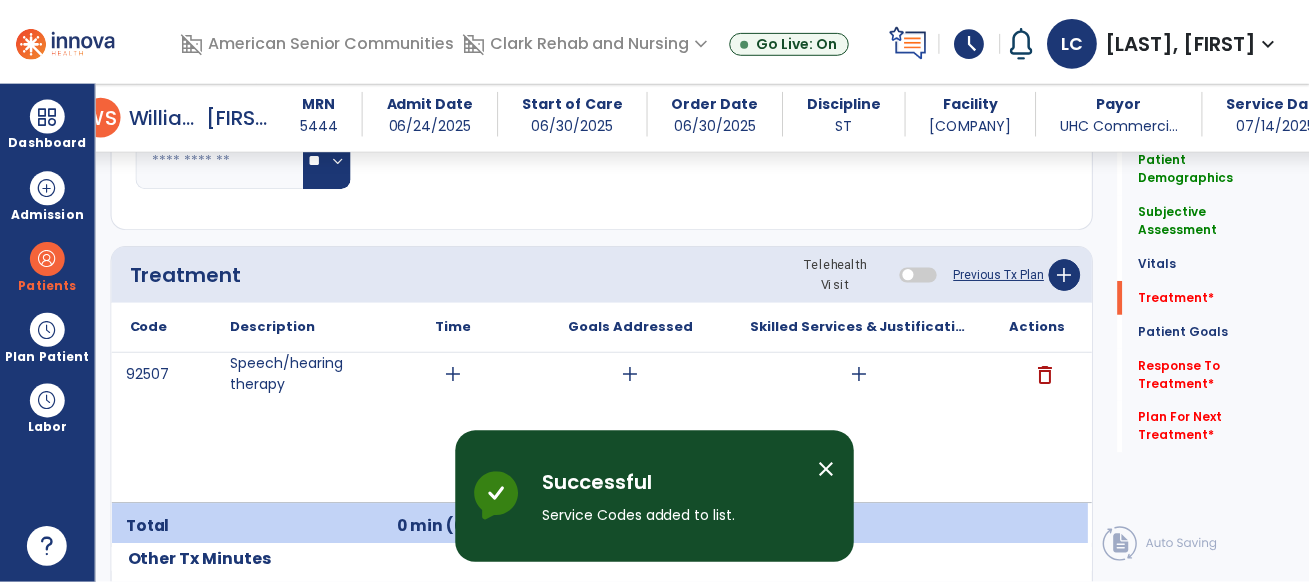 scroll, scrollTop: 1175, scrollLeft: 0, axis: vertical 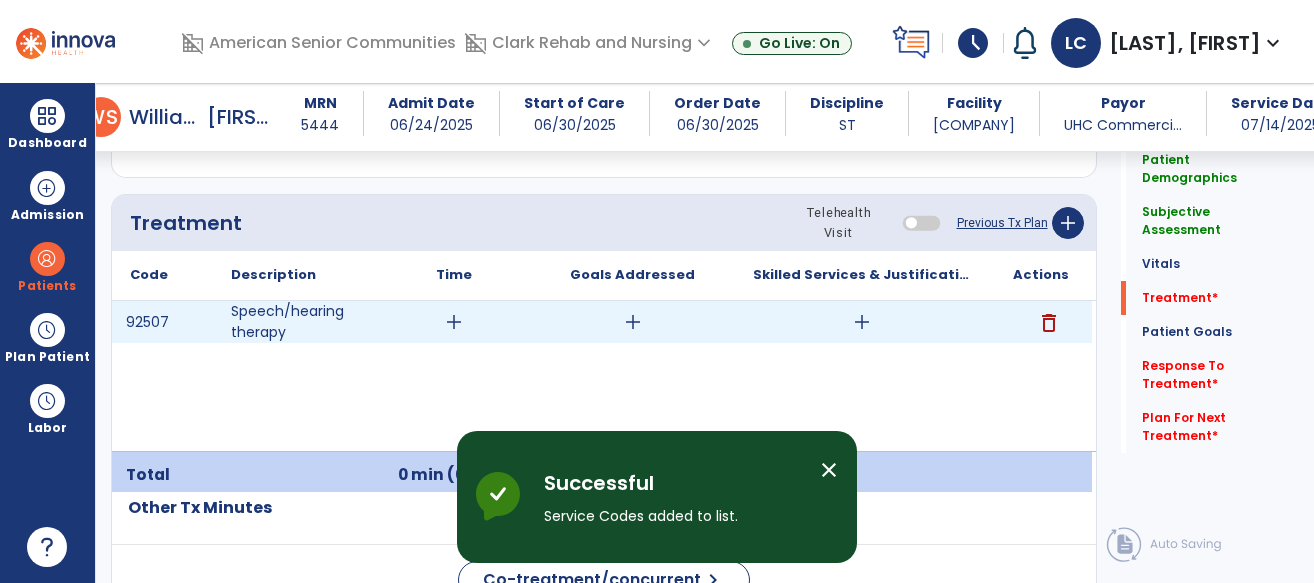 click on "add" at bounding box center [454, 322] 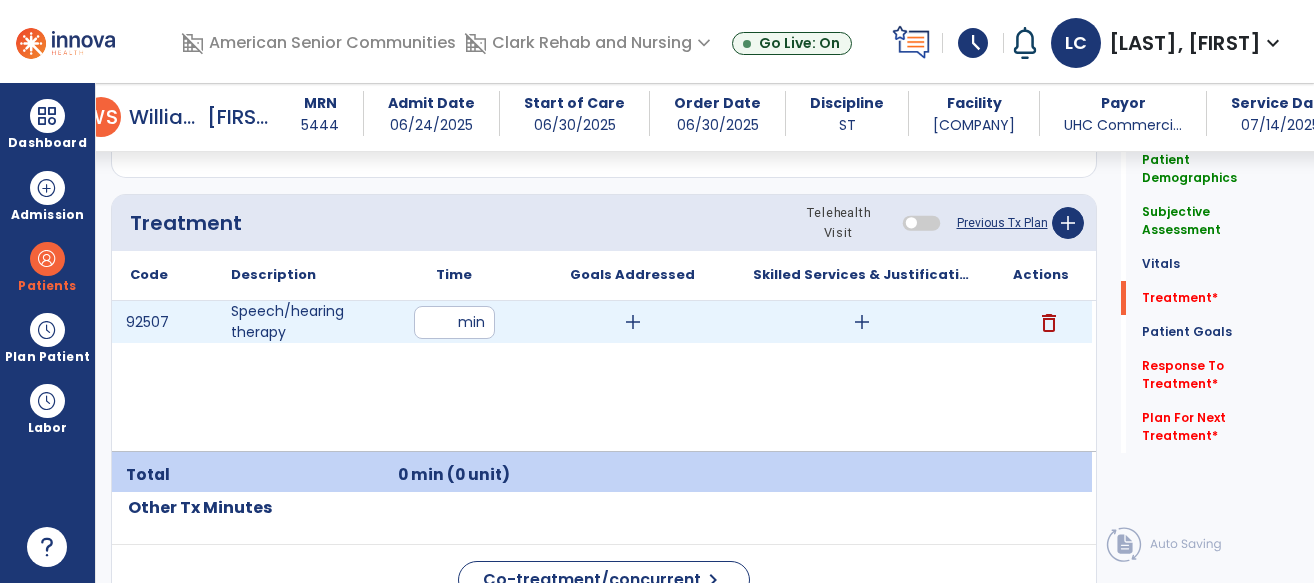 type on "**" 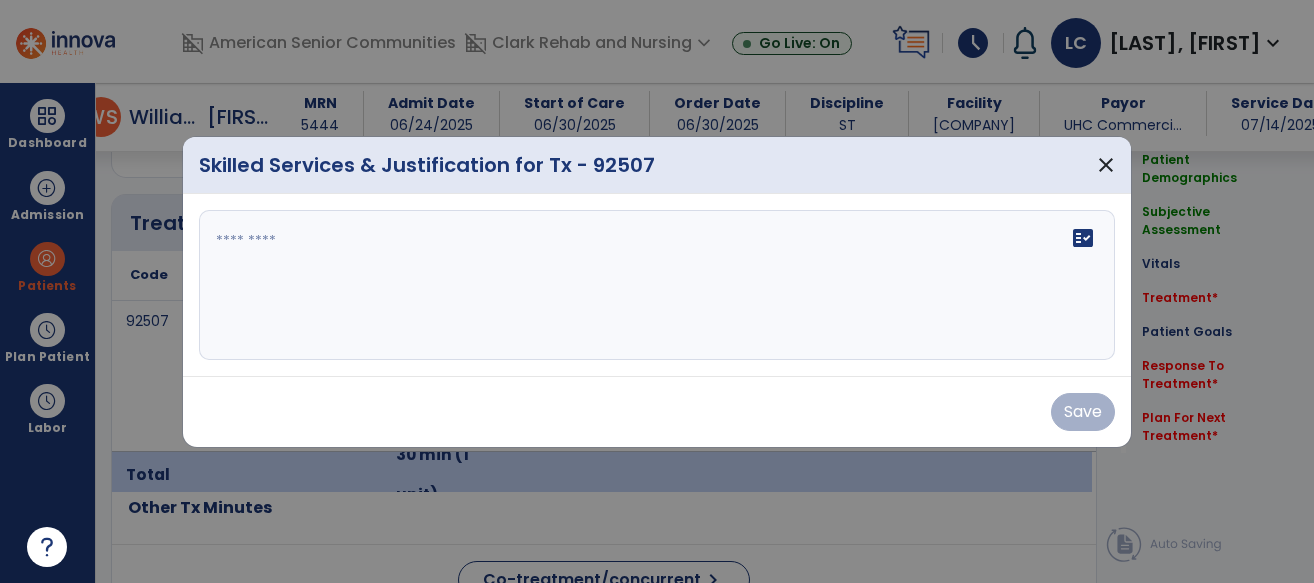 click on "fact_check" at bounding box center [657, 285] 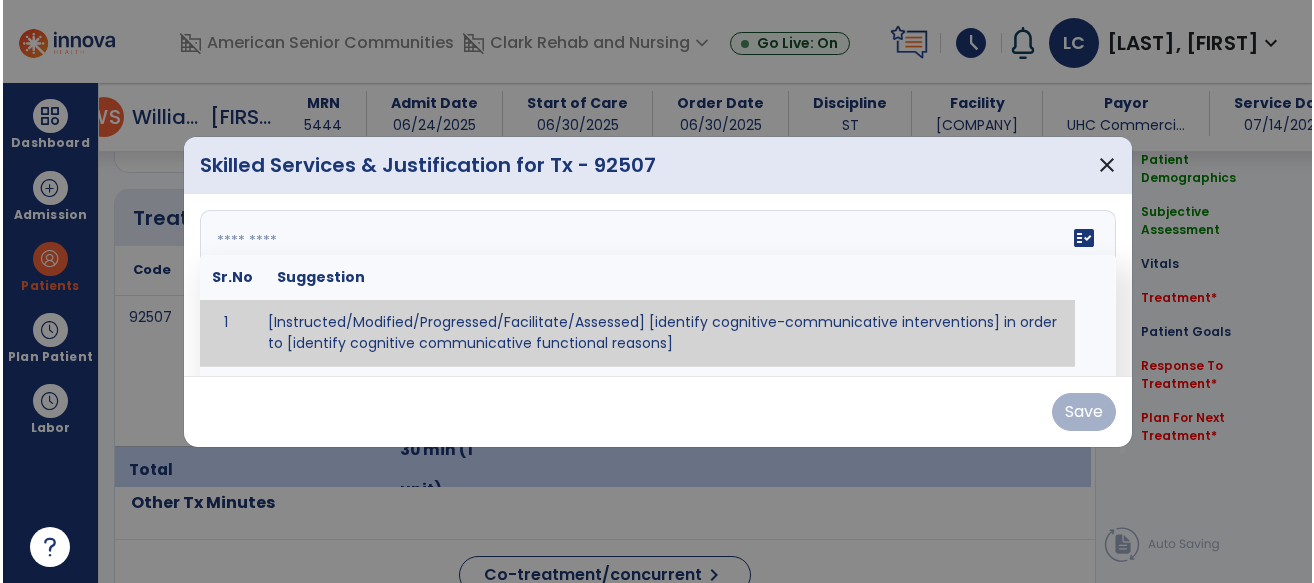 scroll, scrollTop: 1175, scrollLeft: 0, axis: vertical 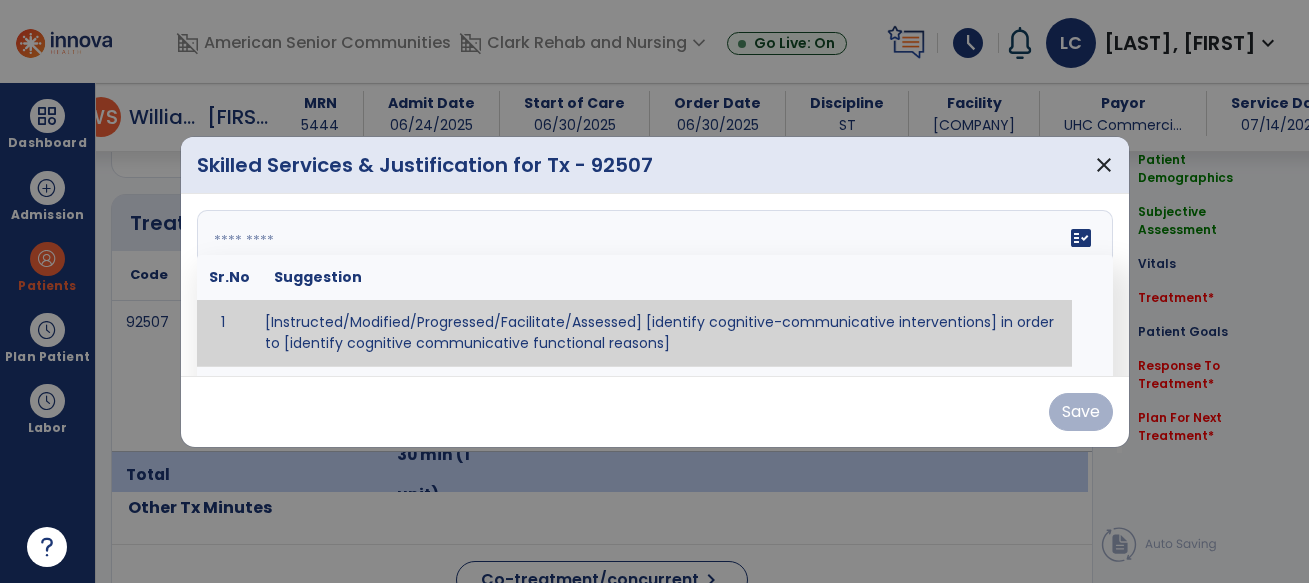 click at bounding box center [652, 285] 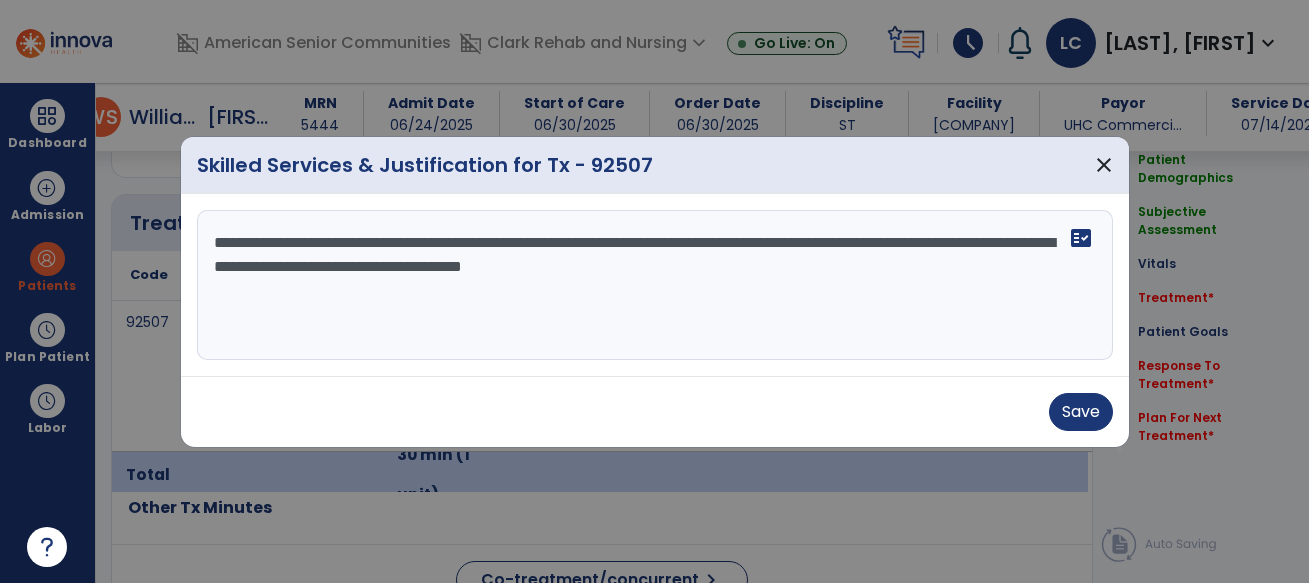 click on "**********" at bounding box center [655, 285] 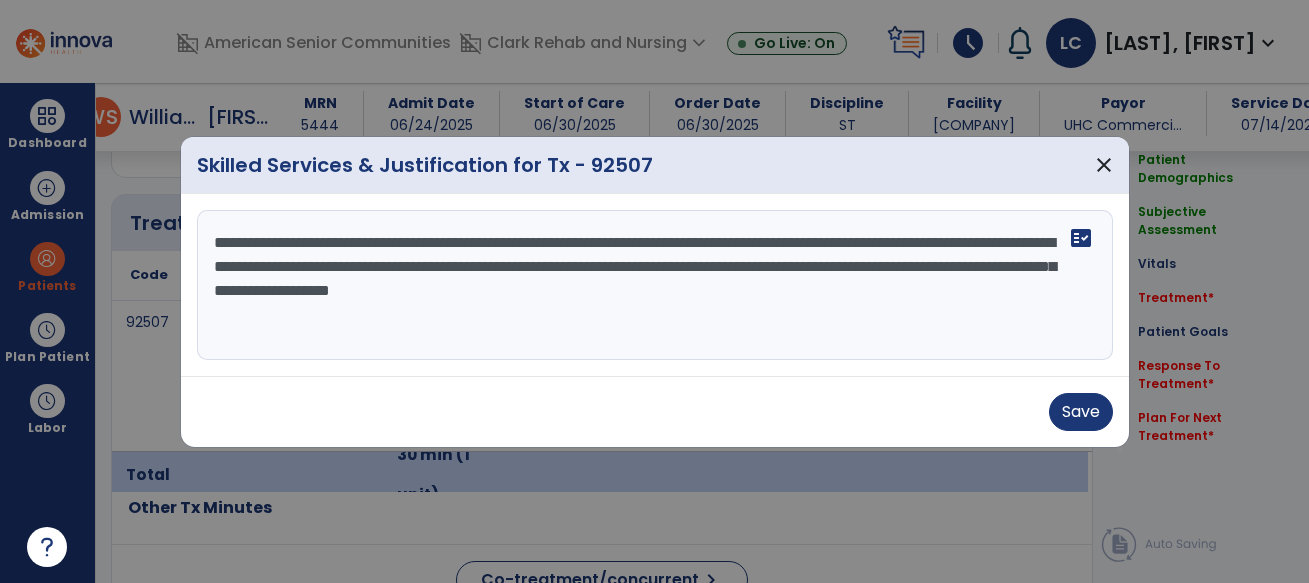 click on "**********" at bounding box center [655, 285] 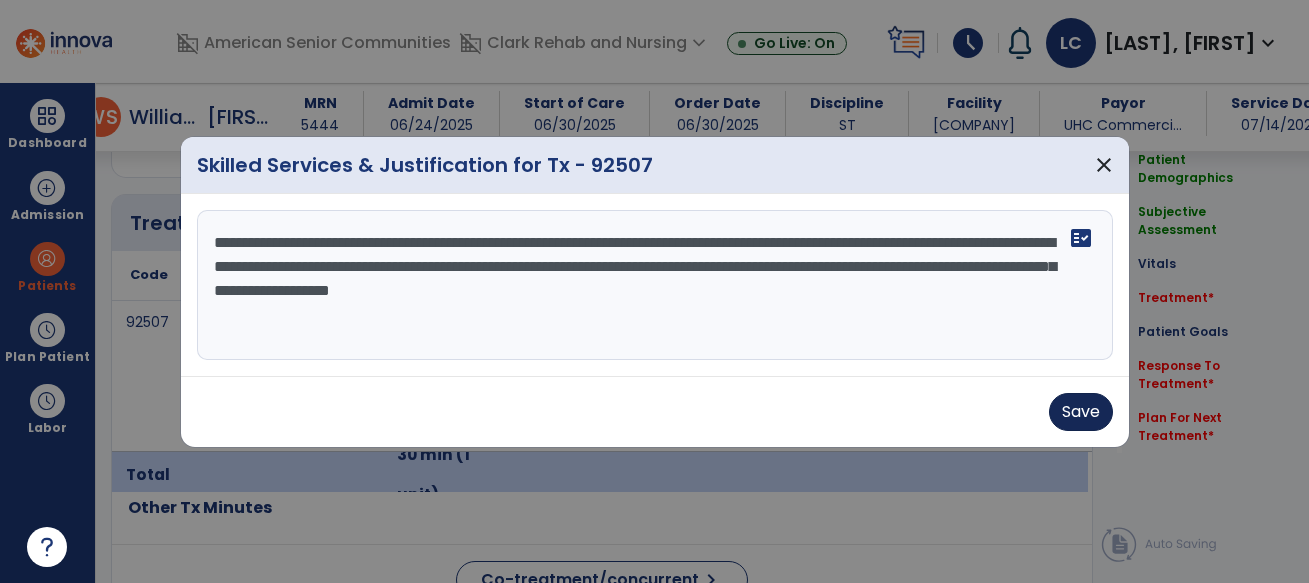 type on "**********" 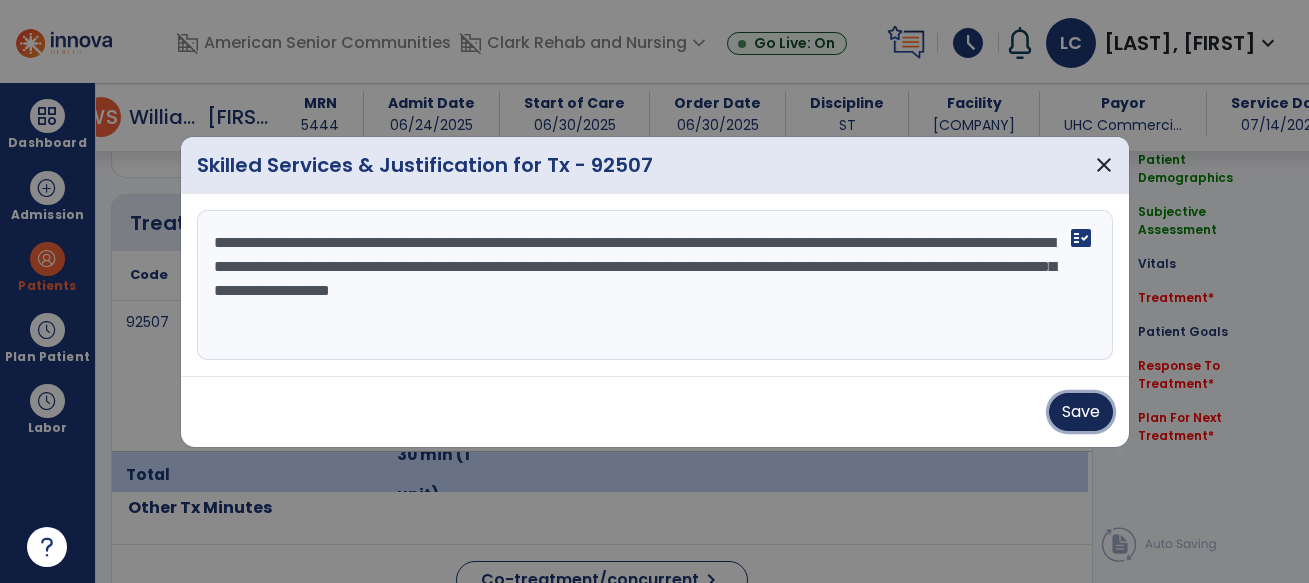 click on "Save" at bounding box center (1081, 412) 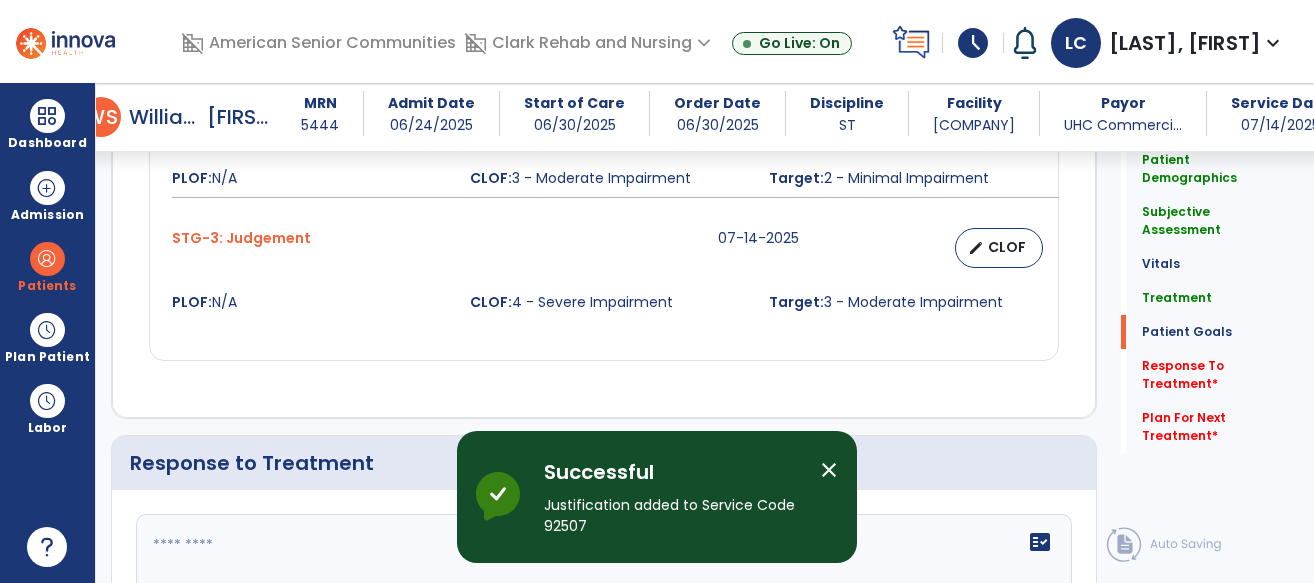 scroll, scrollTop: 2945, scrollLeft: 0, axis: vertical 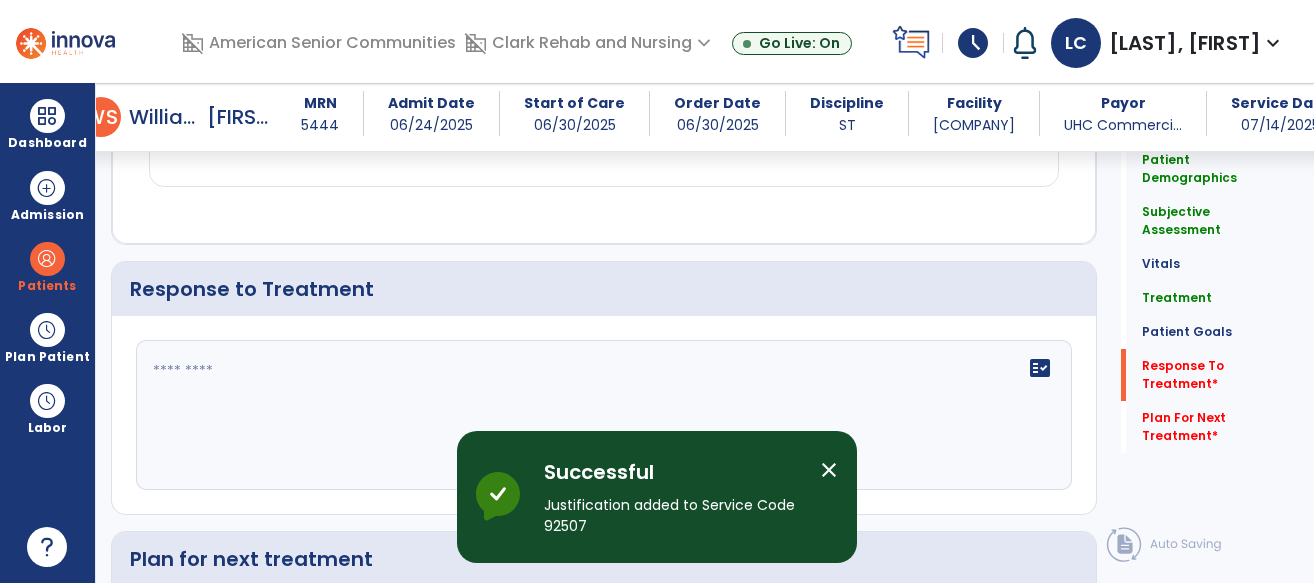 click on "fact_check" 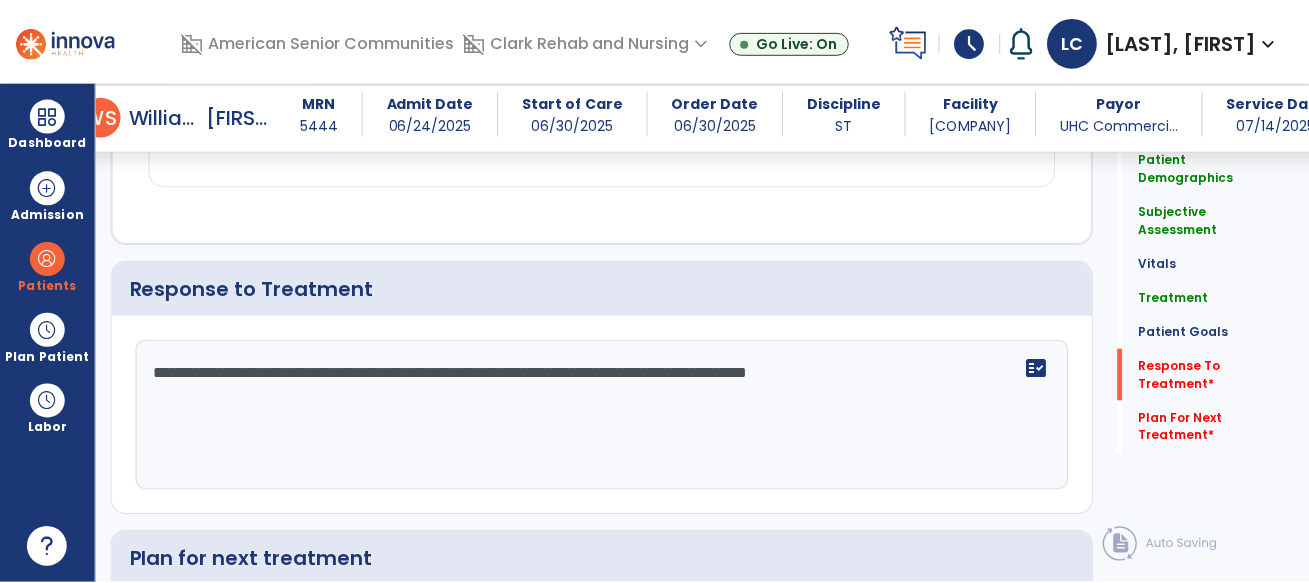 scroll, scrollTop: 3213, scrollLeft: 0, axis: vertical 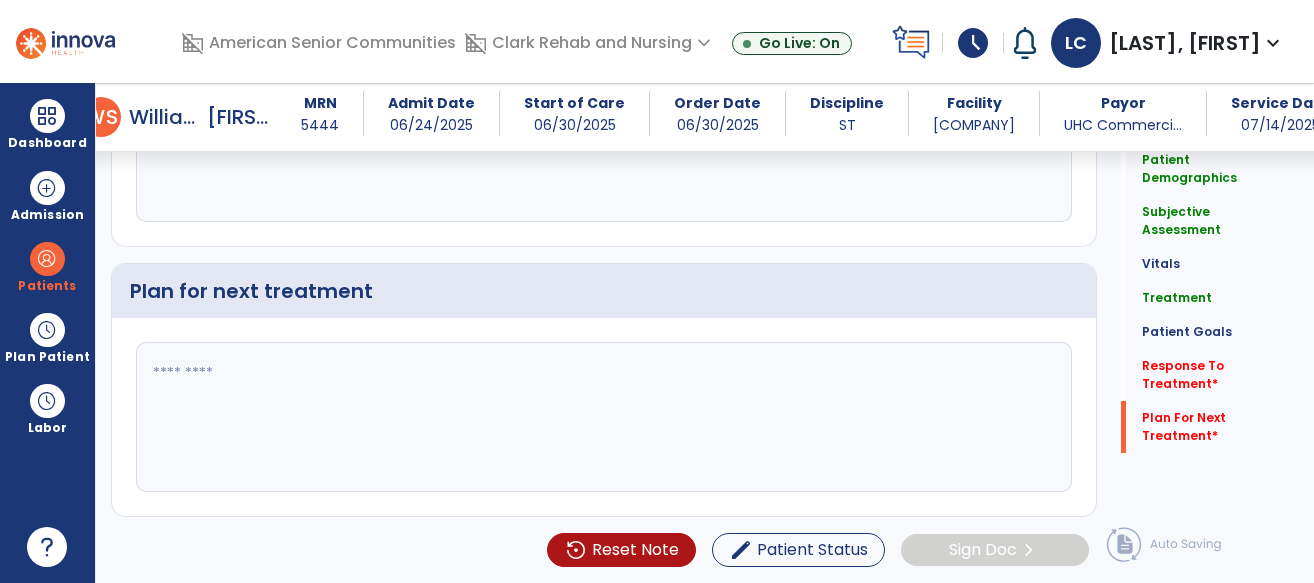 type on "**********" 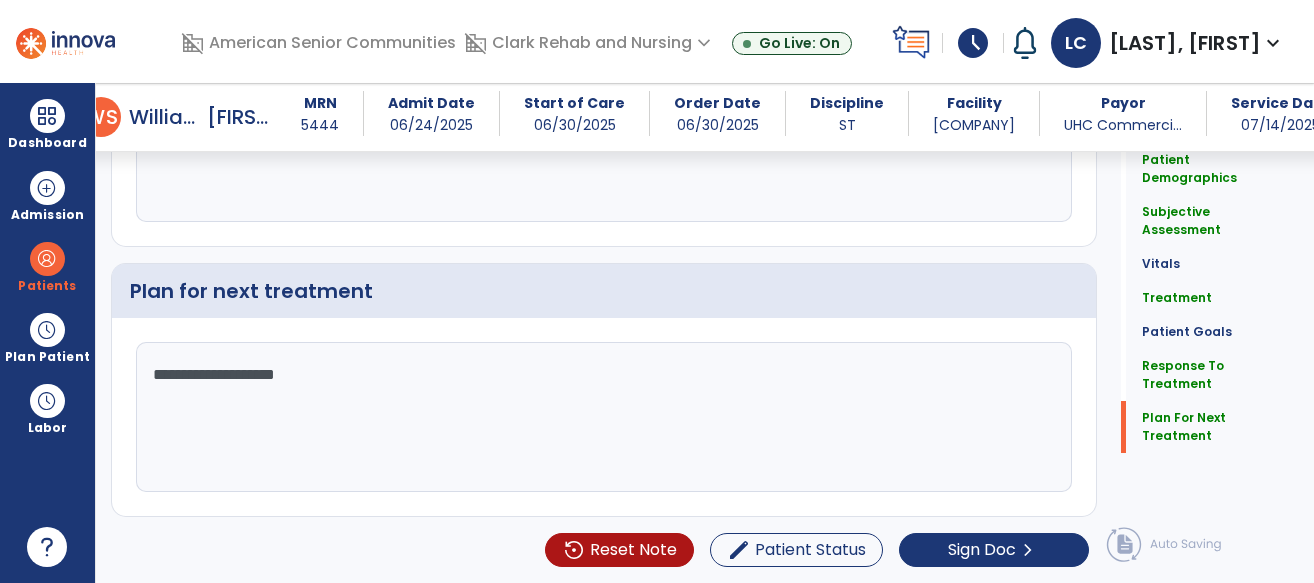 click on "**********" 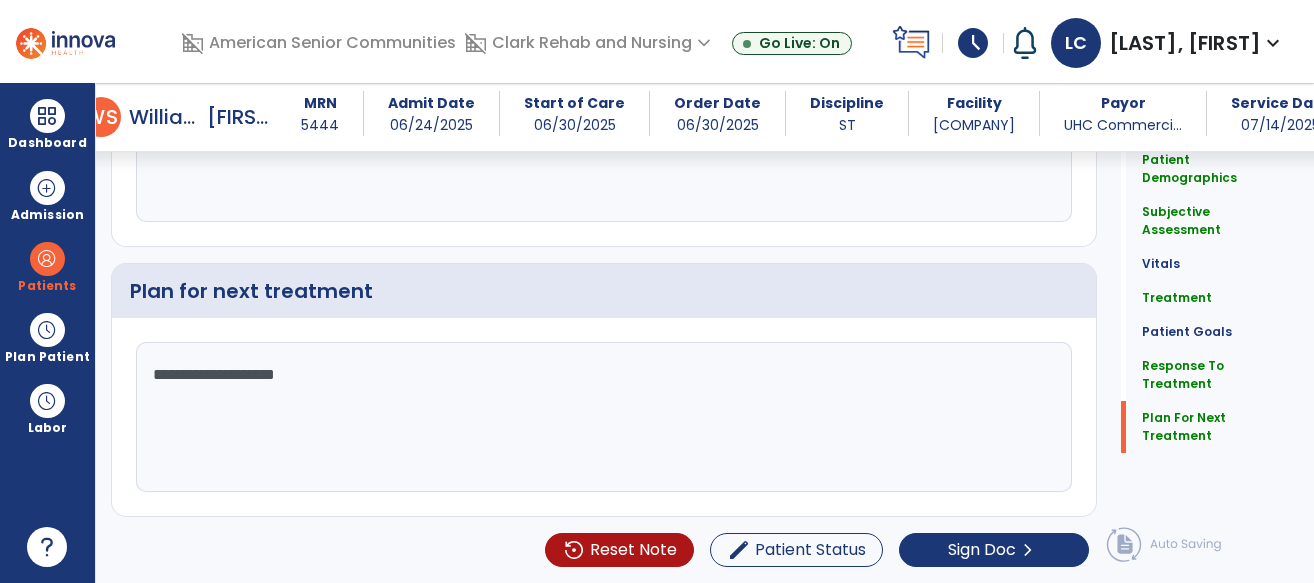 click on "**********" 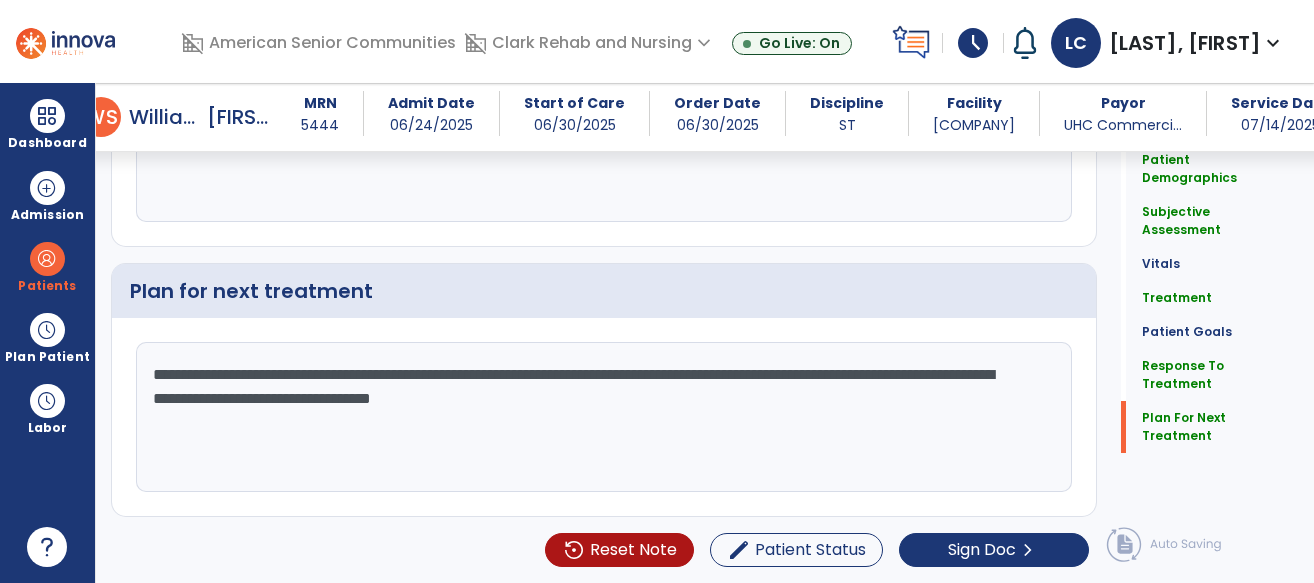 click on "**********" 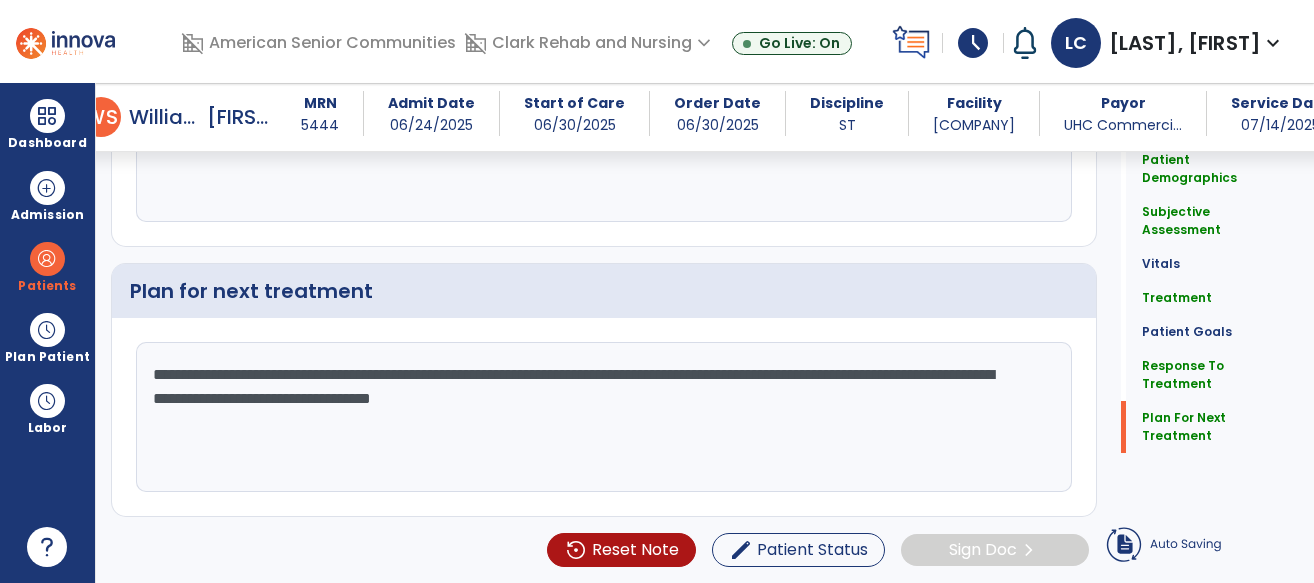 click on "**********" 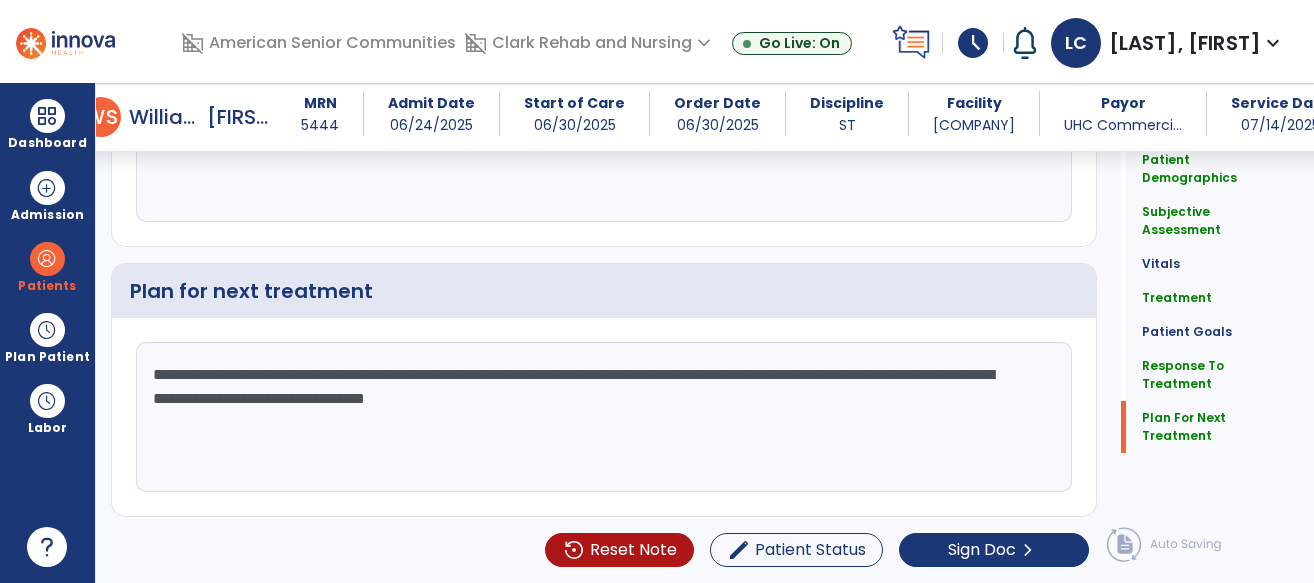 click on "**********" 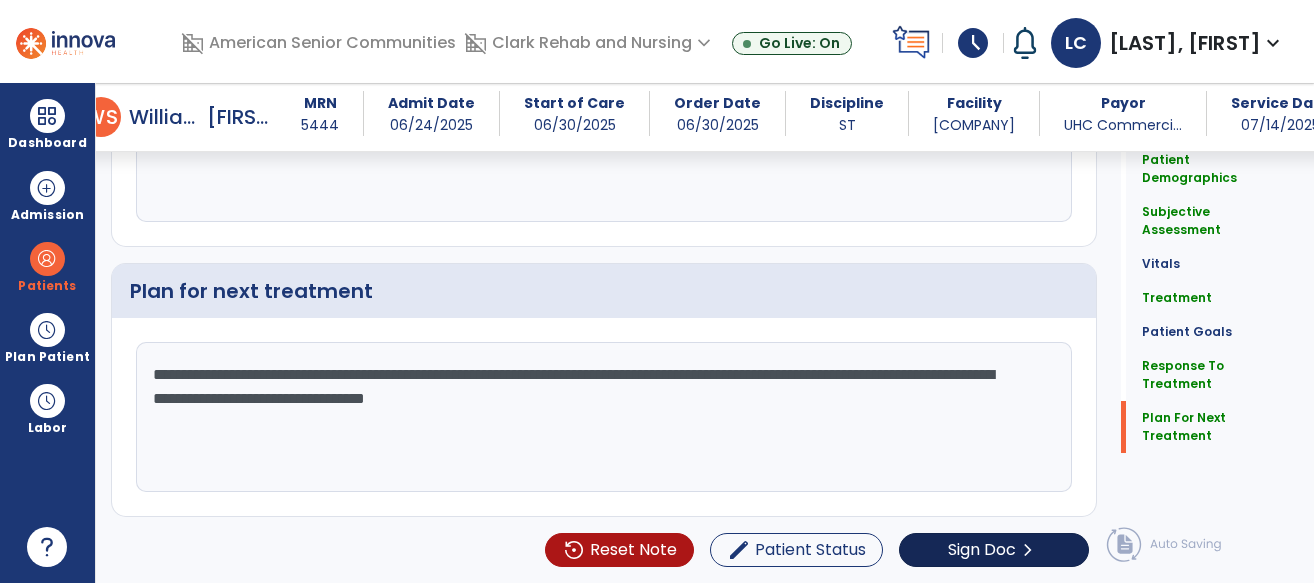 type on "**********" 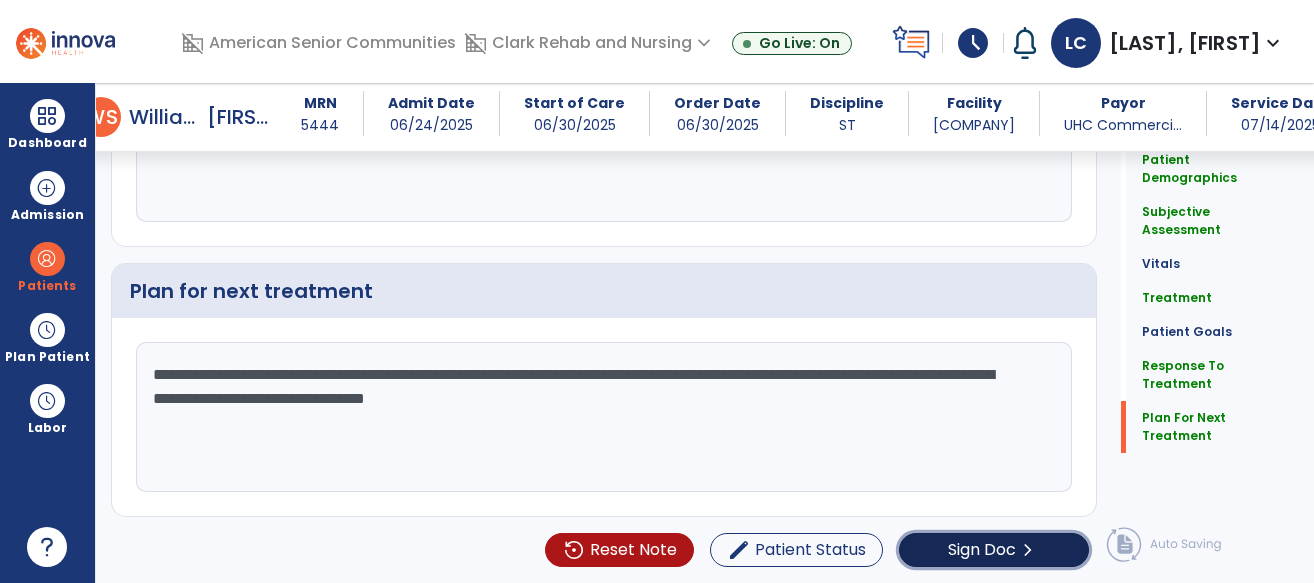 click on "Sign Doc" 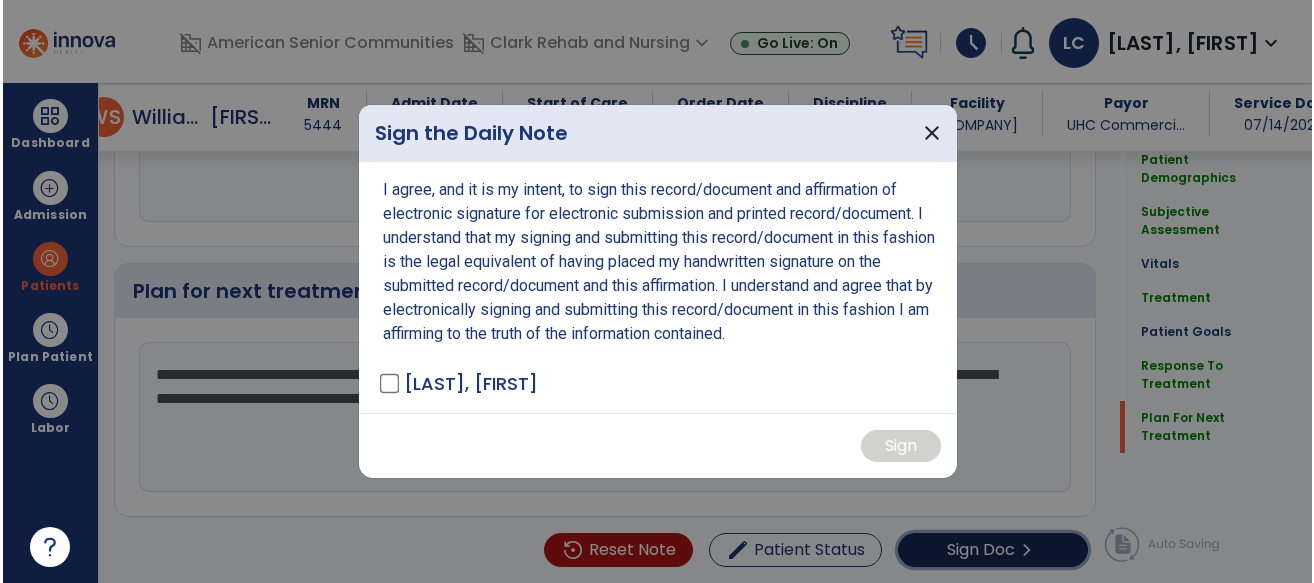 scroll, scrollTop: 3213, scrollLeft: 0, axis: vertical 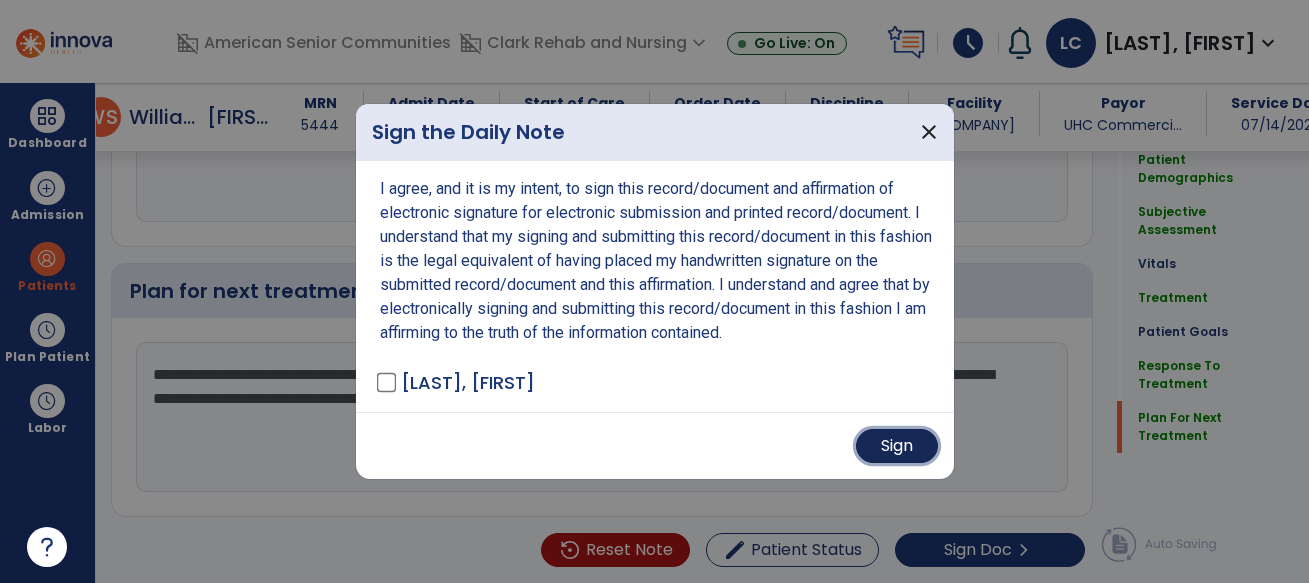 click on "Sign" at bounding box center (897, 446) 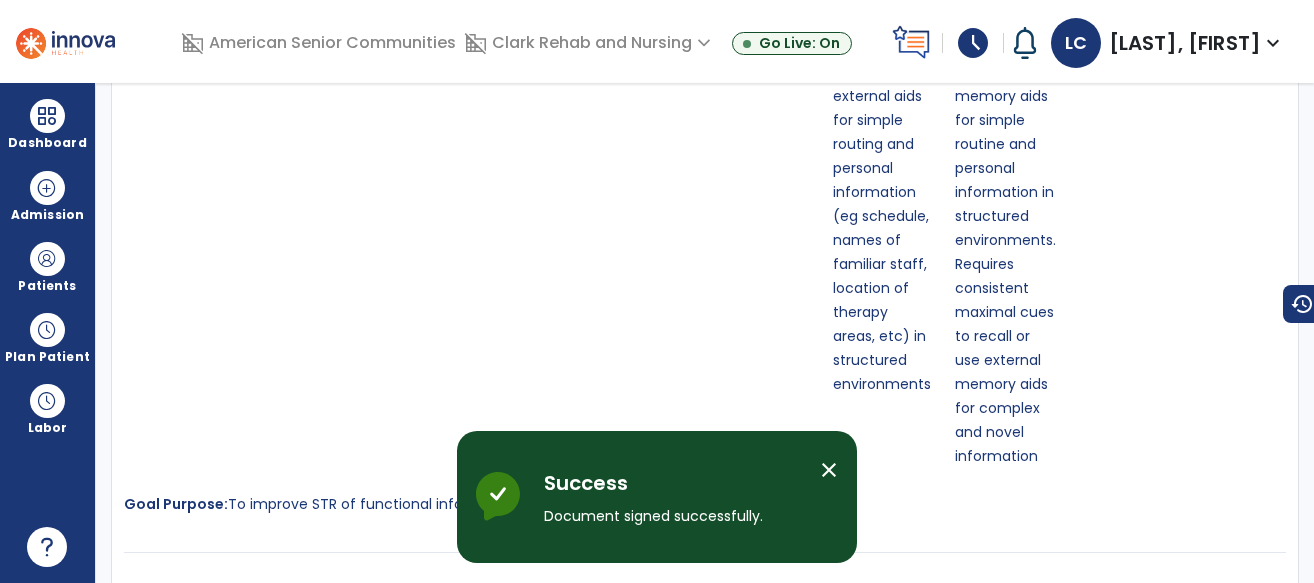 scroll, scrollTop: 0, scrollLeft: 0, axis: both 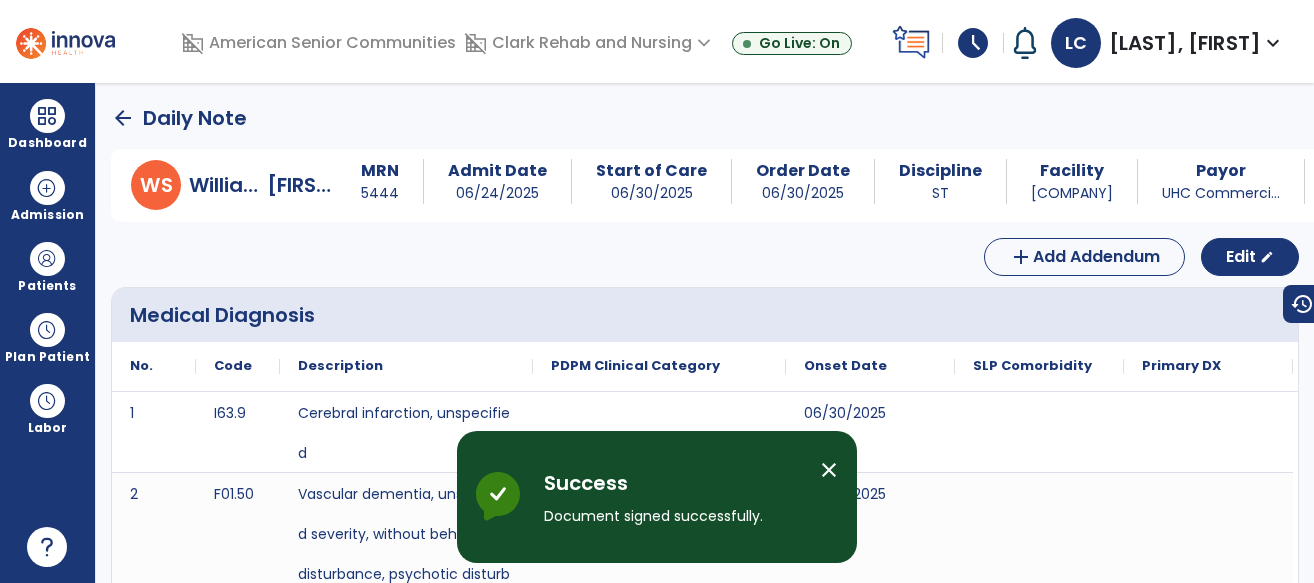 click on "arrow_back" 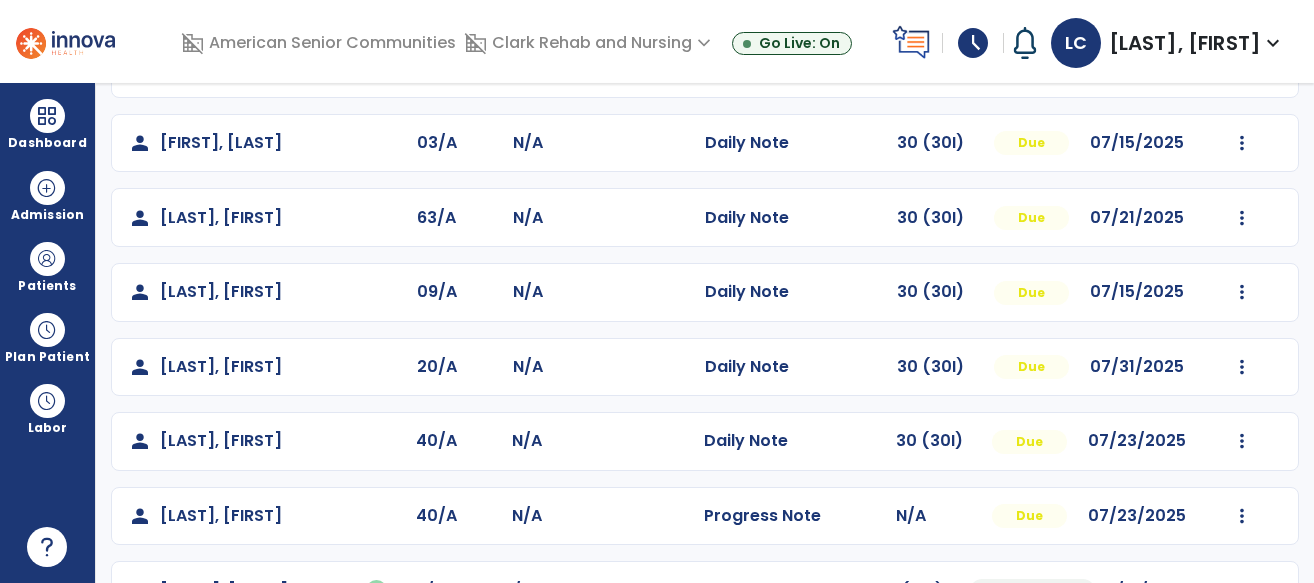 scroll, scrollTop: 369, scrollLeft: 0, axis: vertical 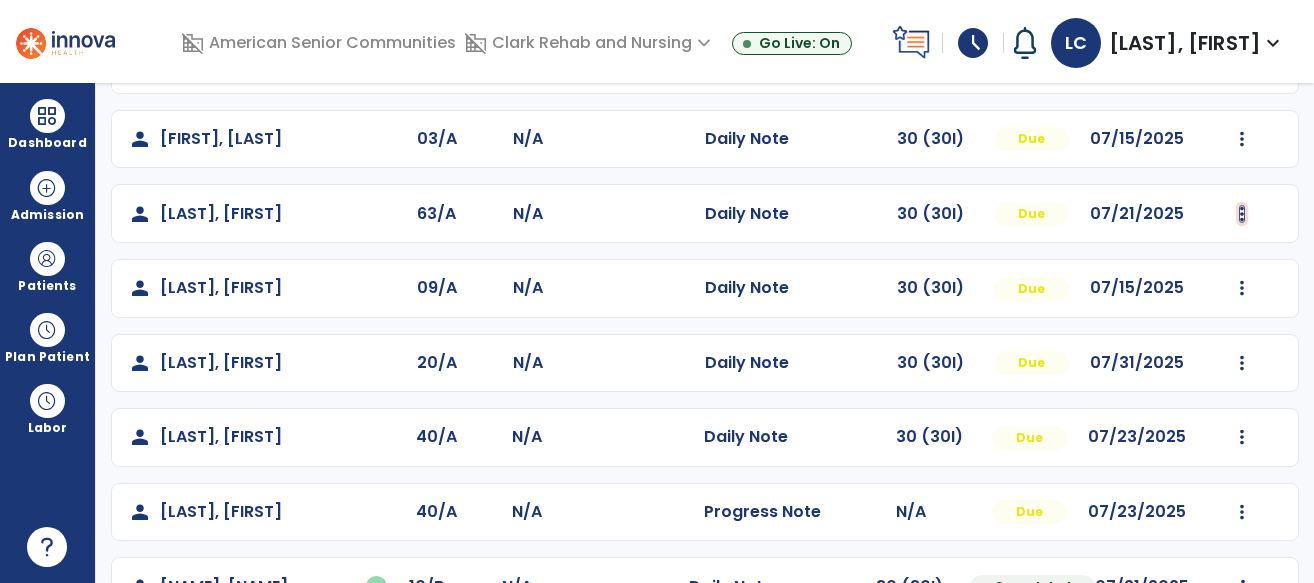 click at bounding box center [1242, -10] 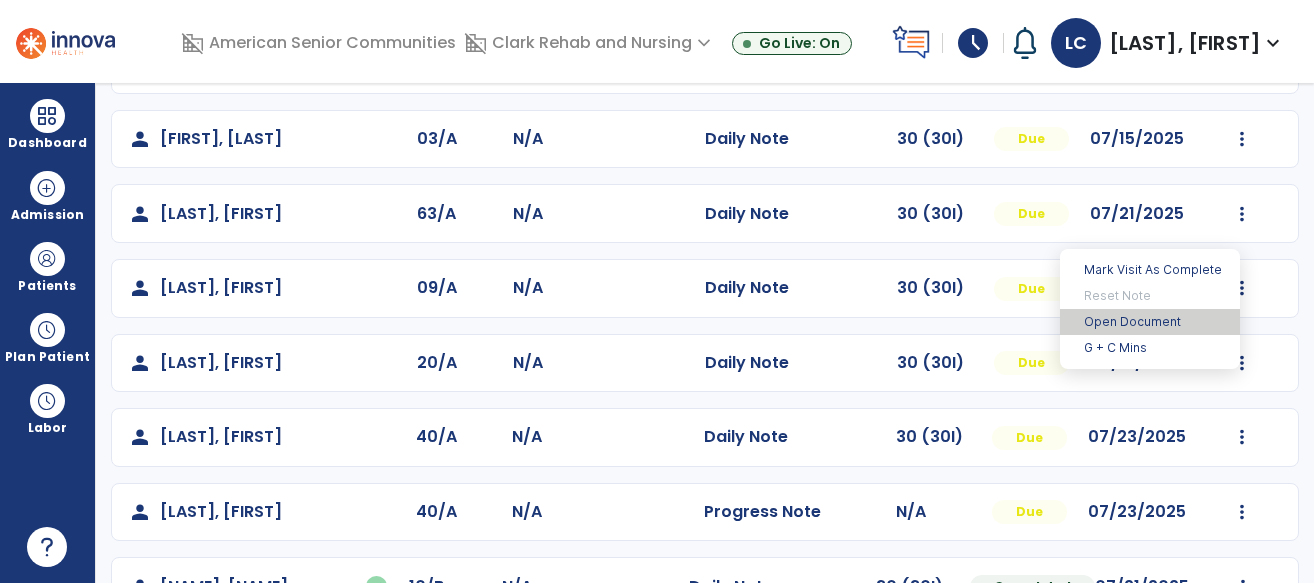 click on "Open Document" at bounding box center [1150, 322] 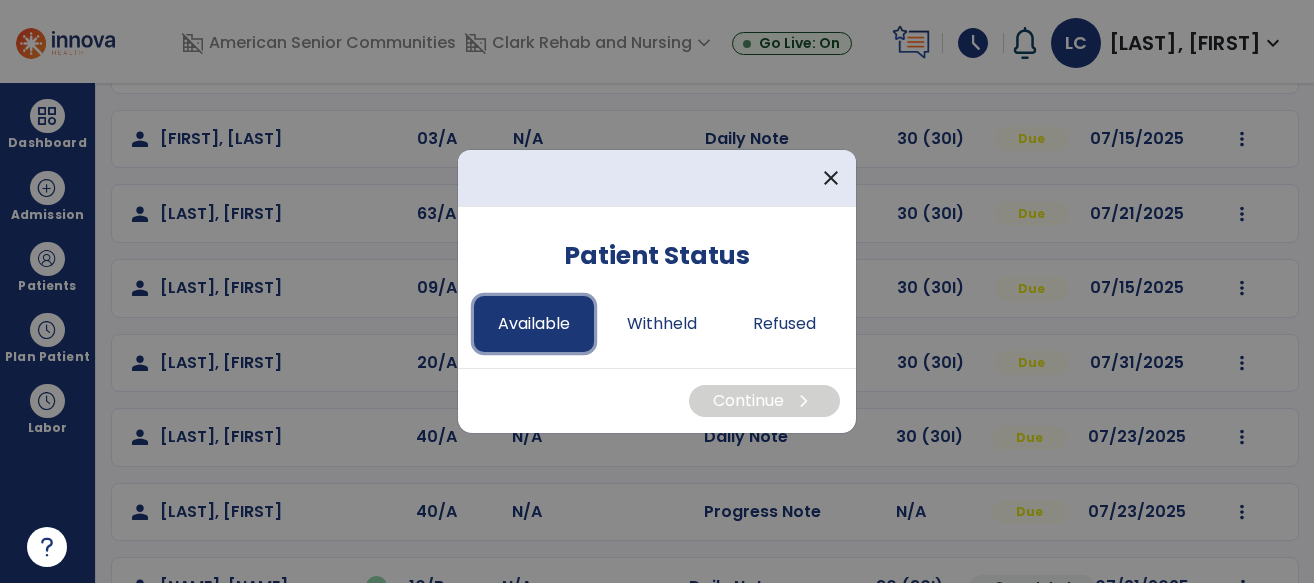 click on "Available" at bounding box center (534, 324) 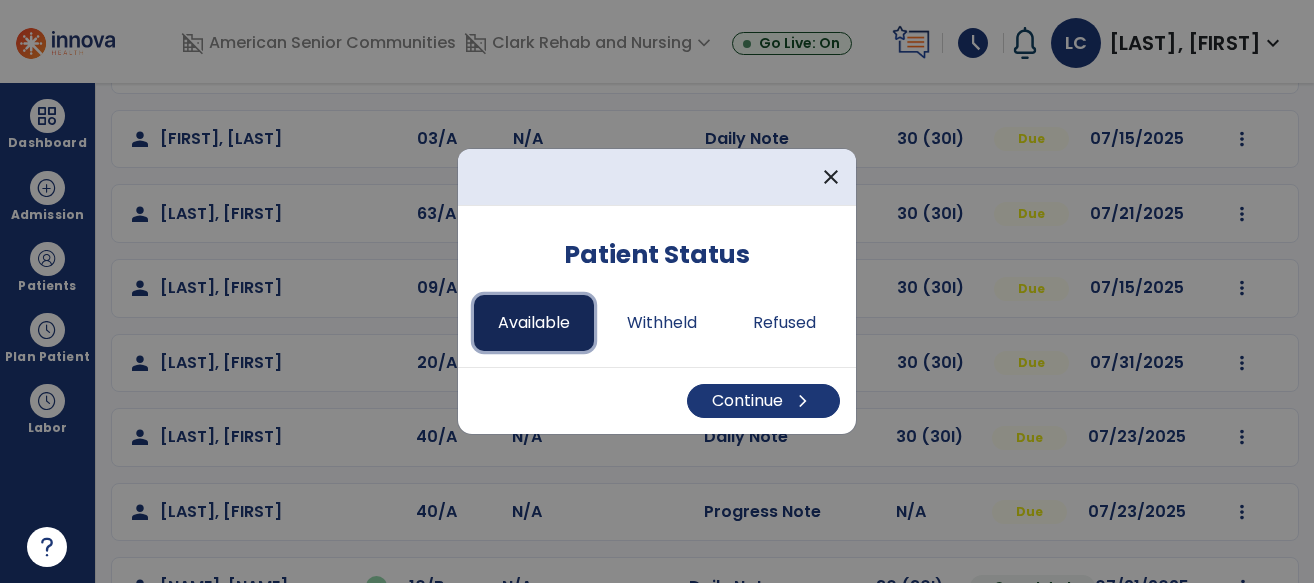 click on "Available" at bounding box center (534, 323) 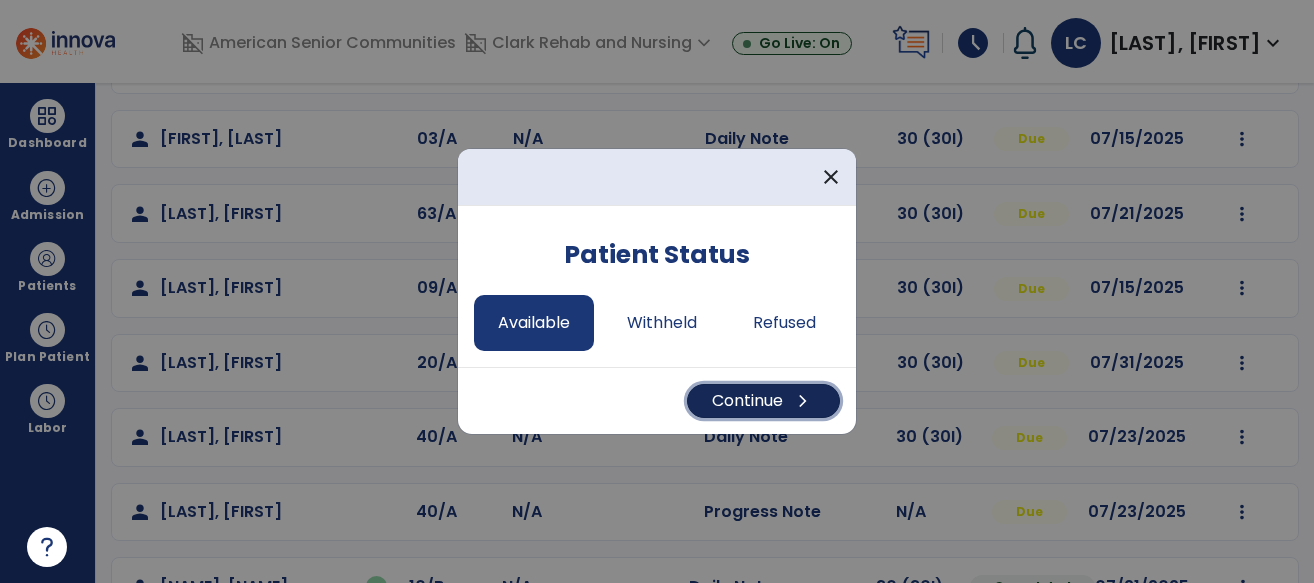 click on "Continue   chevron_right" at bounding box center [763, 401] 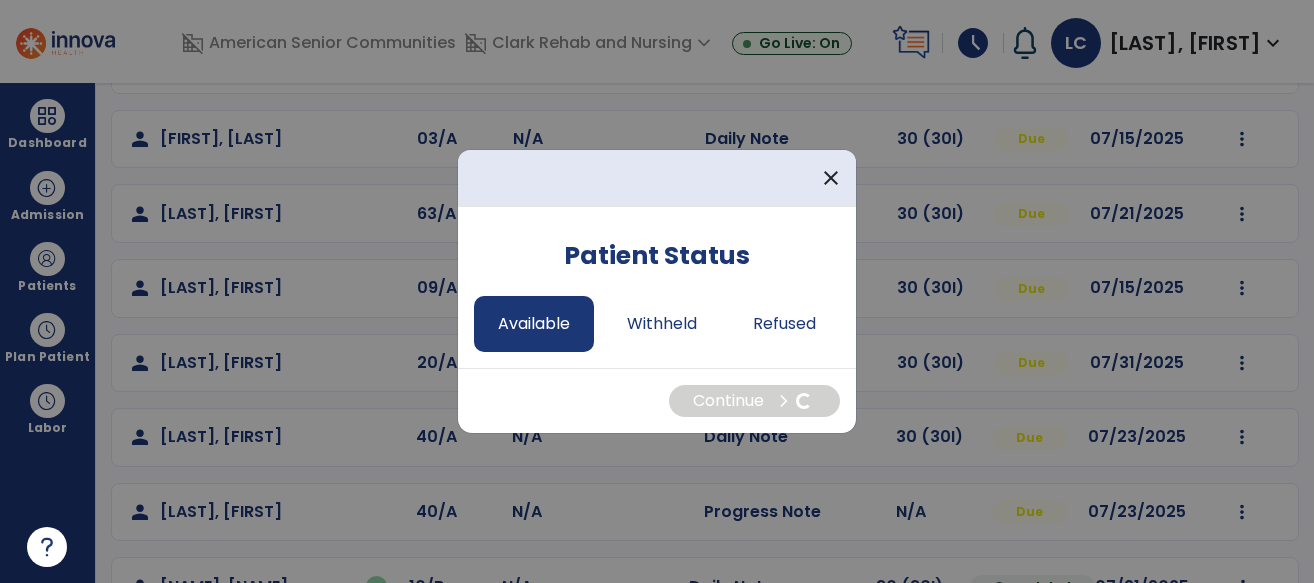 select on "*" 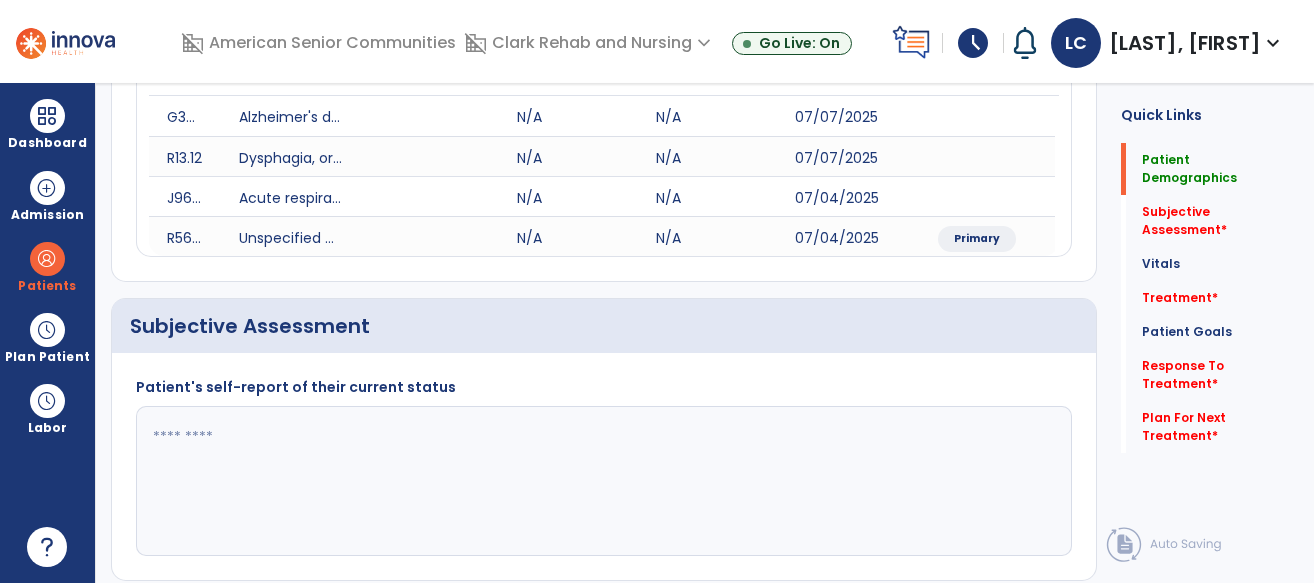 scroll, scrollTop: 0, scrollLeft: 0, axis: both 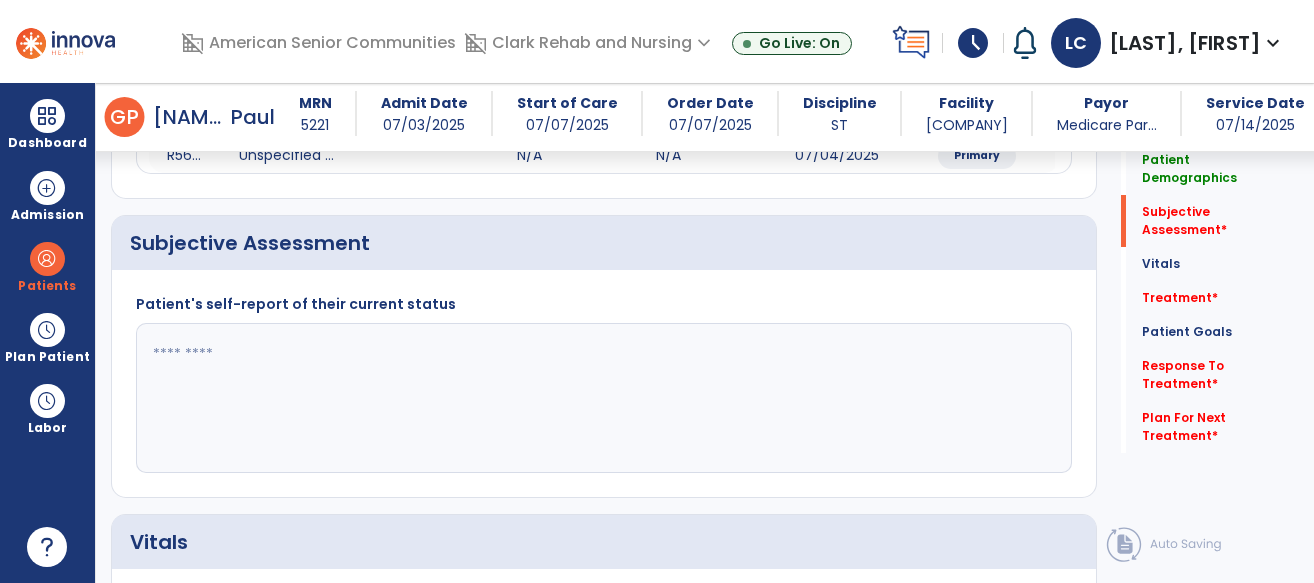 click 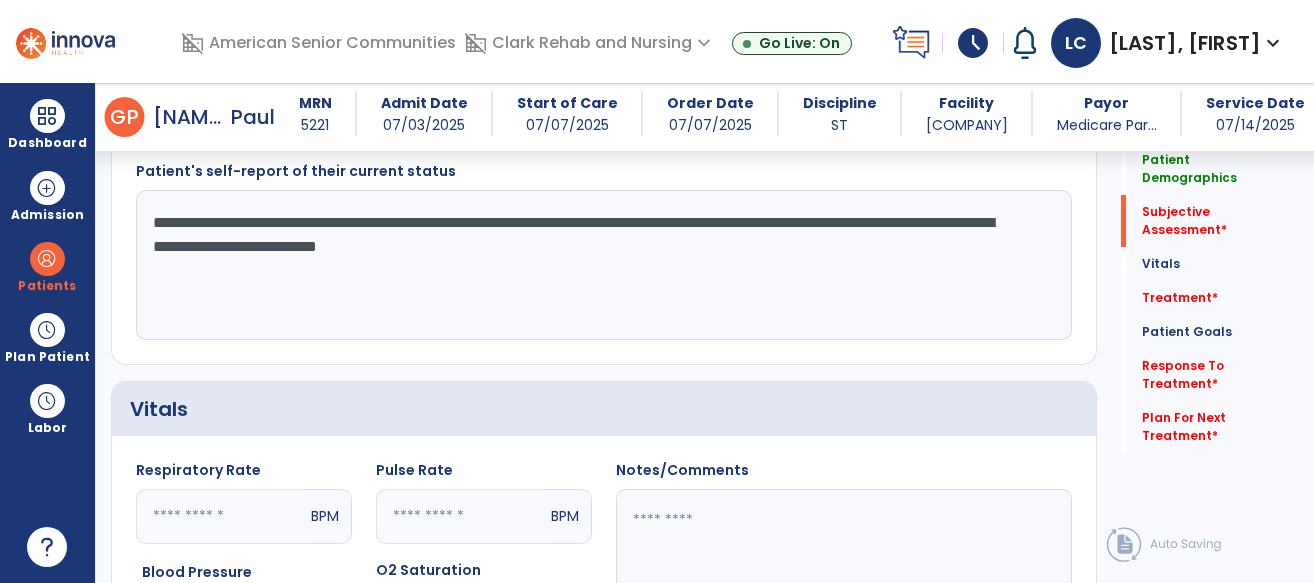 scroll, scrollTop: 839, scrollLeft: 0, axis: vertical 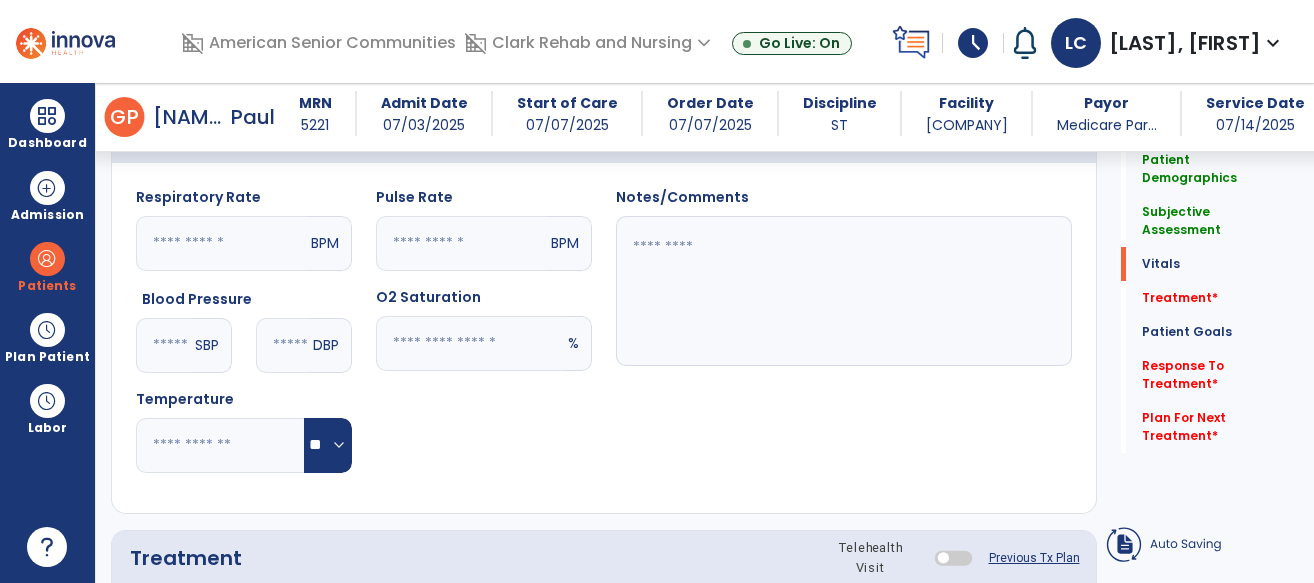 type on "**********" 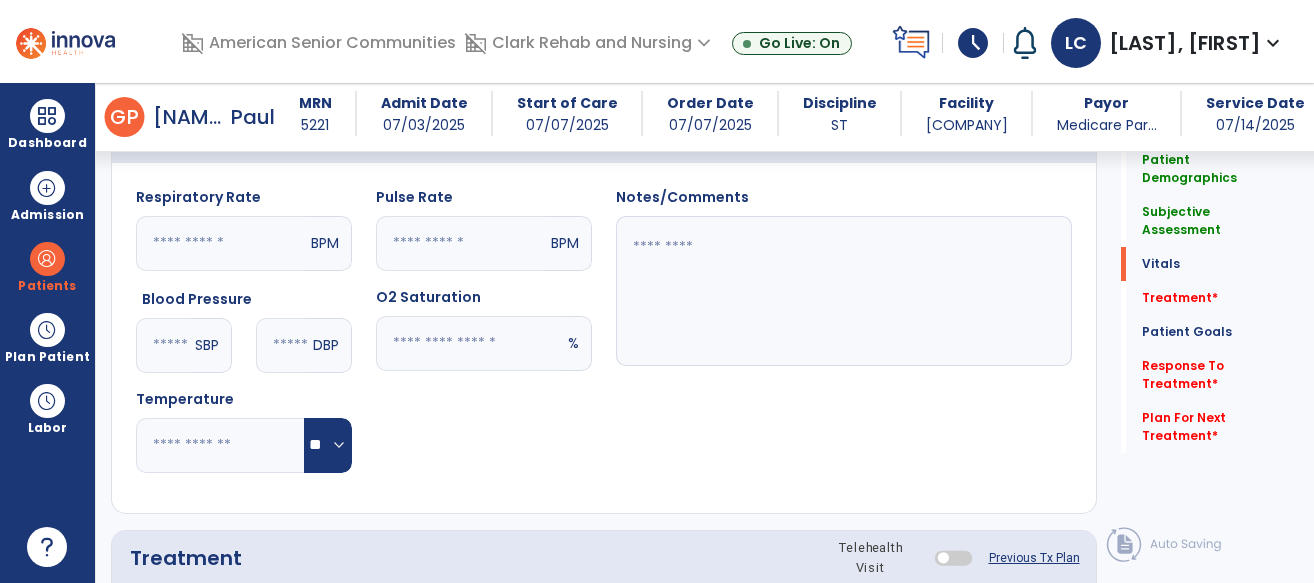 click 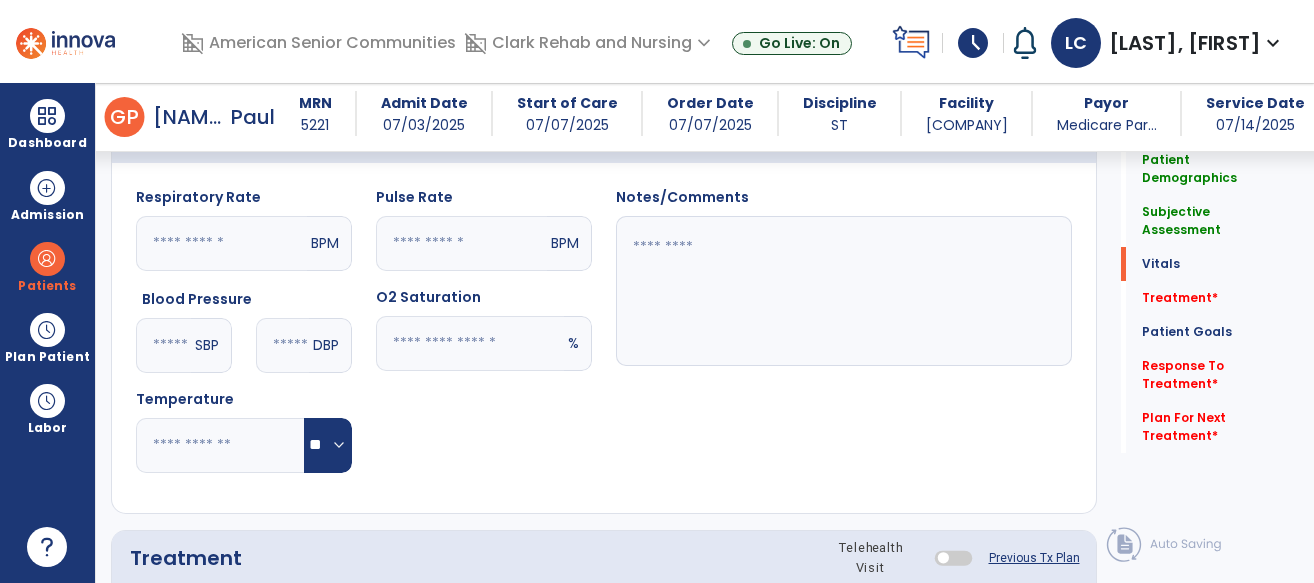 type on "**" 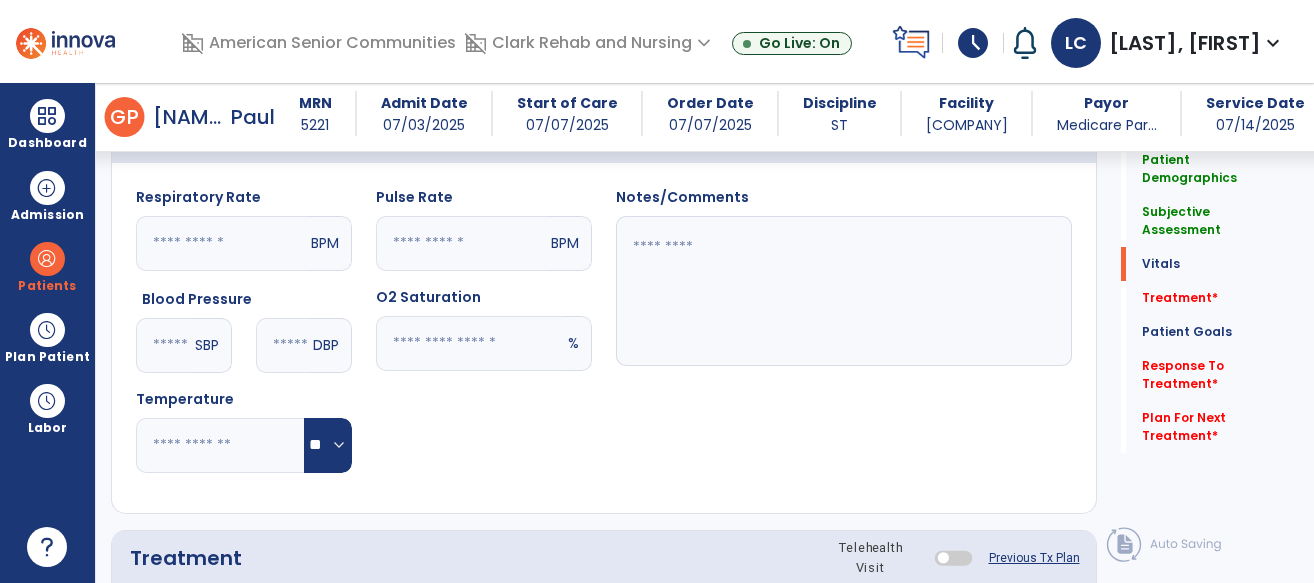 click 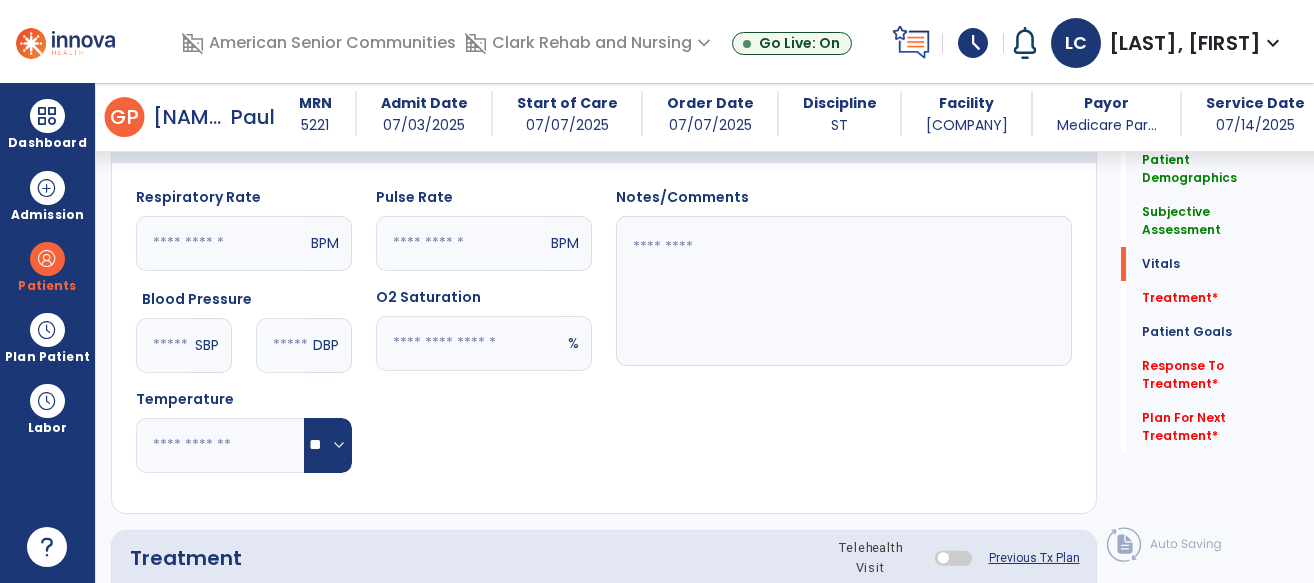 type on "**" 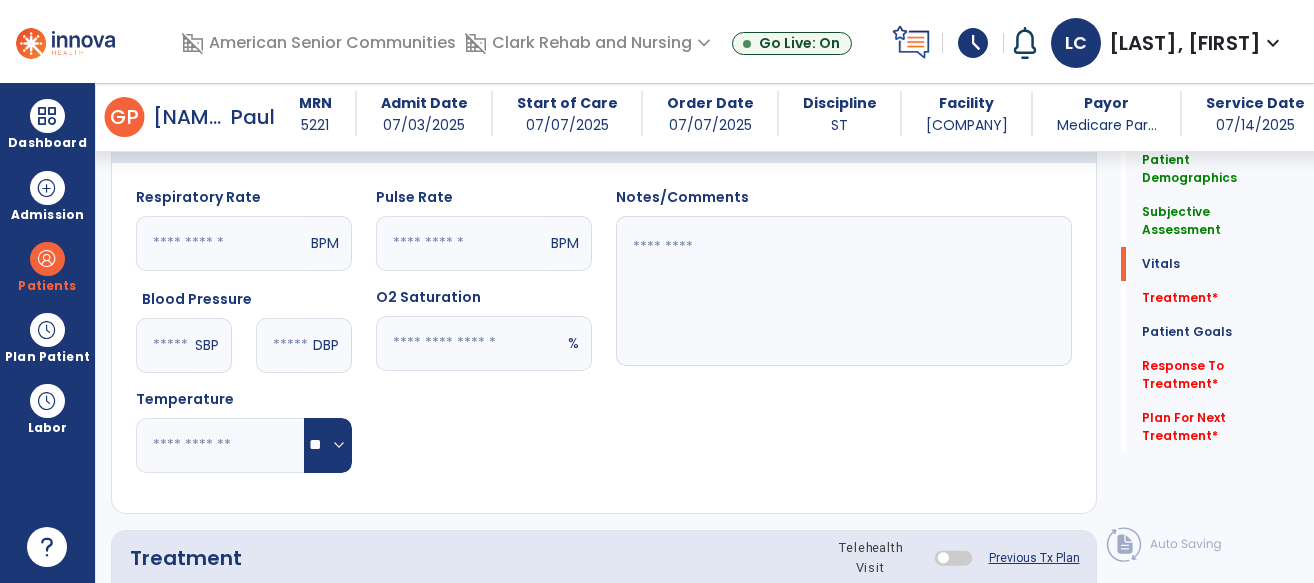 click on "Pulse Rate  ** BPM O2 Saturation  ** %" 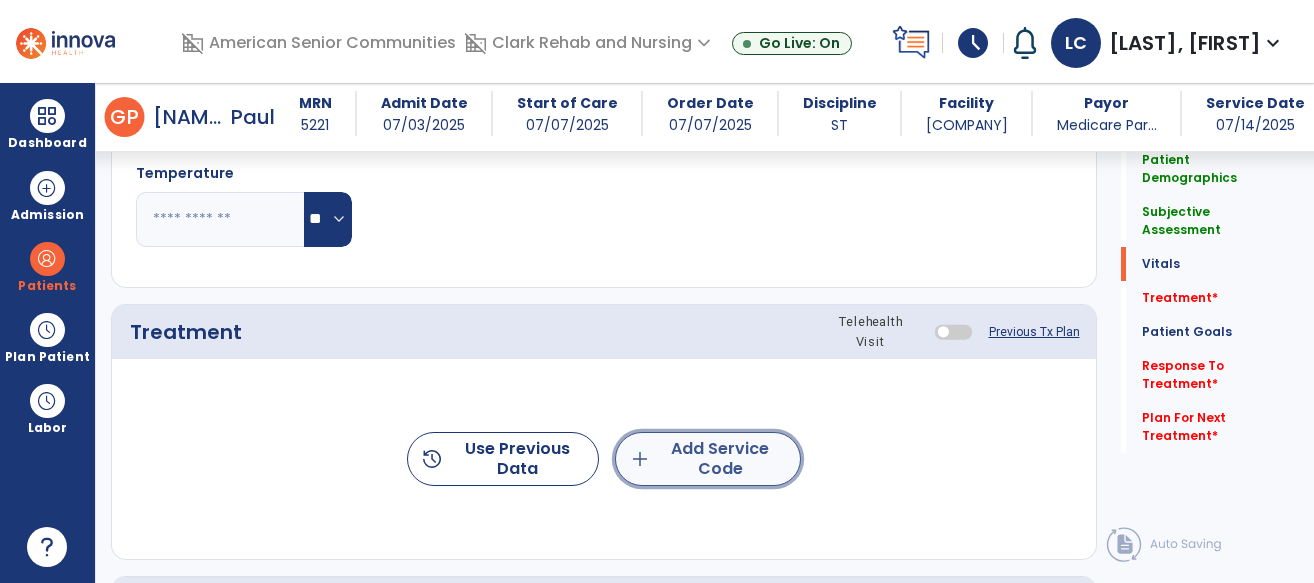 click on "add" 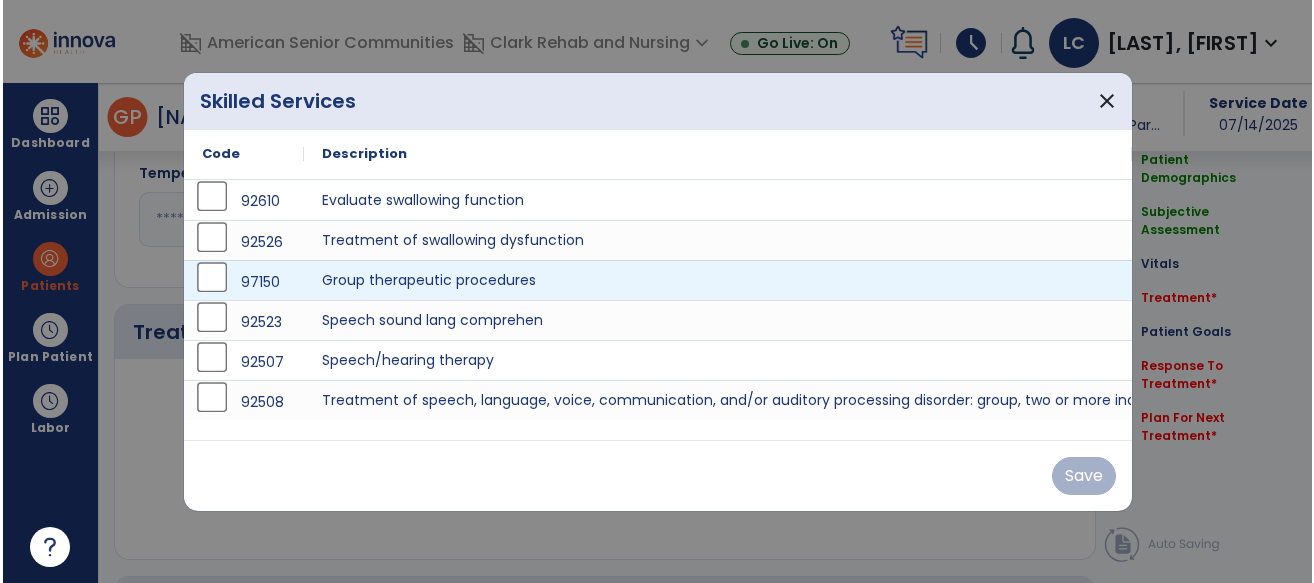 scroll, scrollTop: 1065, scrollLeft: 0, axis: vertical 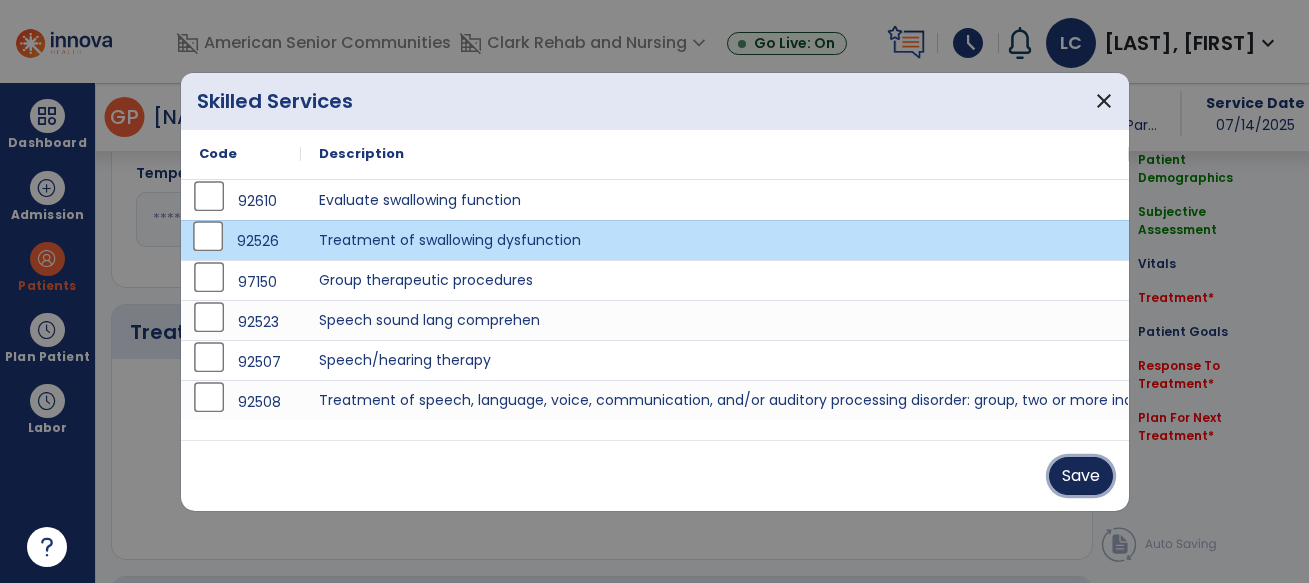 click on "Save" at bounding box center (1081, 476) 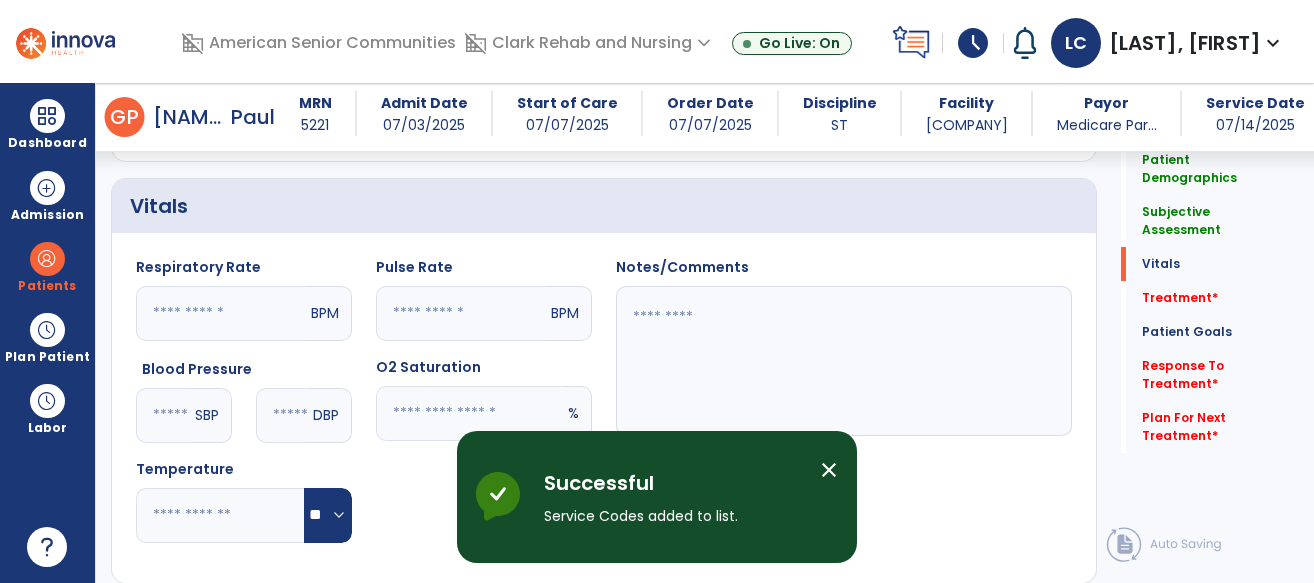 scroll, scrollTop: 516, scrollLeft: 0, axis: vertical 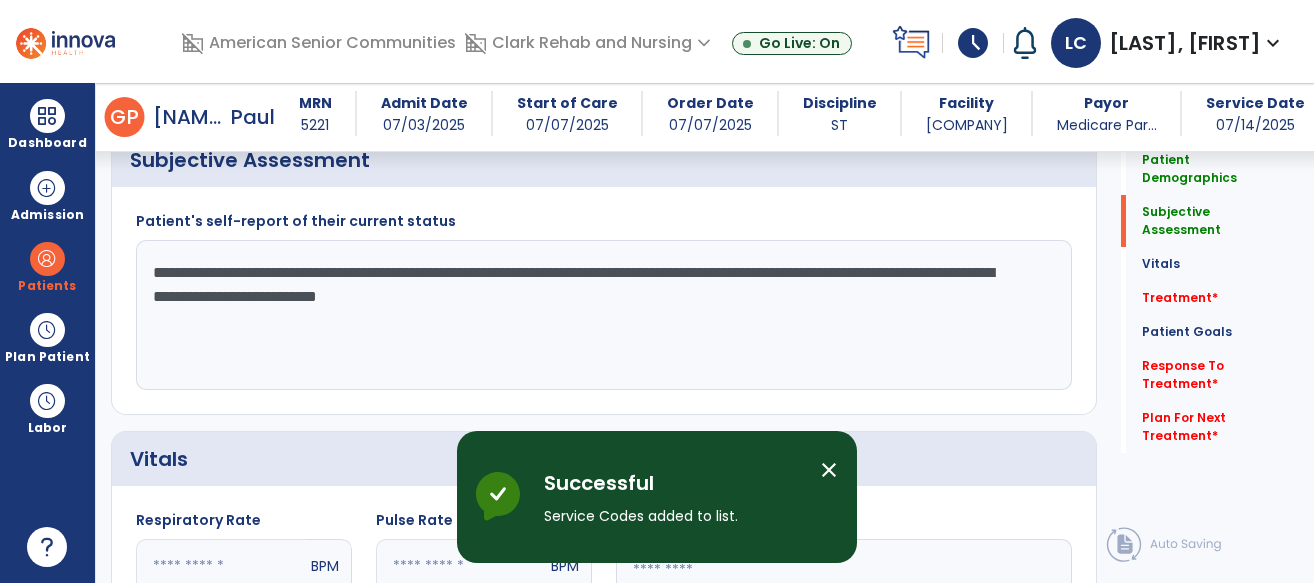 click on "**********" 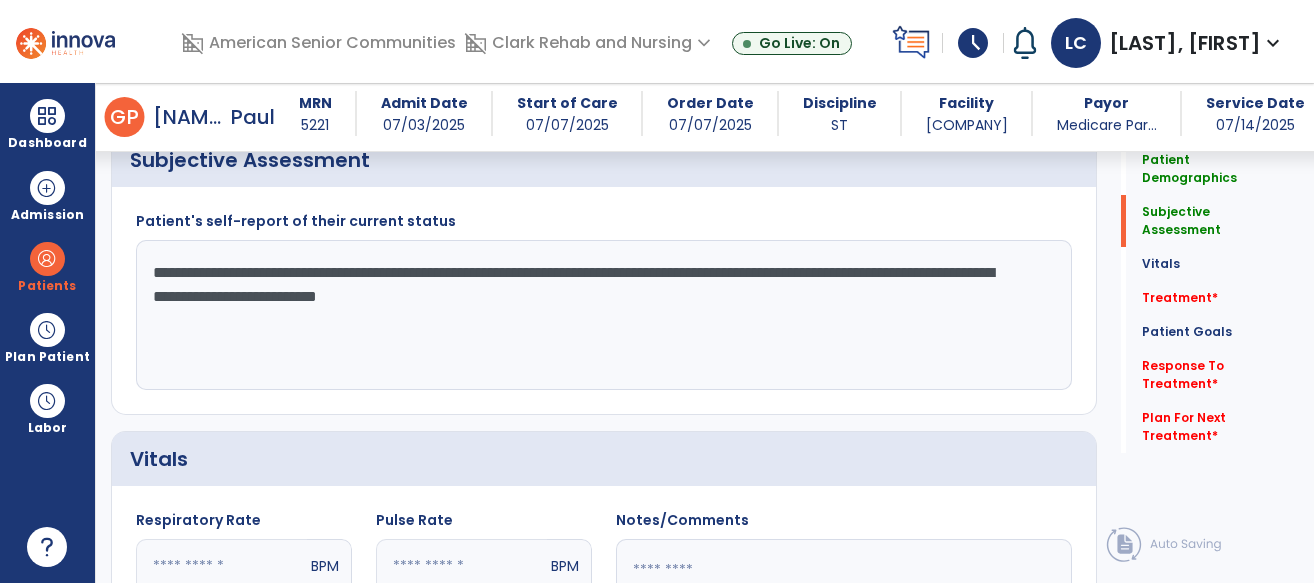 click on "**********" 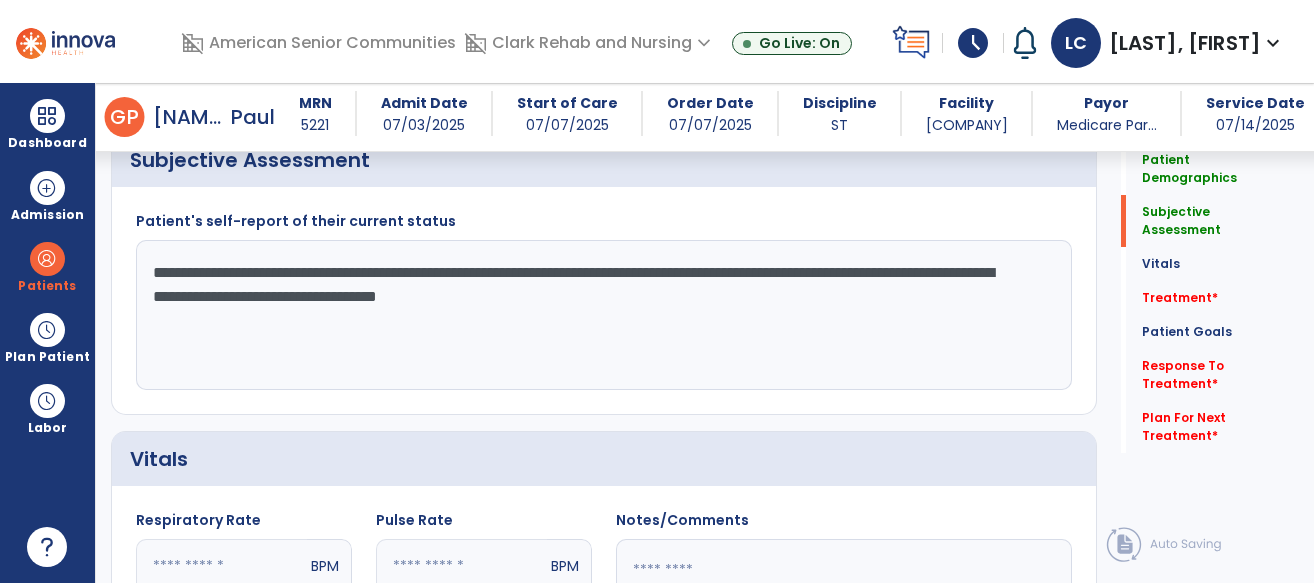 click on "**********" 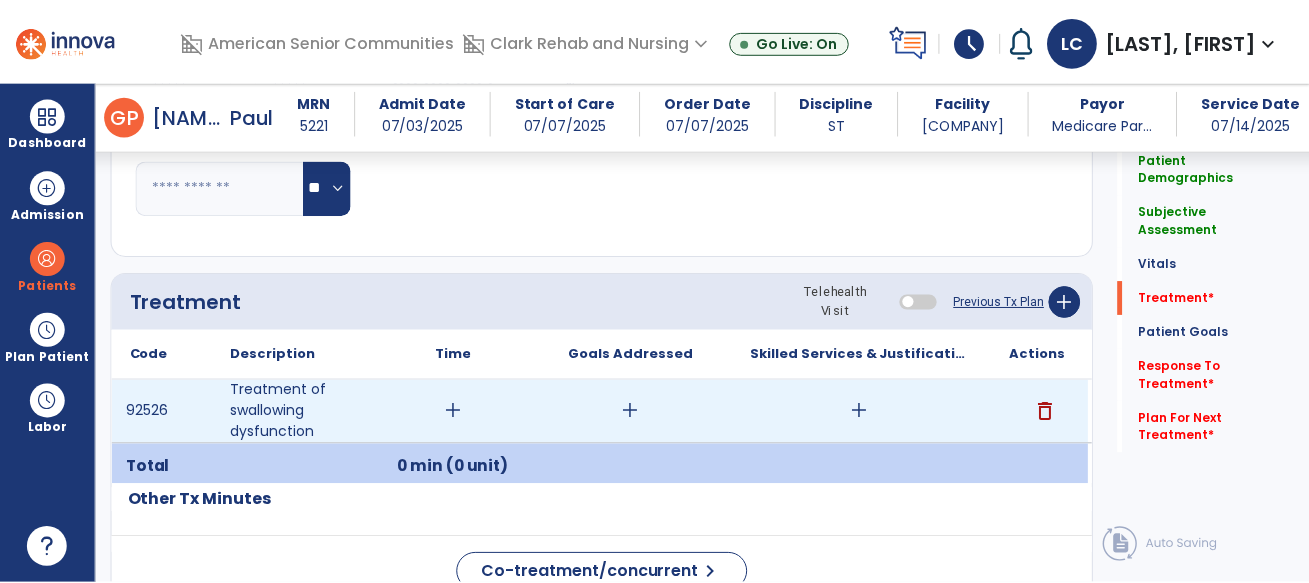 scroll, scrollTop: 1089, scrollLeft: 0, axis: vertical 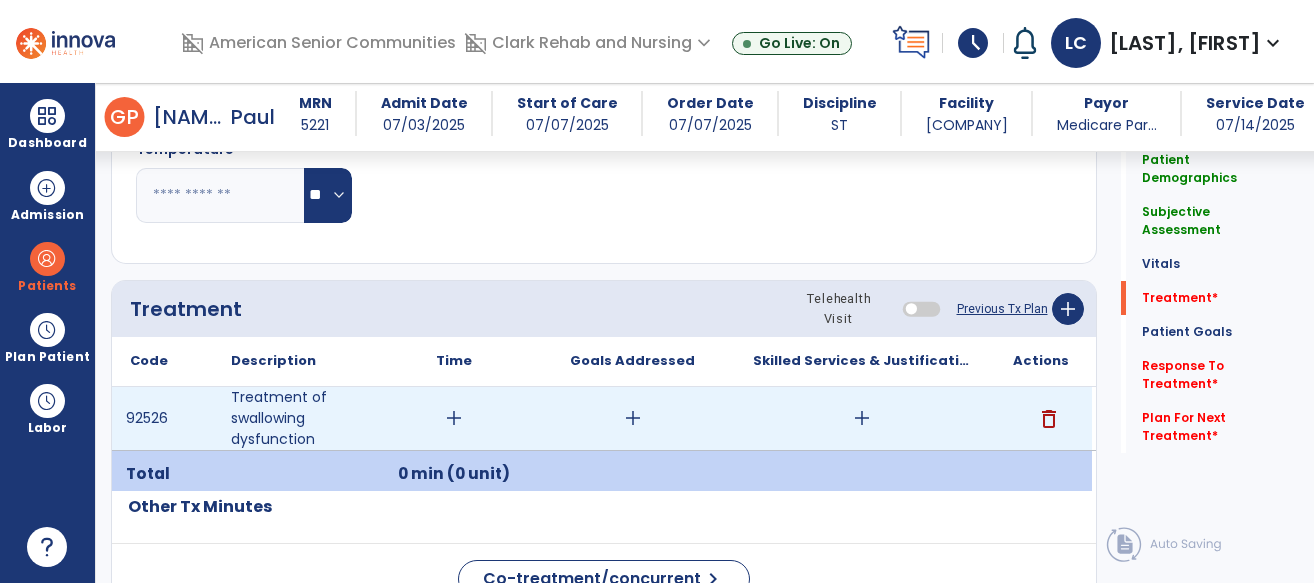 type on "**********" 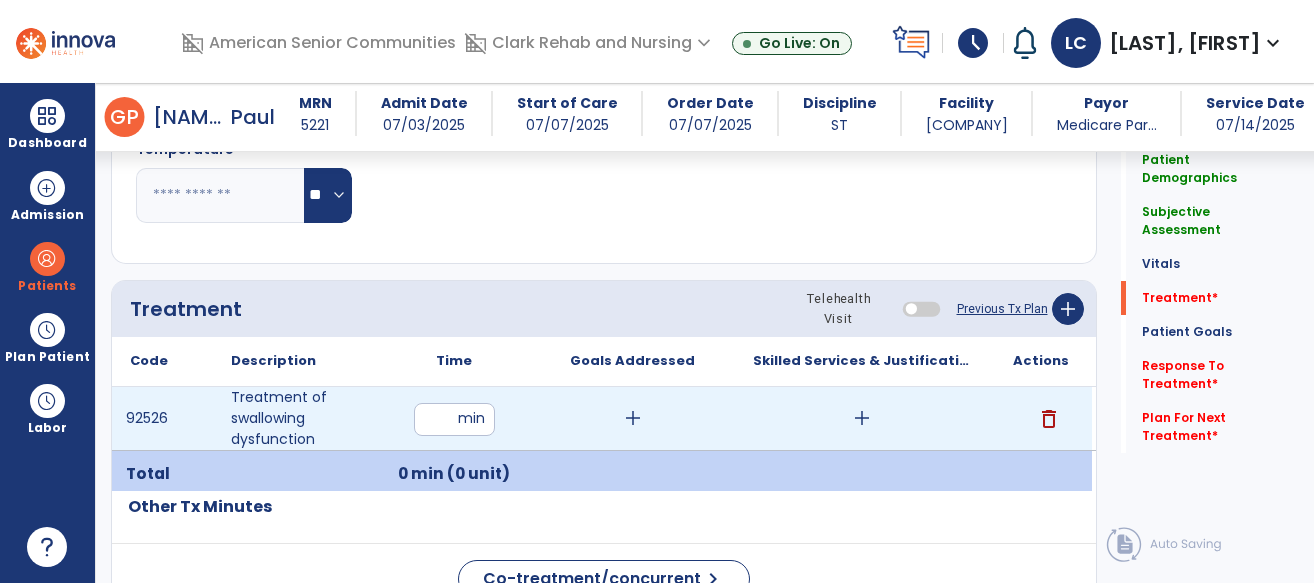 type on "**" 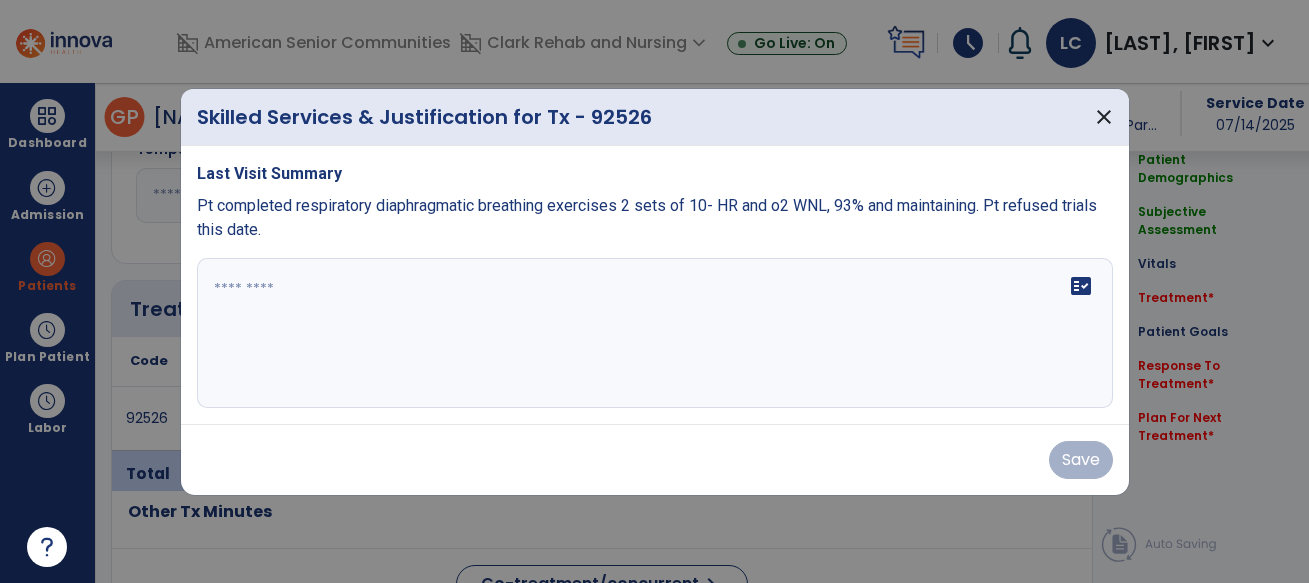 scroll, scrollTop: 1089, scrollLeft: 0, axis: vertical 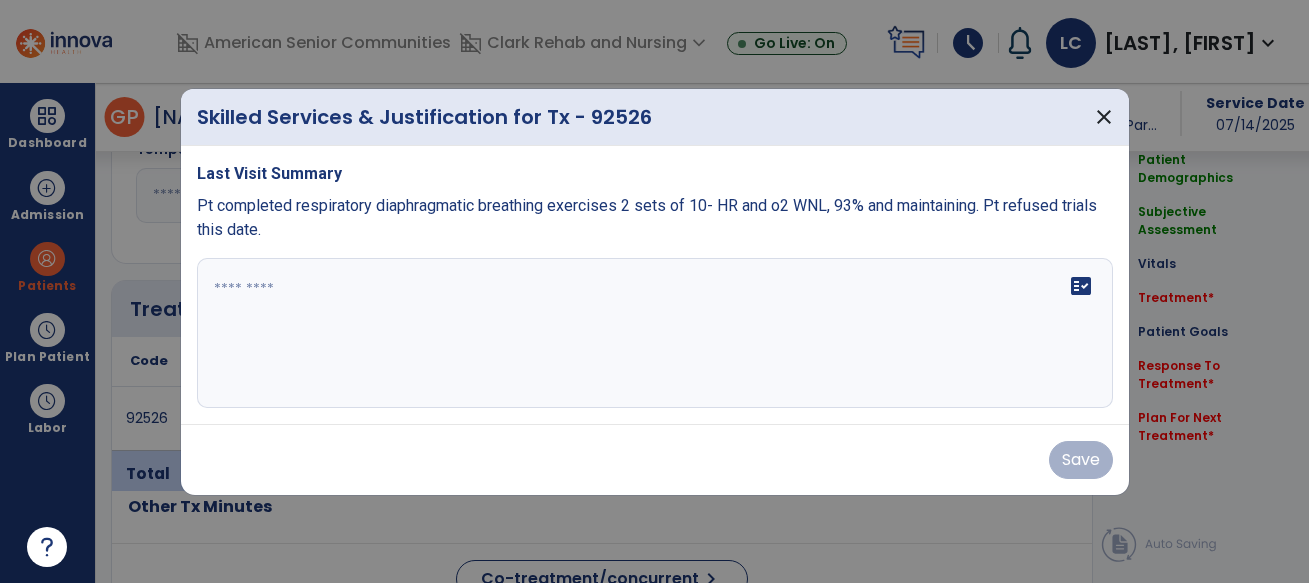 click at bounding box center (655, 333) 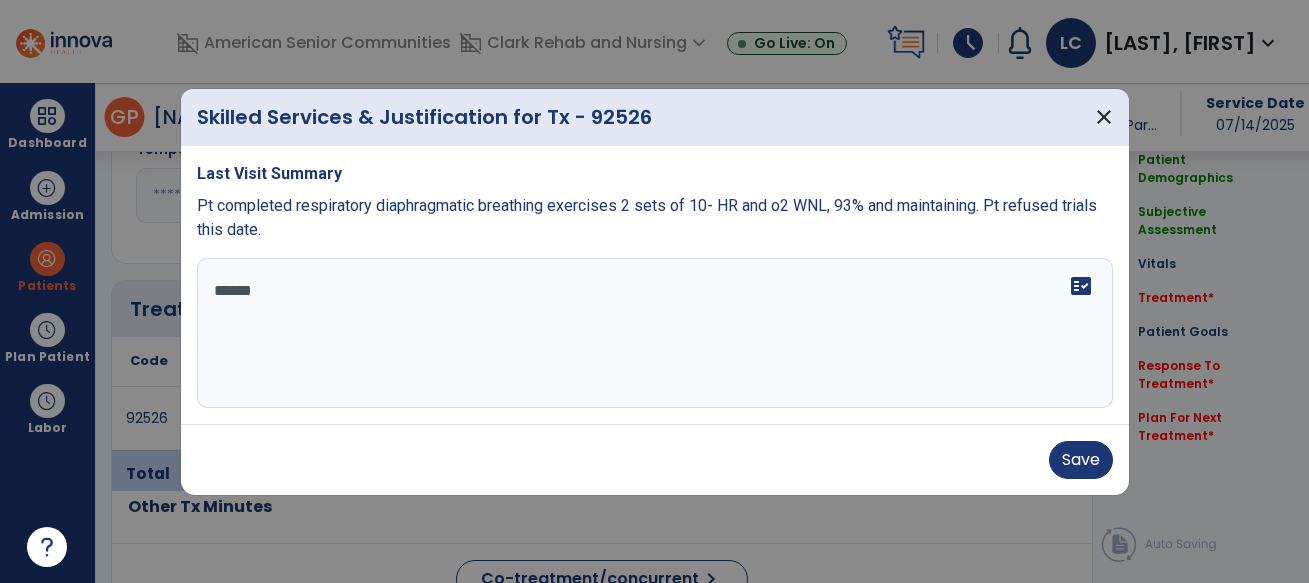 type on "*******" 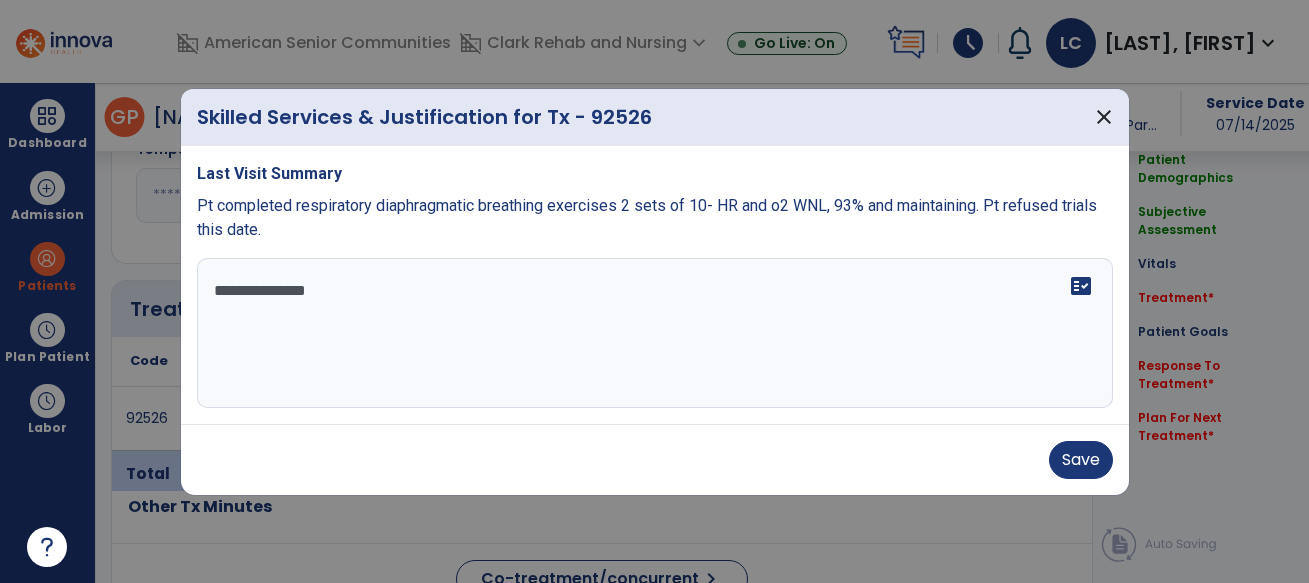 type on "**********" 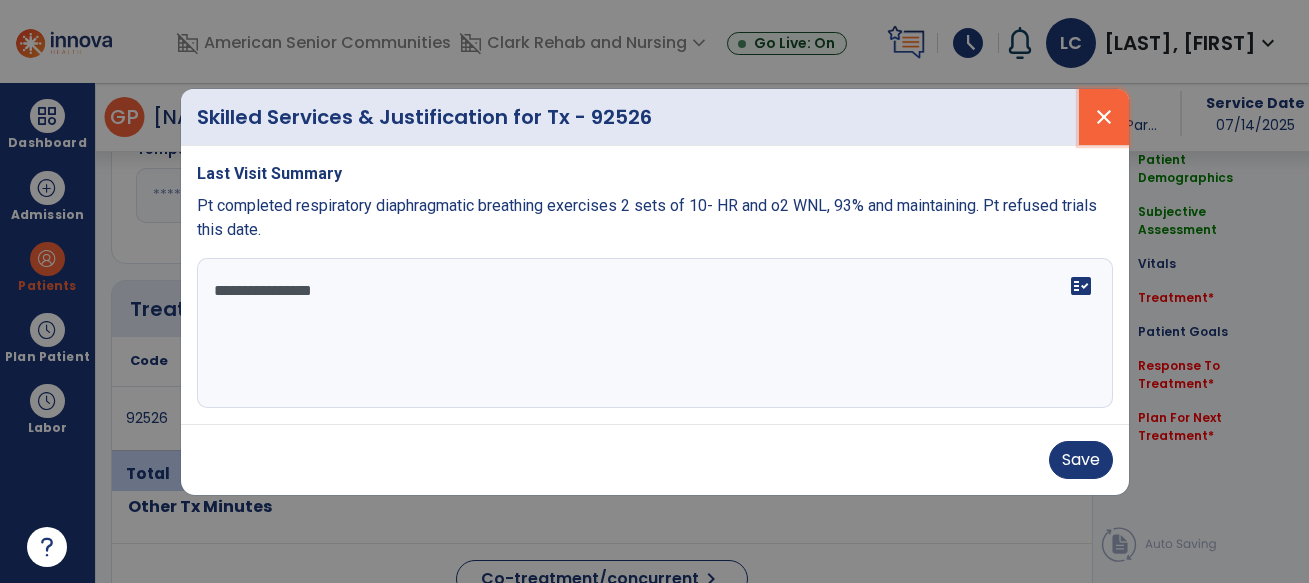 click on "close" at bounding box center [1104, 117] 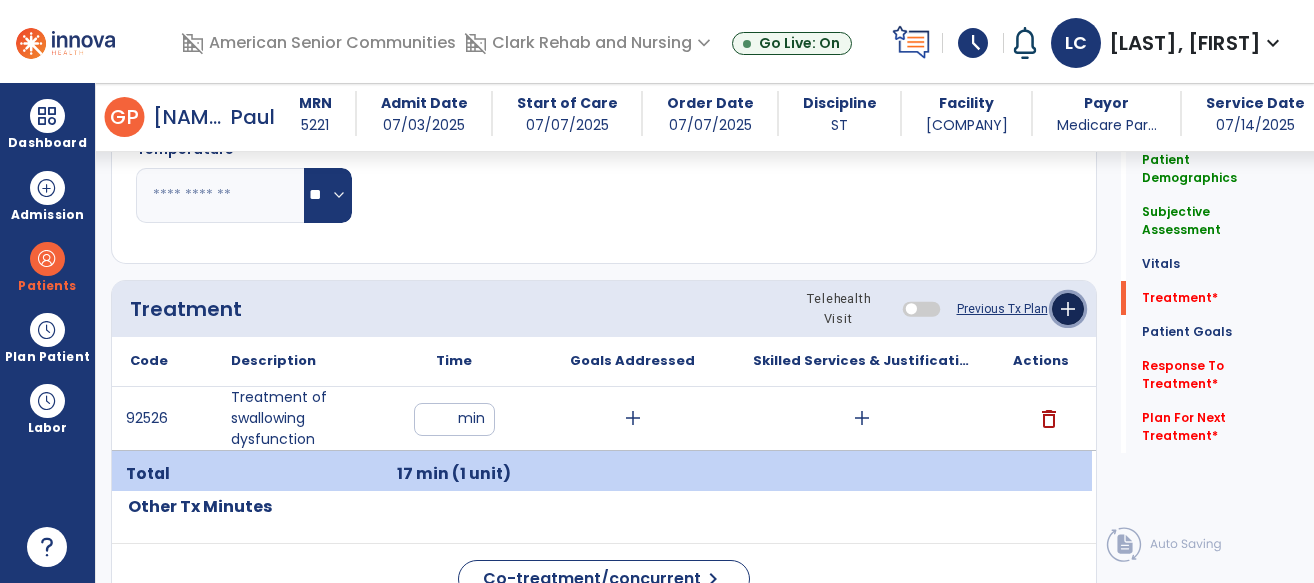 click on "add" 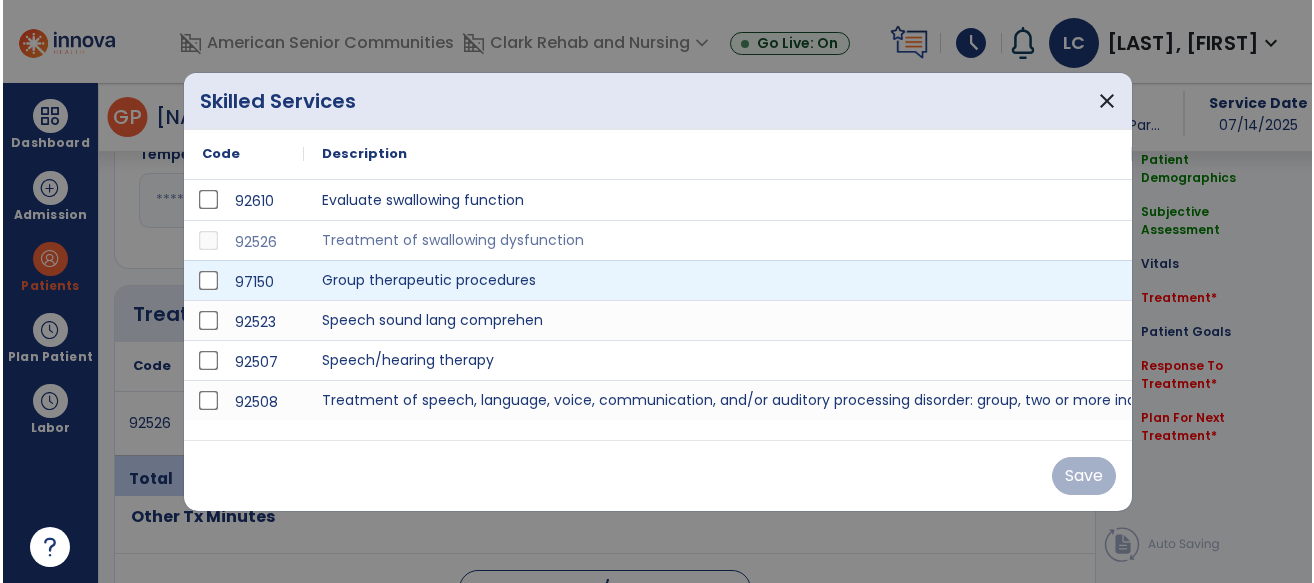 scroll, scrollTop: 1089, scrollLeft: 0, axis: vertical 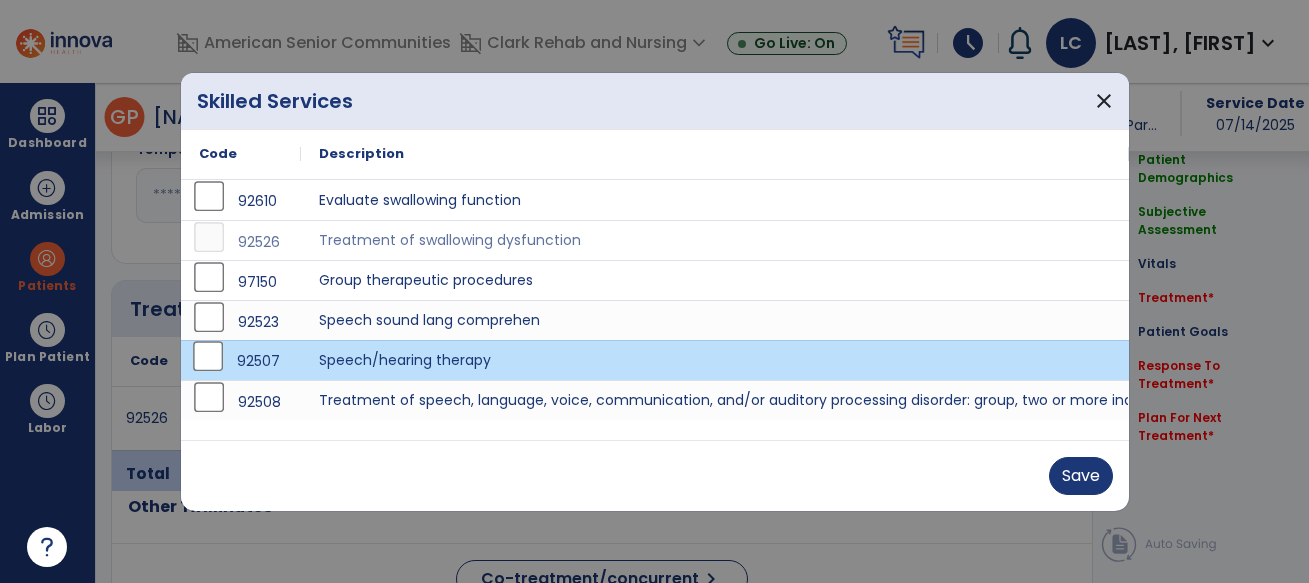 click on "Save" at bounding box center [655, 475] 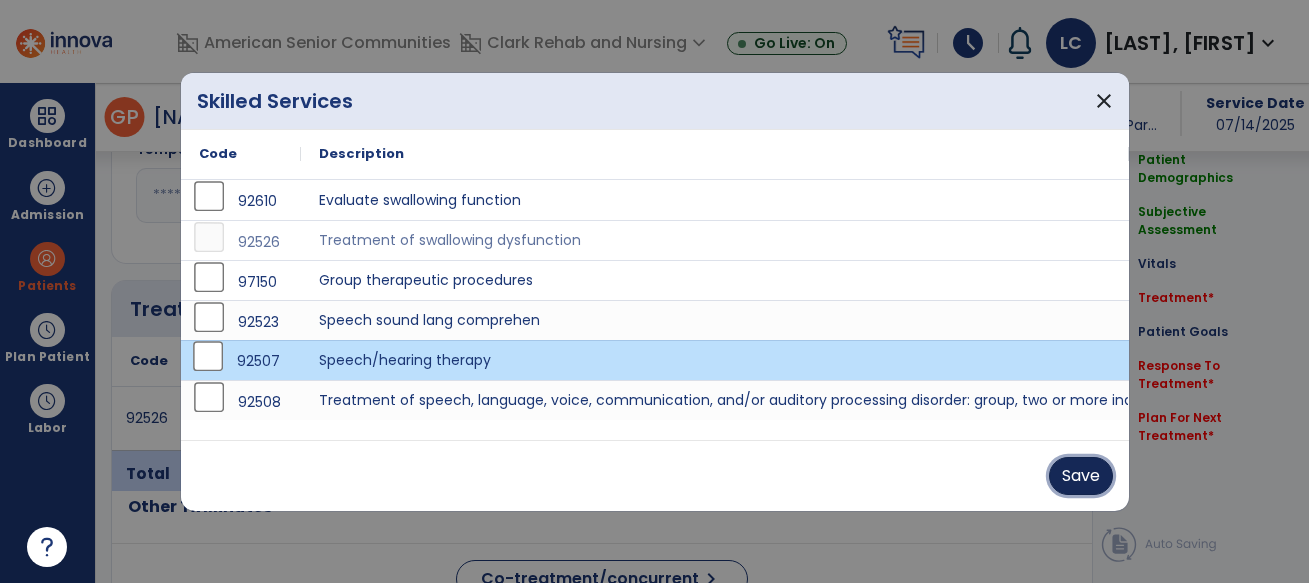 click on "Save" at bounding box center [1081, 476] 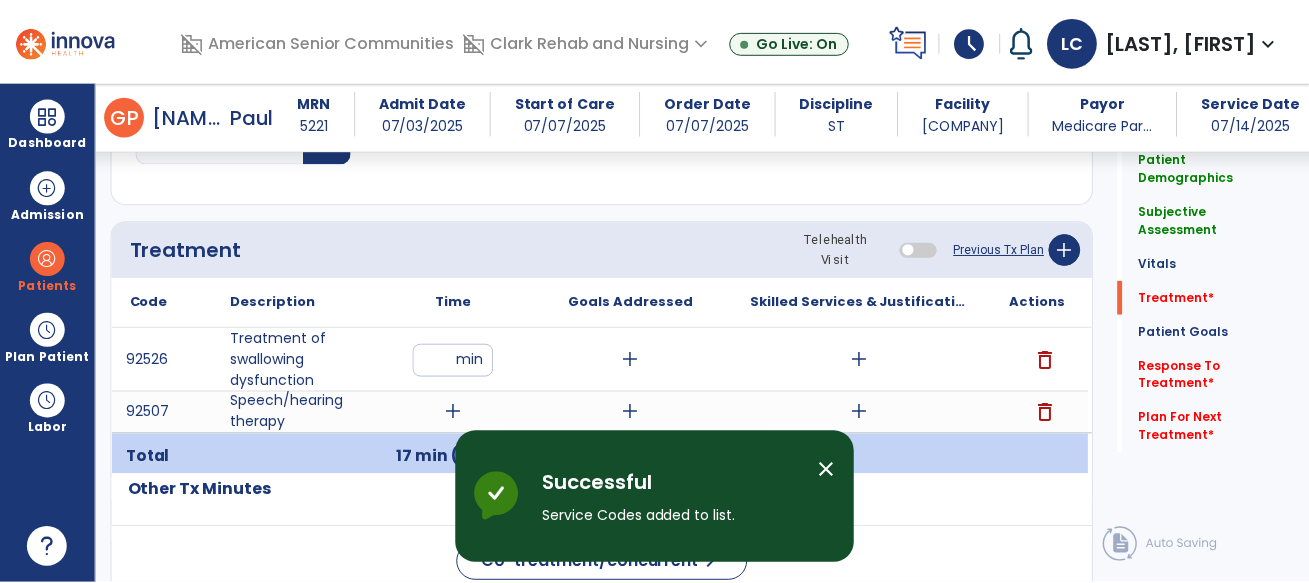 scroll, scrollTop: 1275, scrollLeft: 0, axis: vertical 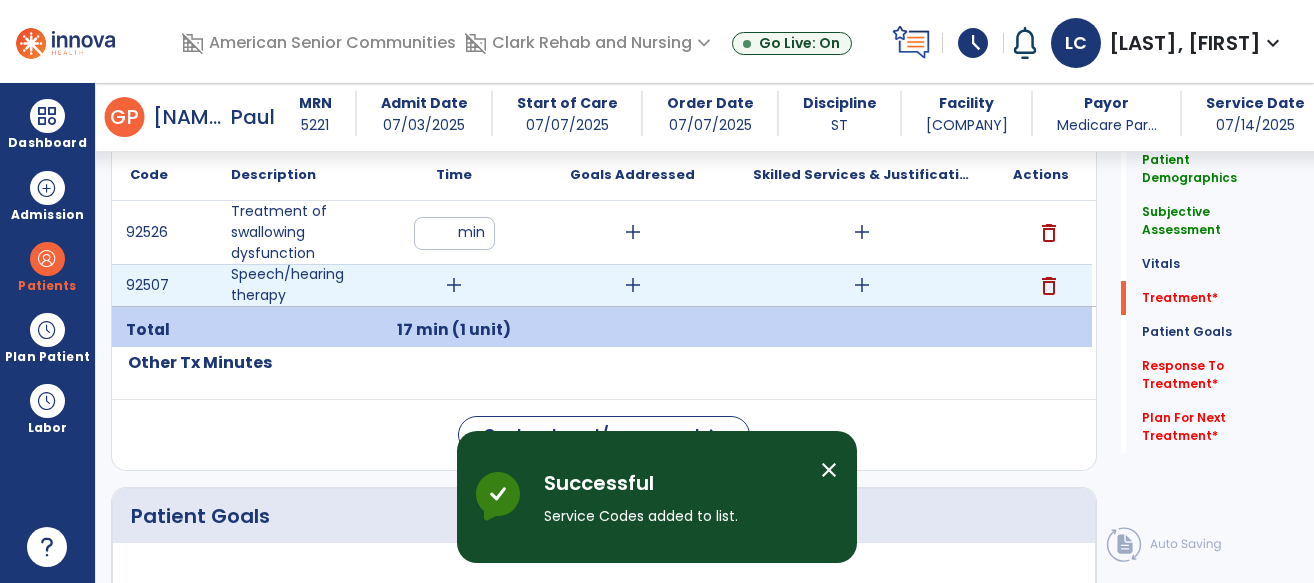click on "add" at bounding box center (454, 285) 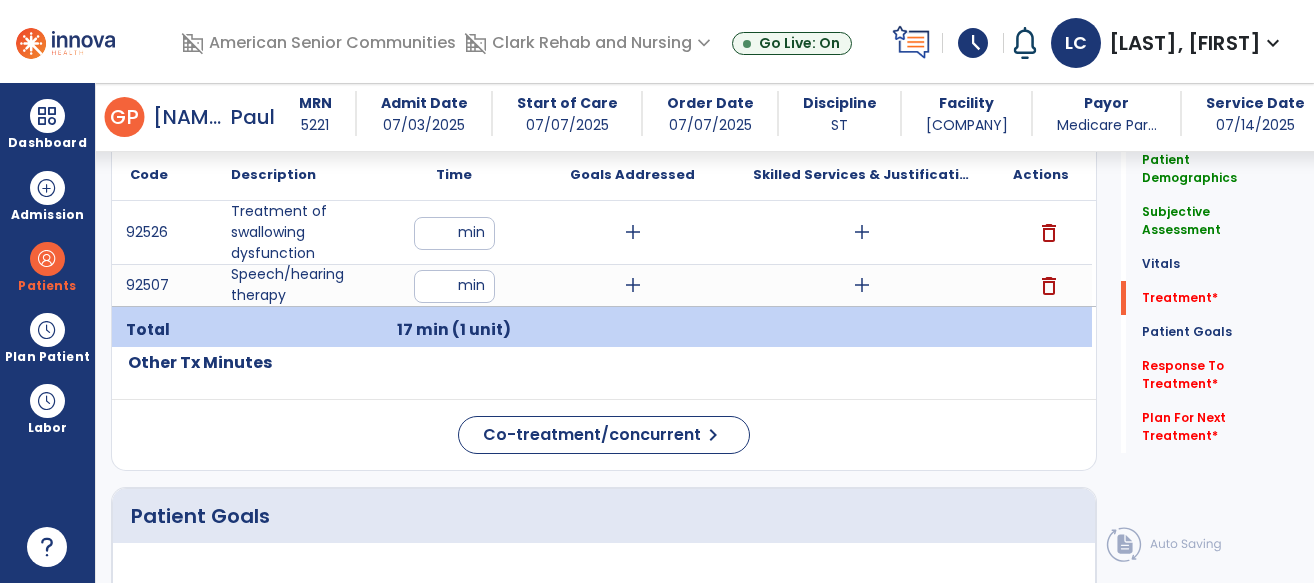 type on "*" 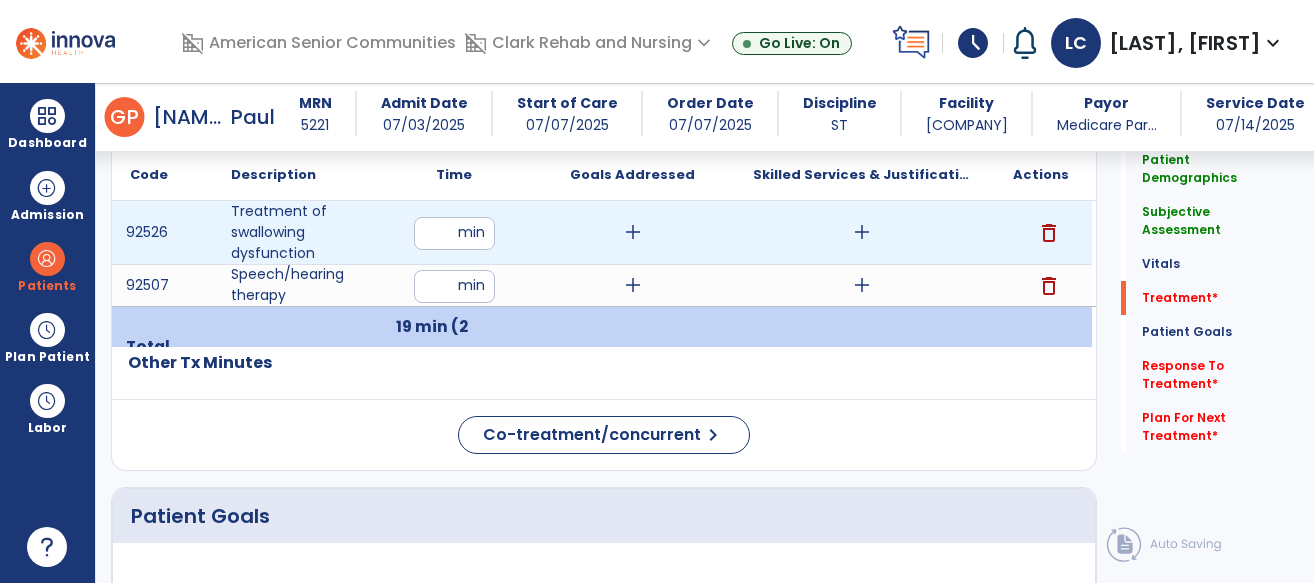 click on "**" at bounding box center [454, 233] 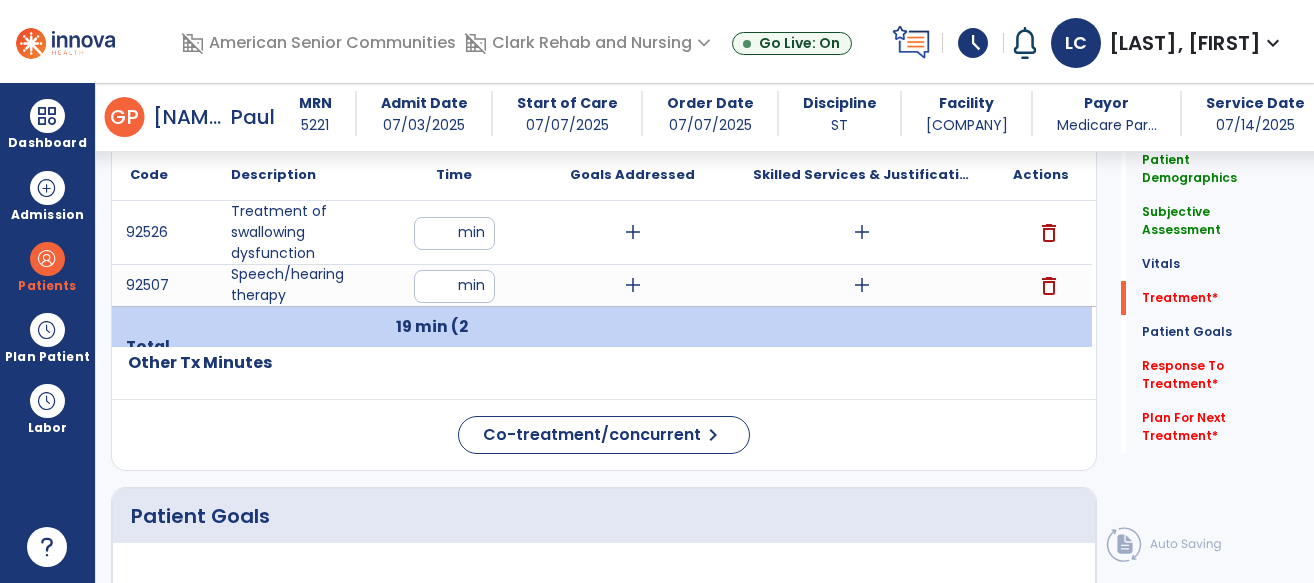 type on "**" 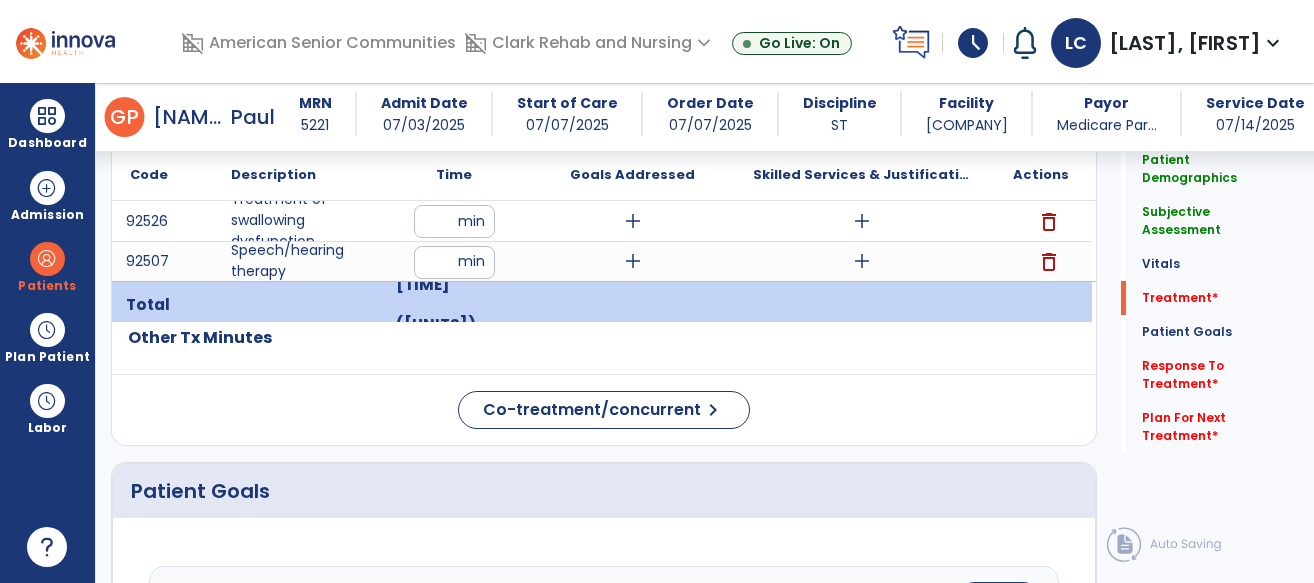 click at bounding box center [862, 305] 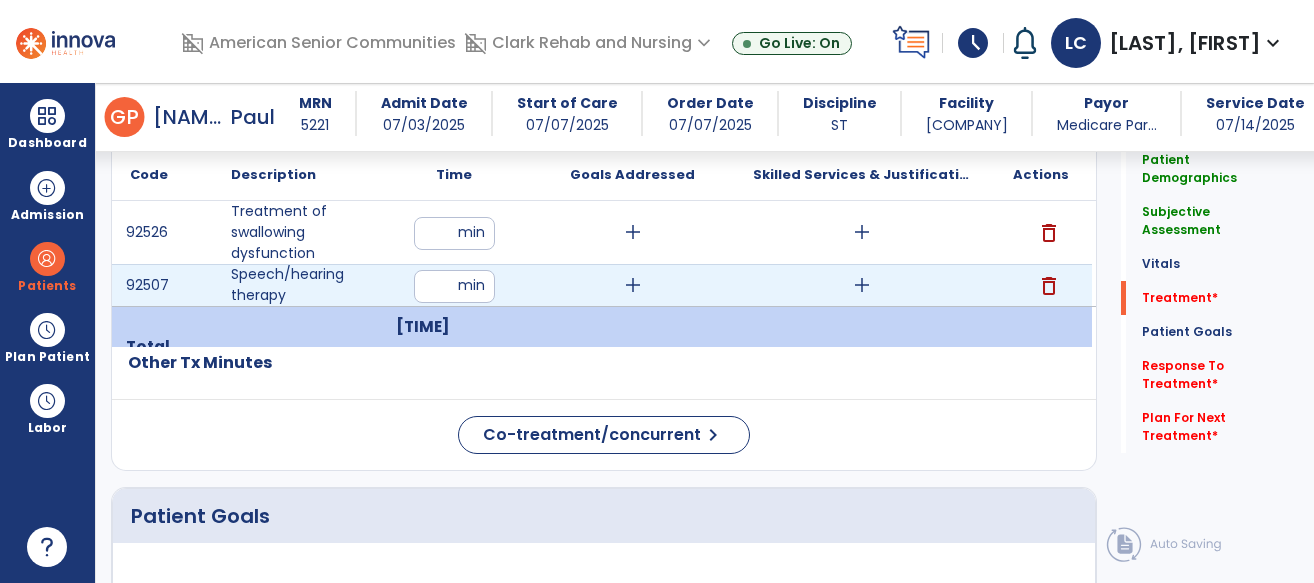 click on "add" at bounding box center [862, 285] 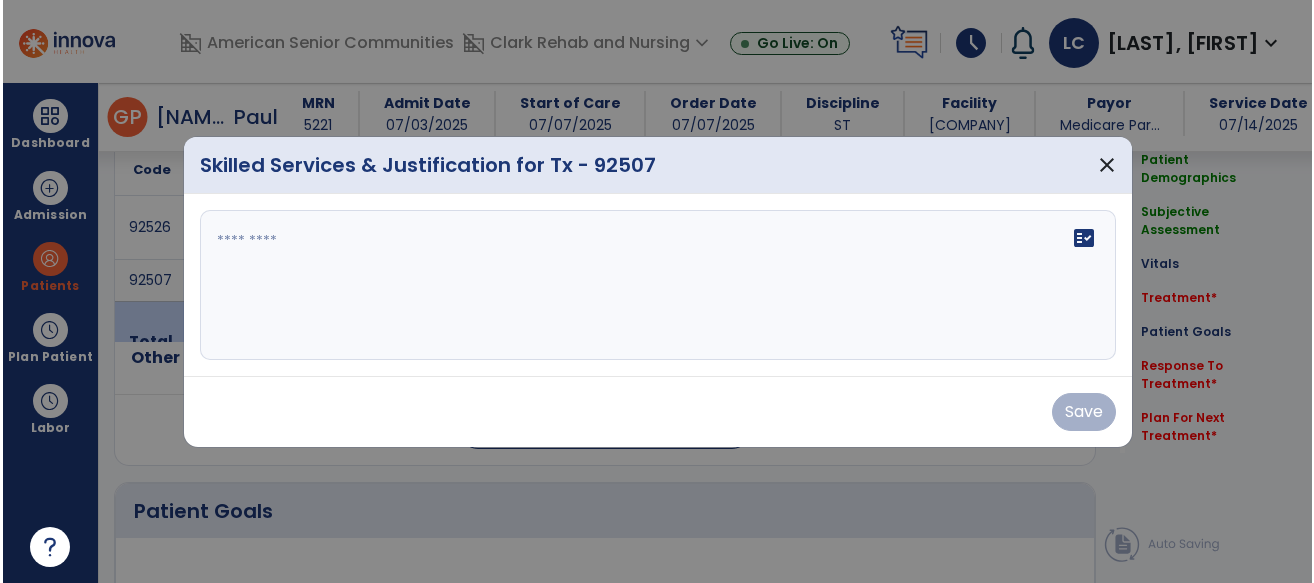 scroll, scrollTop: 1275, scrollLeft: 0, axis: vertical 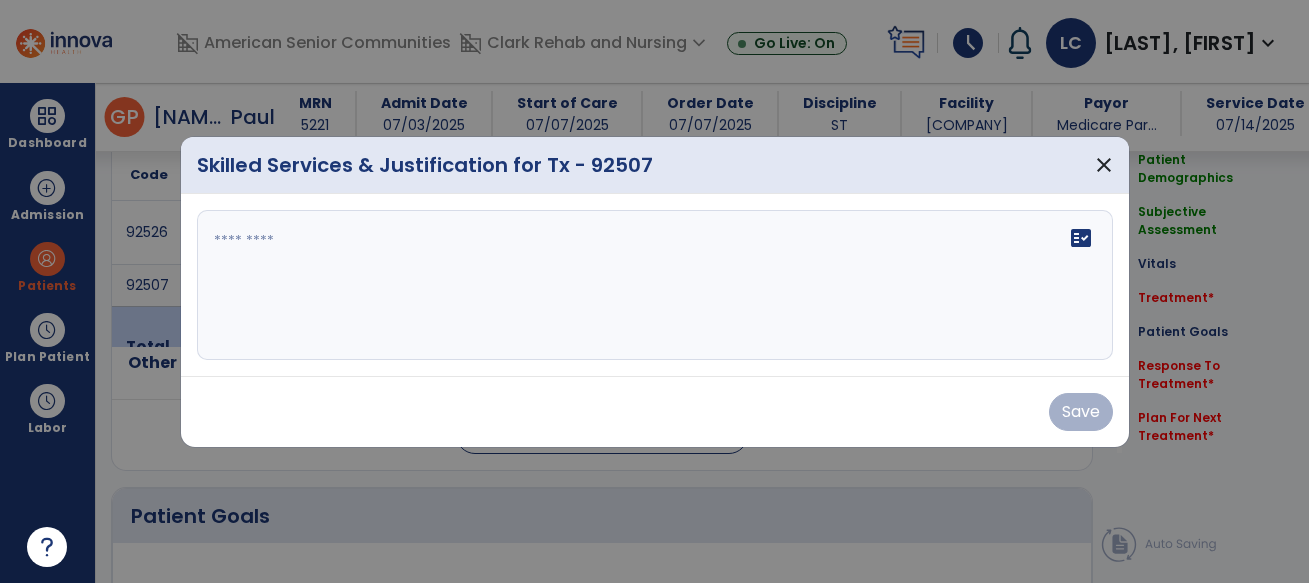 click on "fact_check" at bounding box center [655, 285] 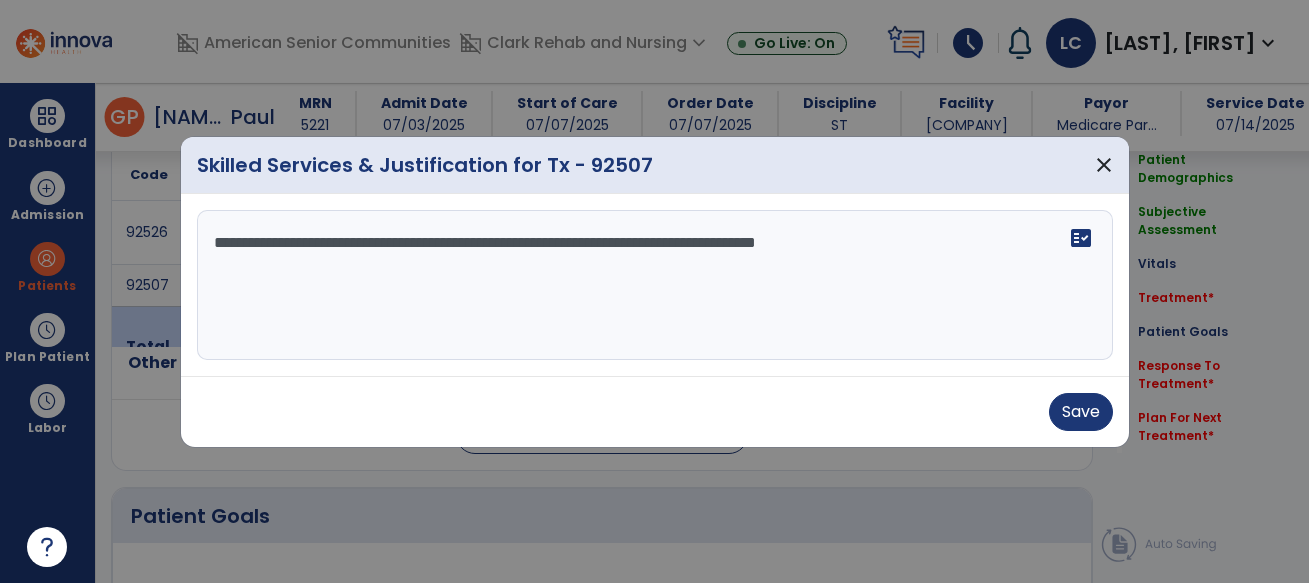 click on "**********" at bounding box center (655, 285) 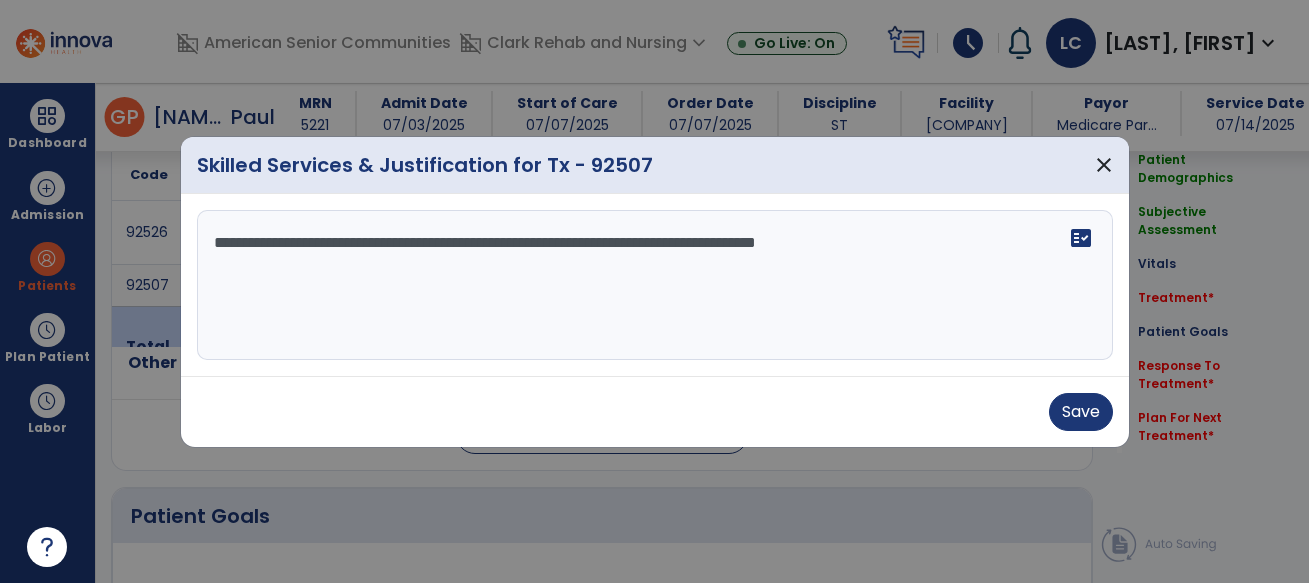 click on "**********" at bounding box center [655, 285] 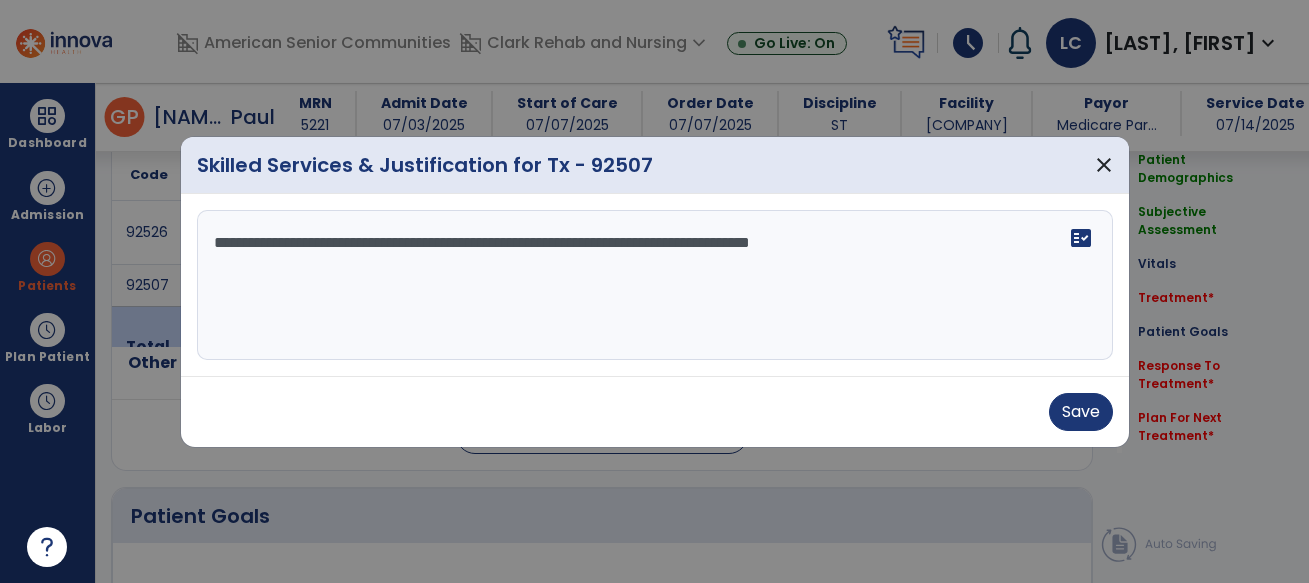click on "**********" at bounding box center (655, 285) 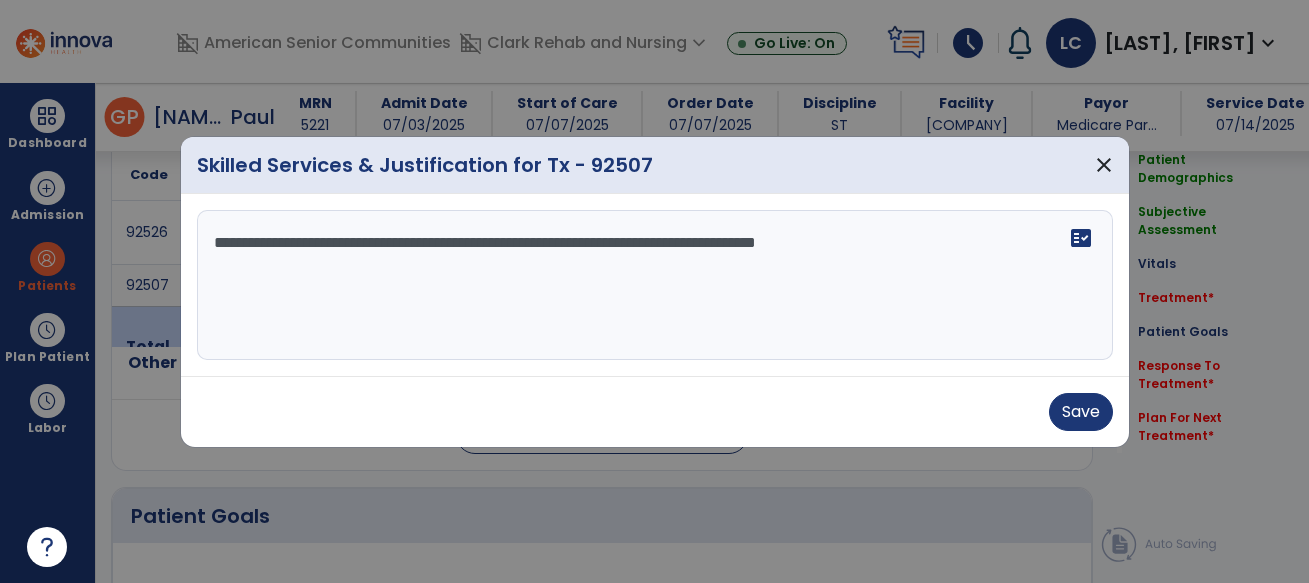 click on "**********" at bounding box center [655, 285] 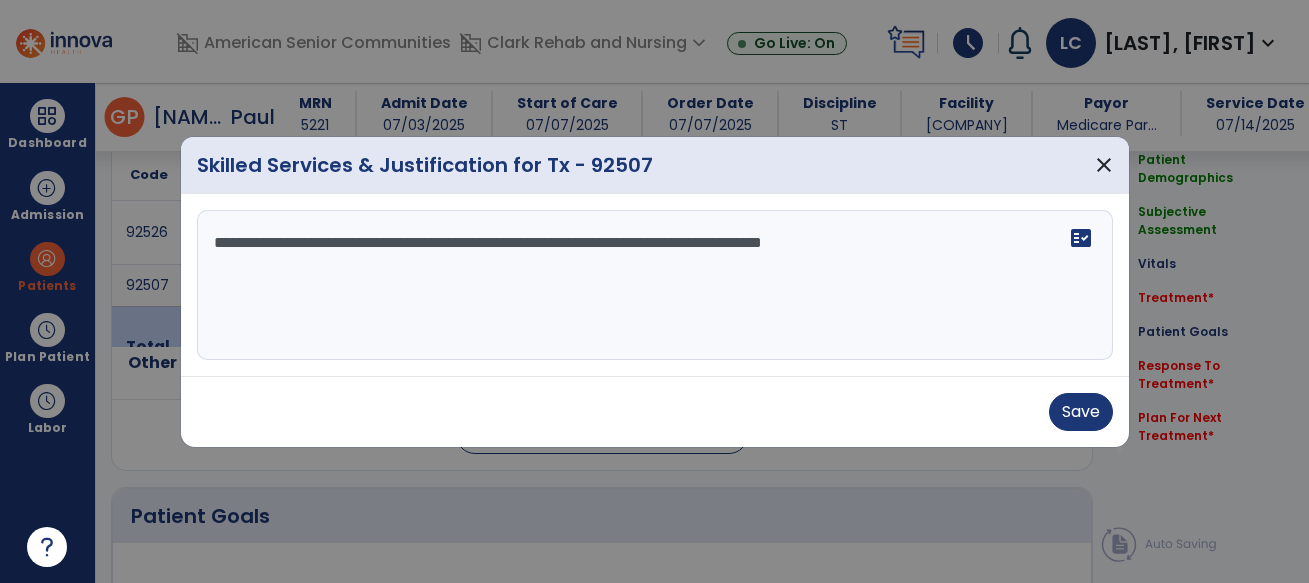 click on "**********" at bounding box center (655, 285) 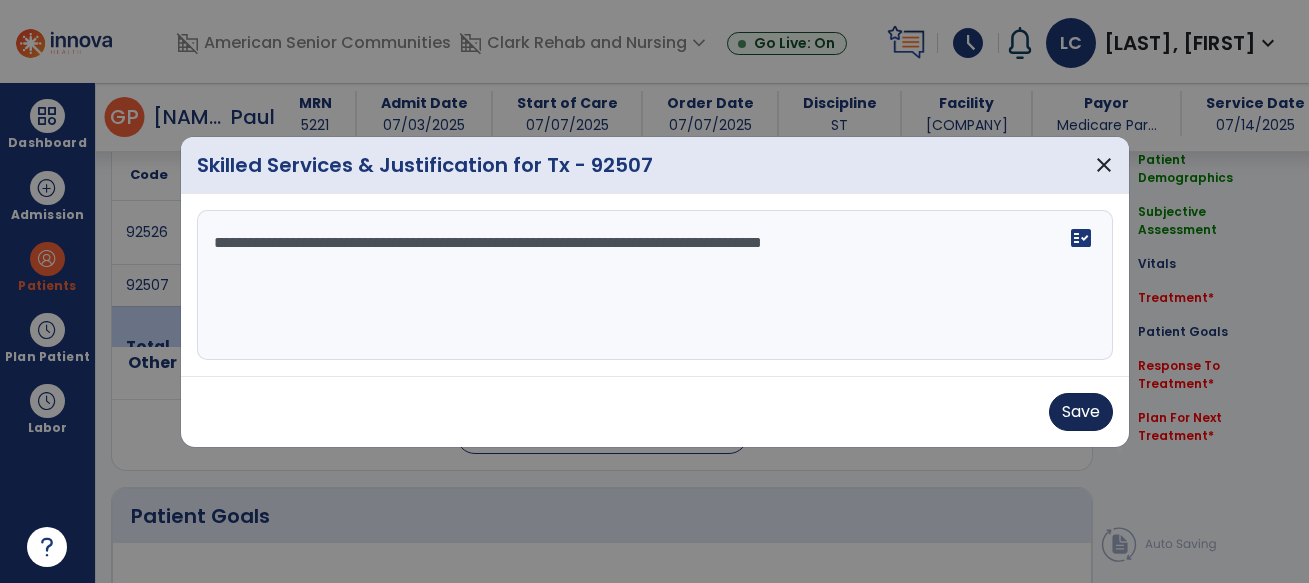 type on "**********" 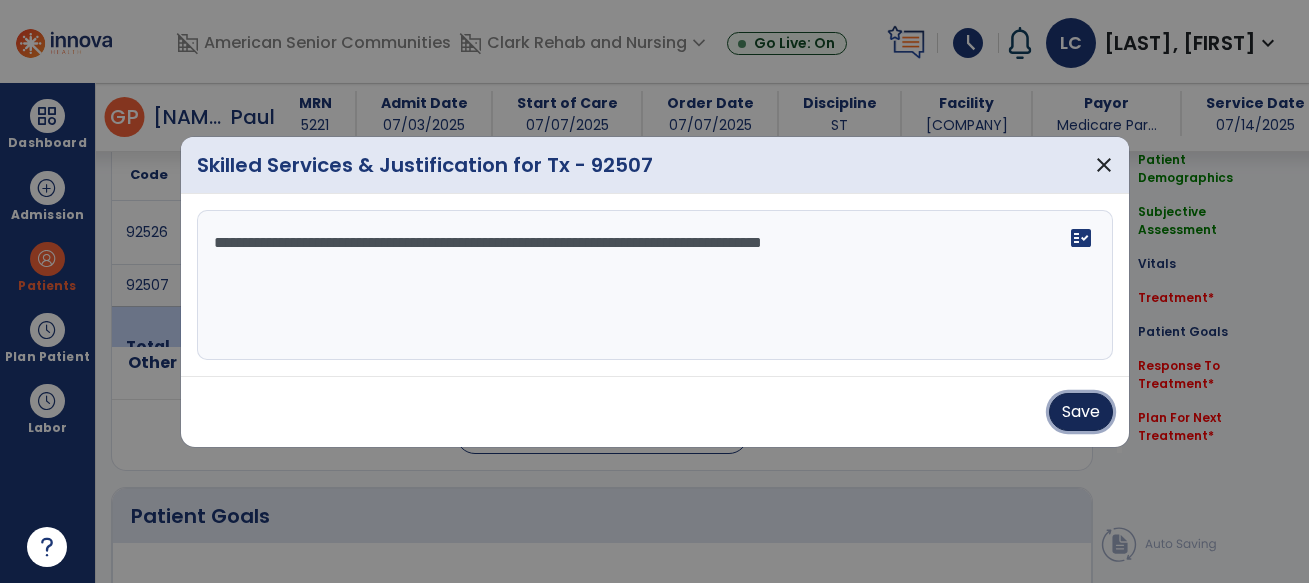 click on "Save" at bounding box center (1081, 412) 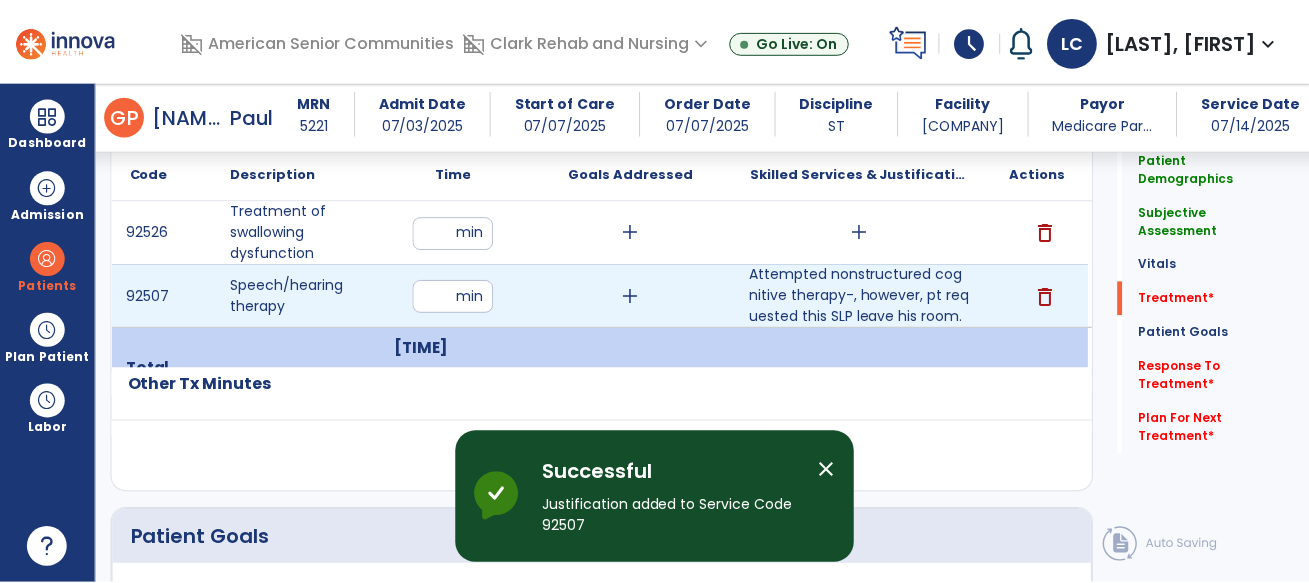 scroll, scrollTop: 1244, scrollLeft: 0, axis: vertical 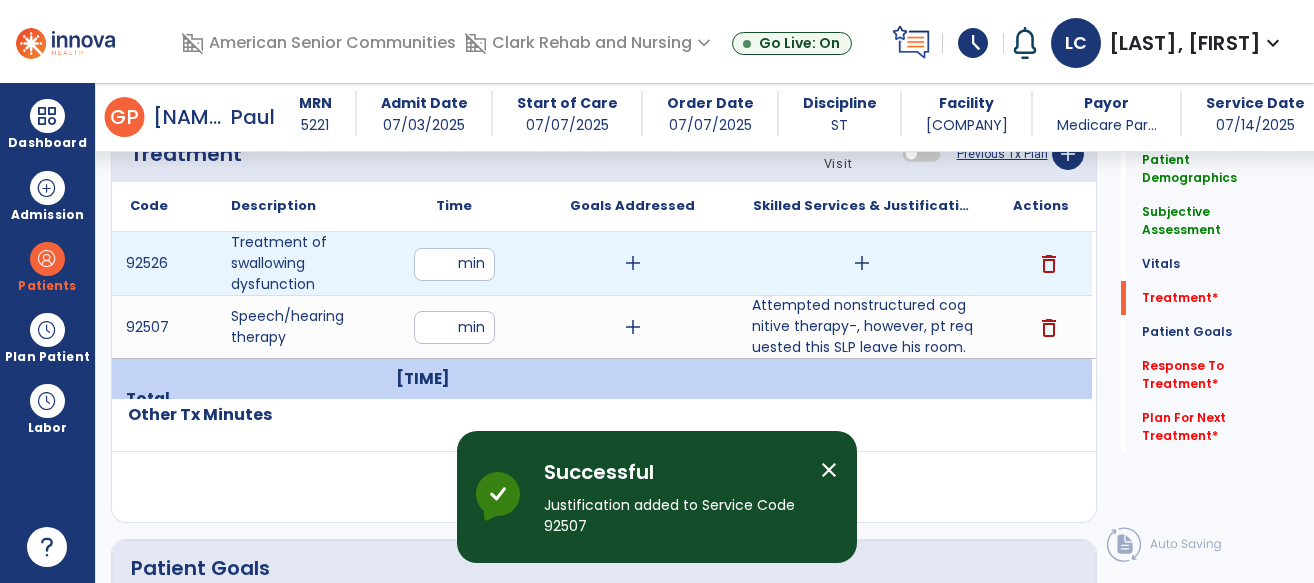 click on "add" at bounding box center [862, 263] 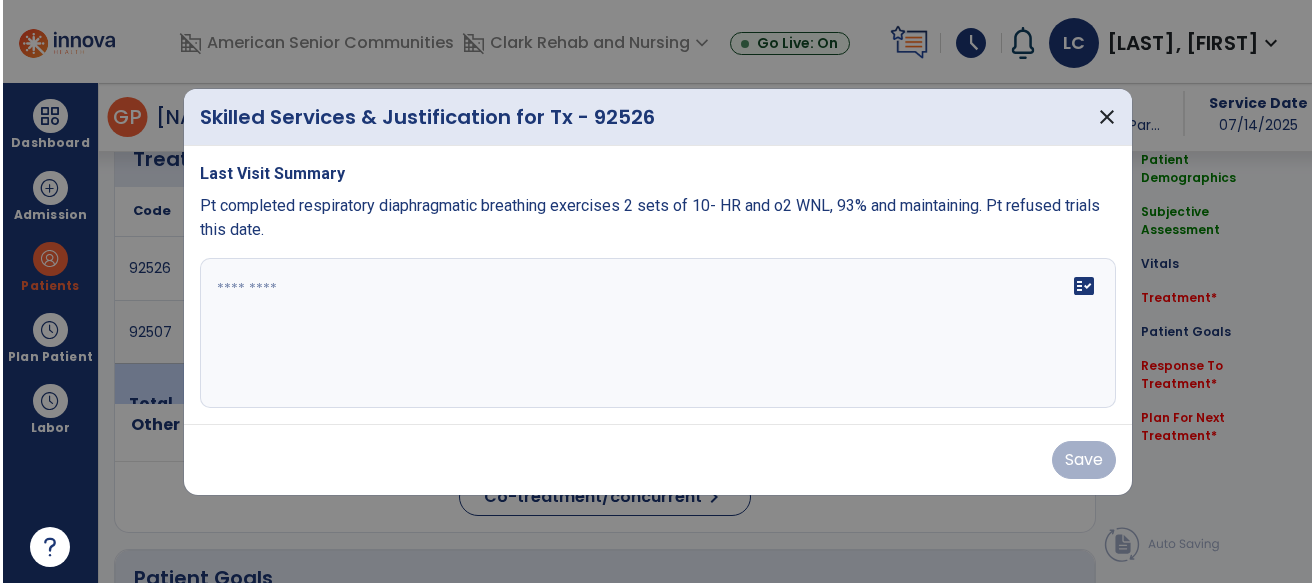 scroll, scrollTop: 1244, scrollLeft: 0, axis: vertical 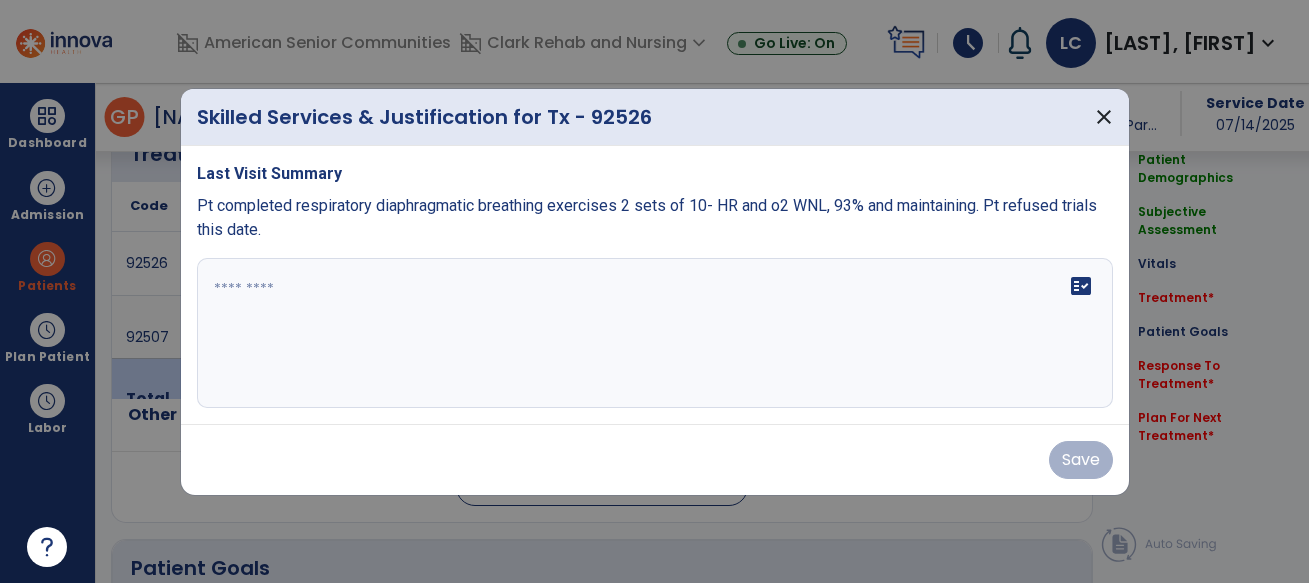 click on "fact_check" at bounding box center (655, 333) 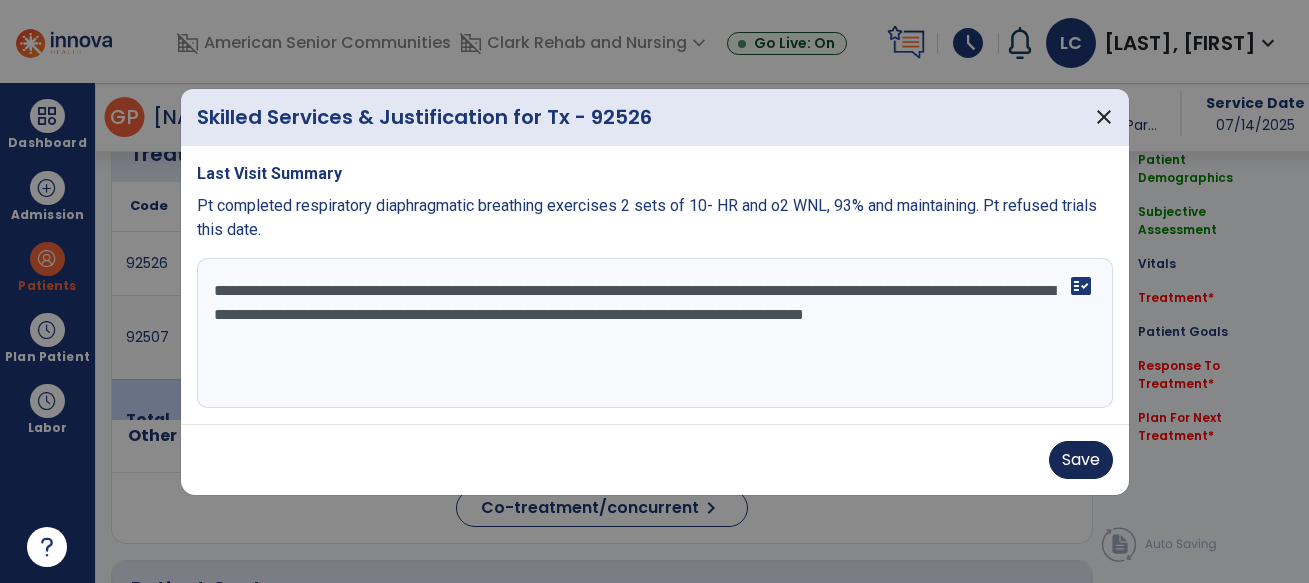 type on "**********" 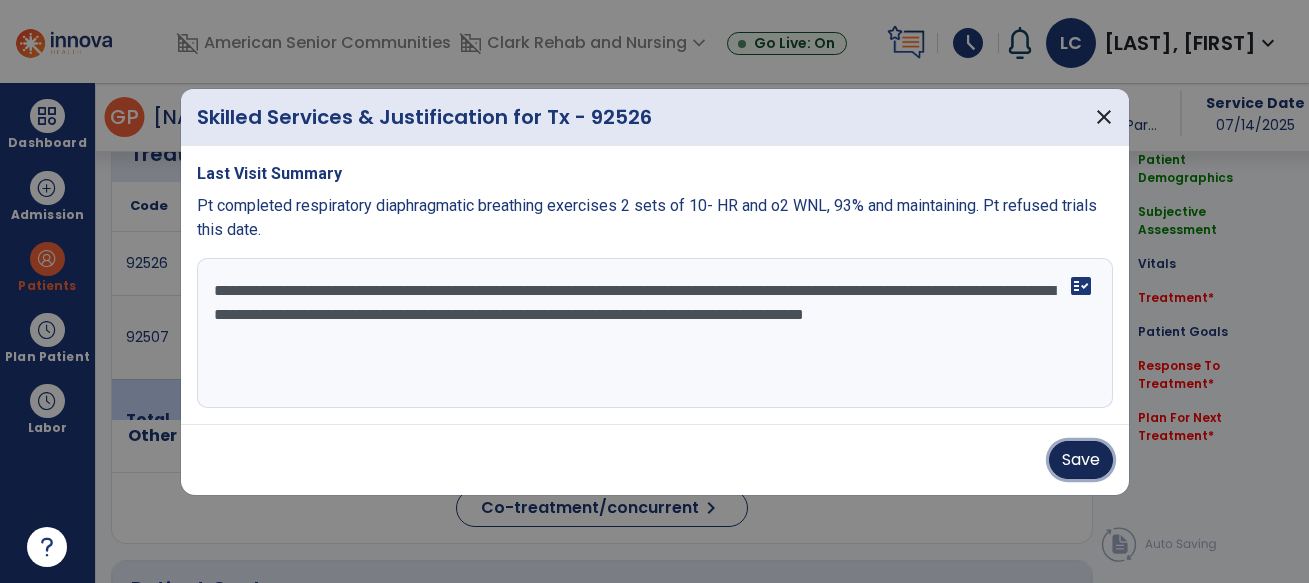click on "Save" at bounding box center [1081, 460] 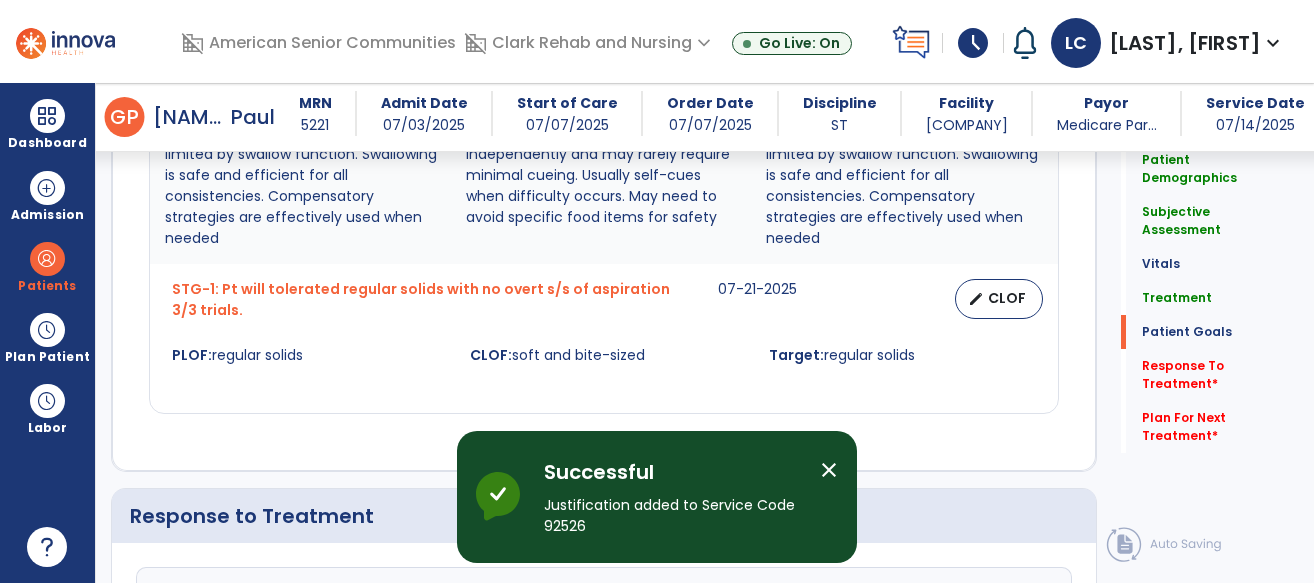 scroll, scrollTop: 2758, scrollLeft: 0, axis: vertical 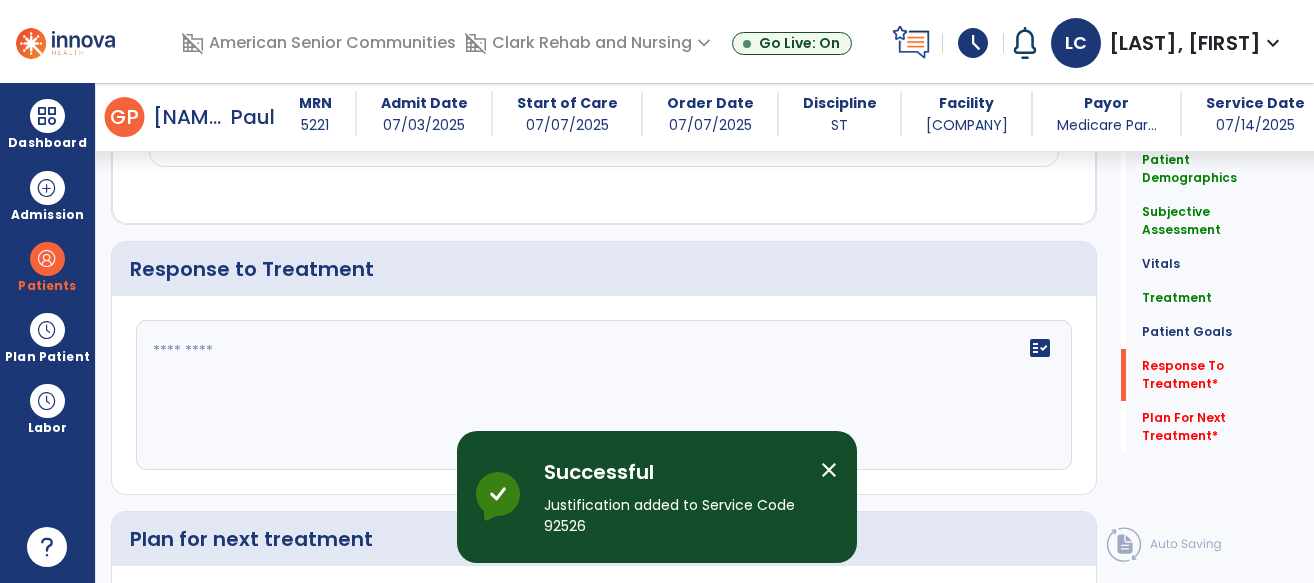 click on "fact_check" 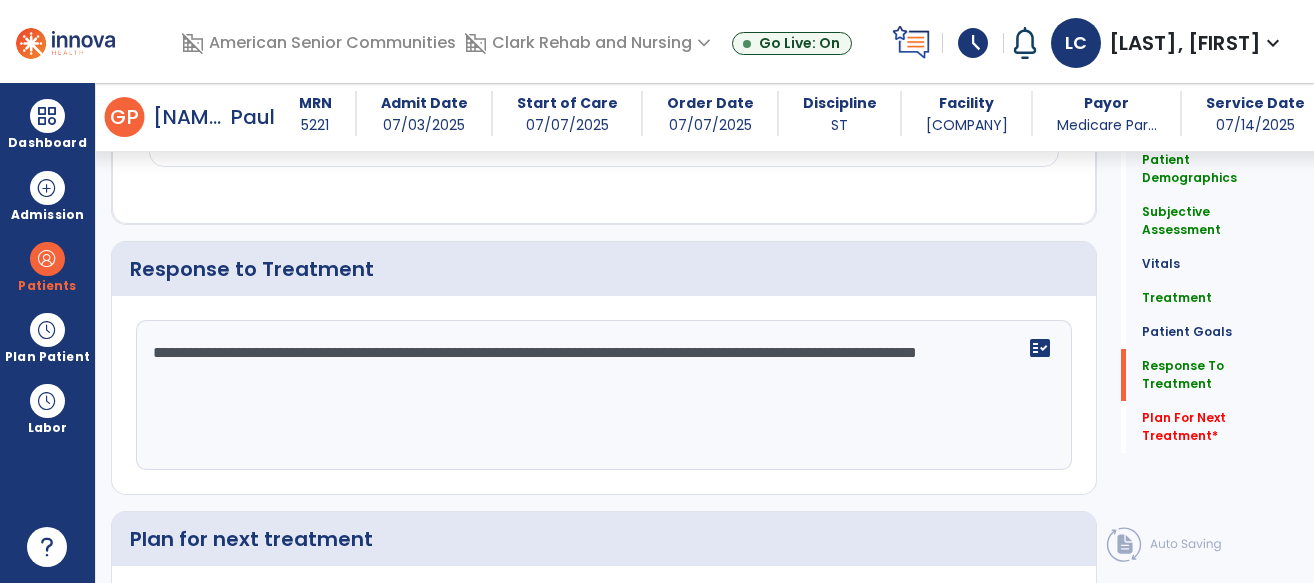 scroll, scrollTop: 3006, scrollLeft: 0, axis: vertical 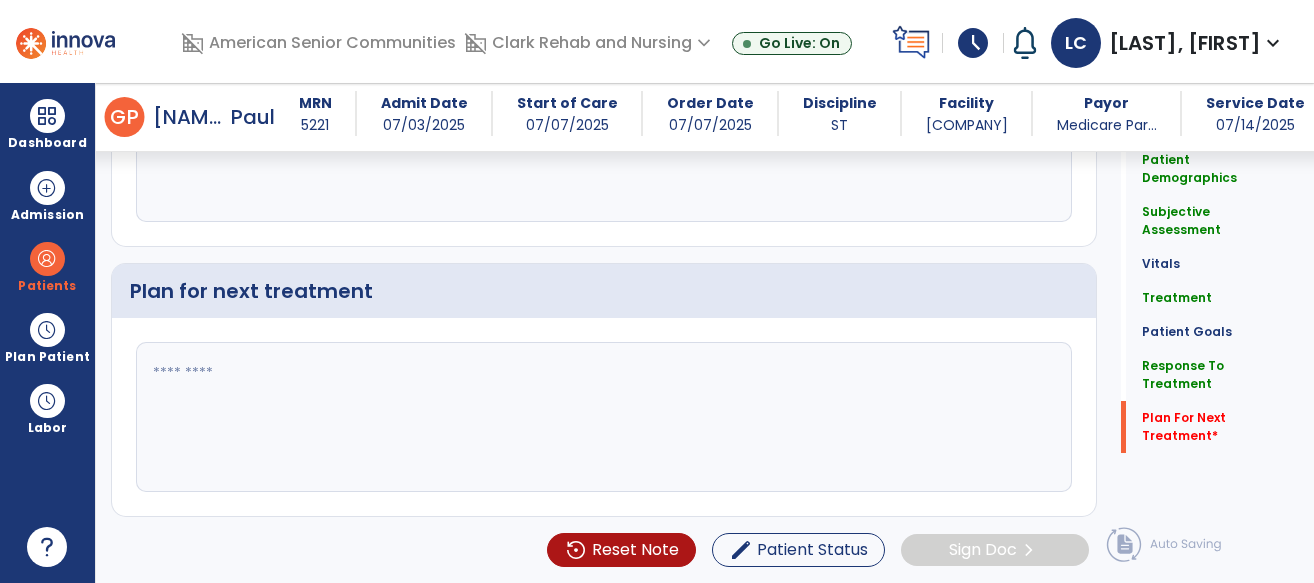 type on "**********" 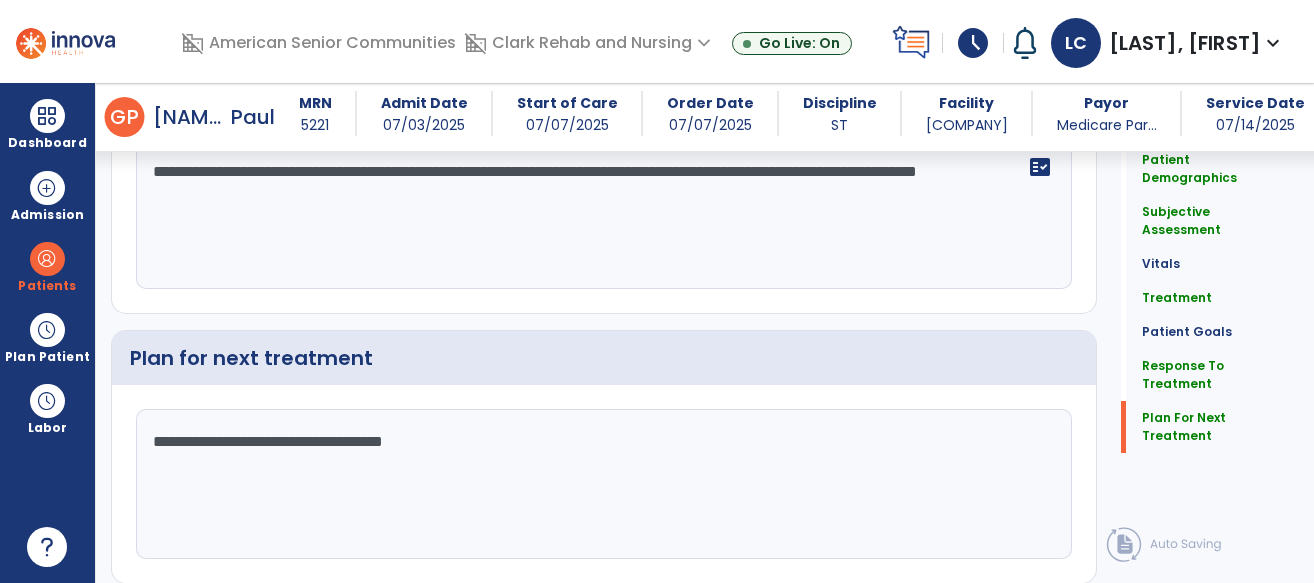 scroll, scrollTop: 3006, scrollLeft: 0, axis: vertical 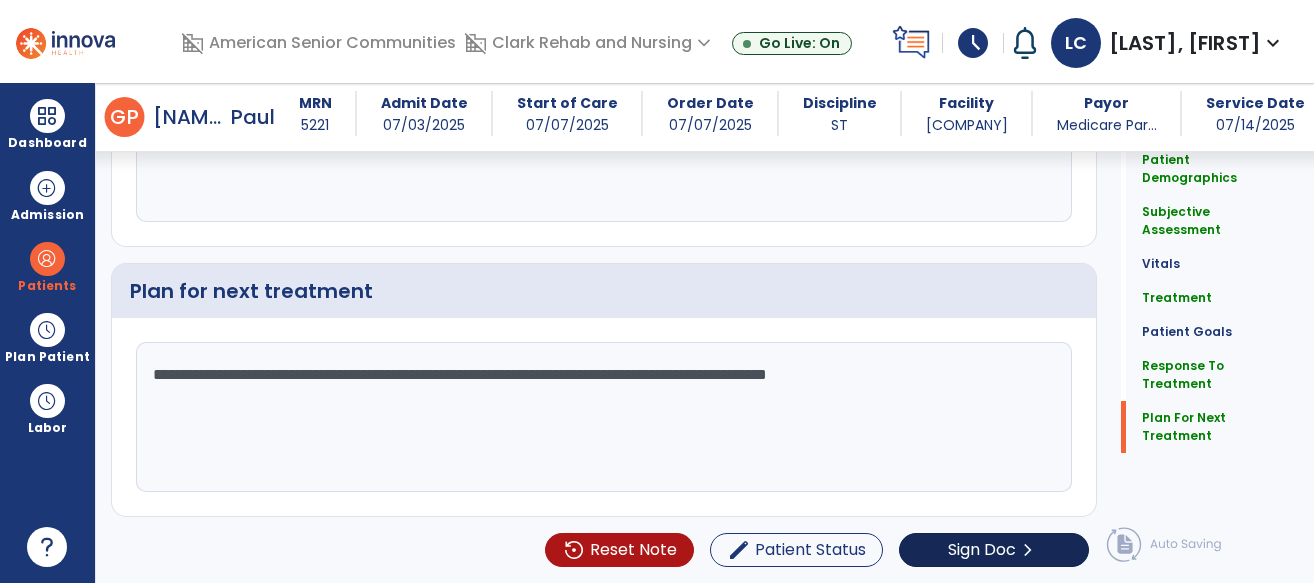type on "**********" 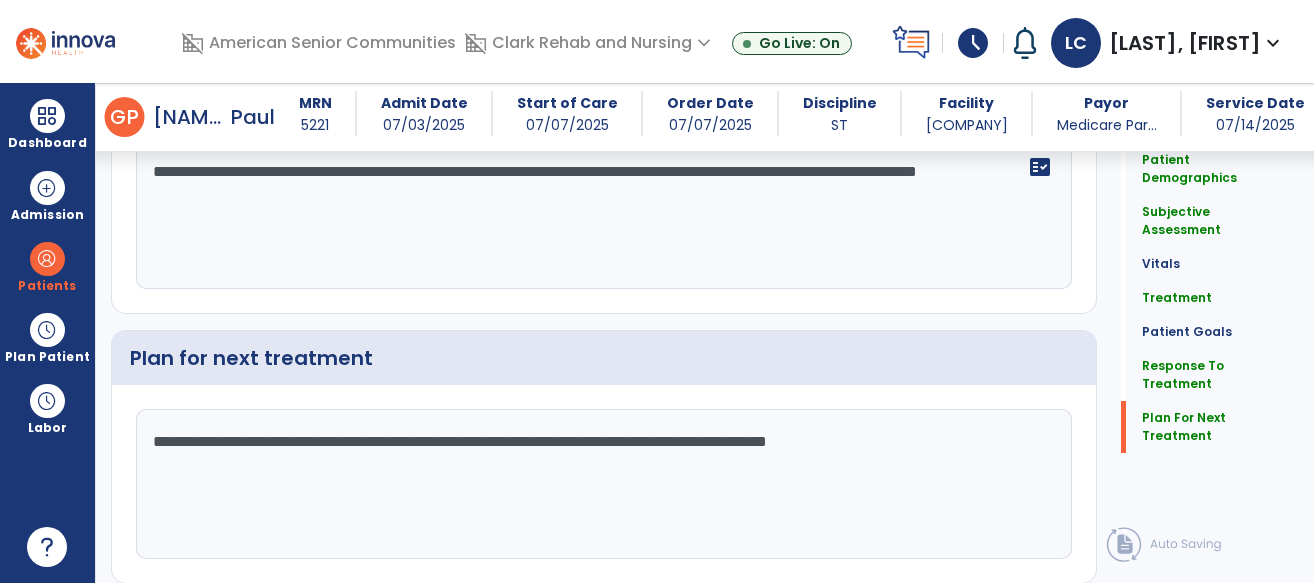 click on "Sign Doc  chevron_right" 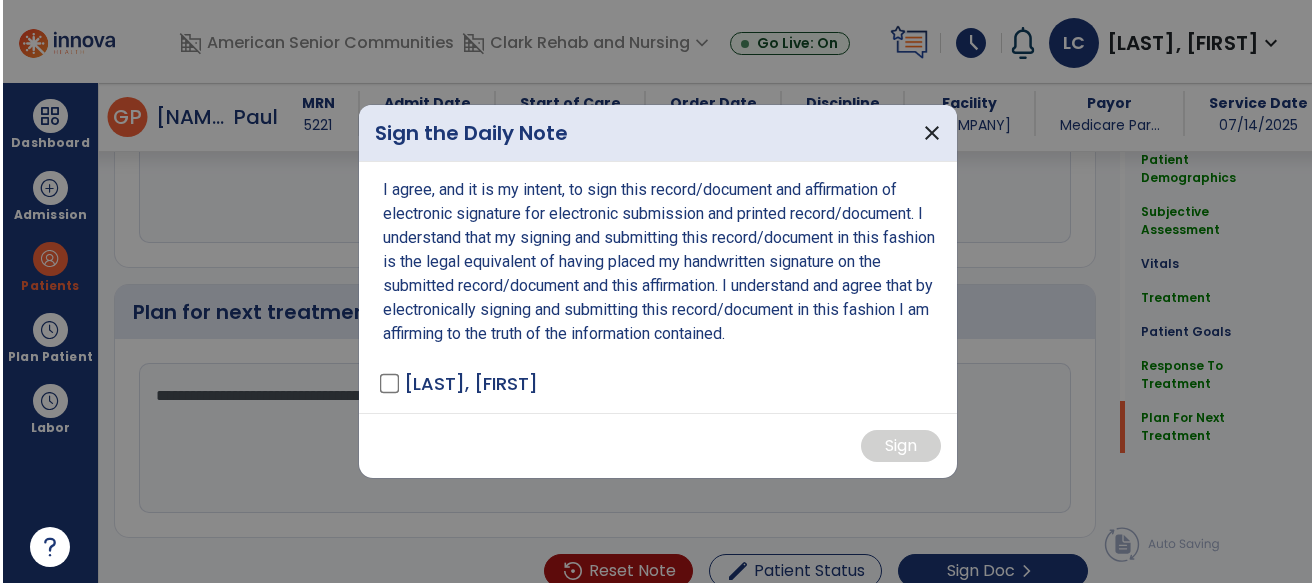 scroll, scrollTop: 3027, scrollLeft: 0, axis: vertical 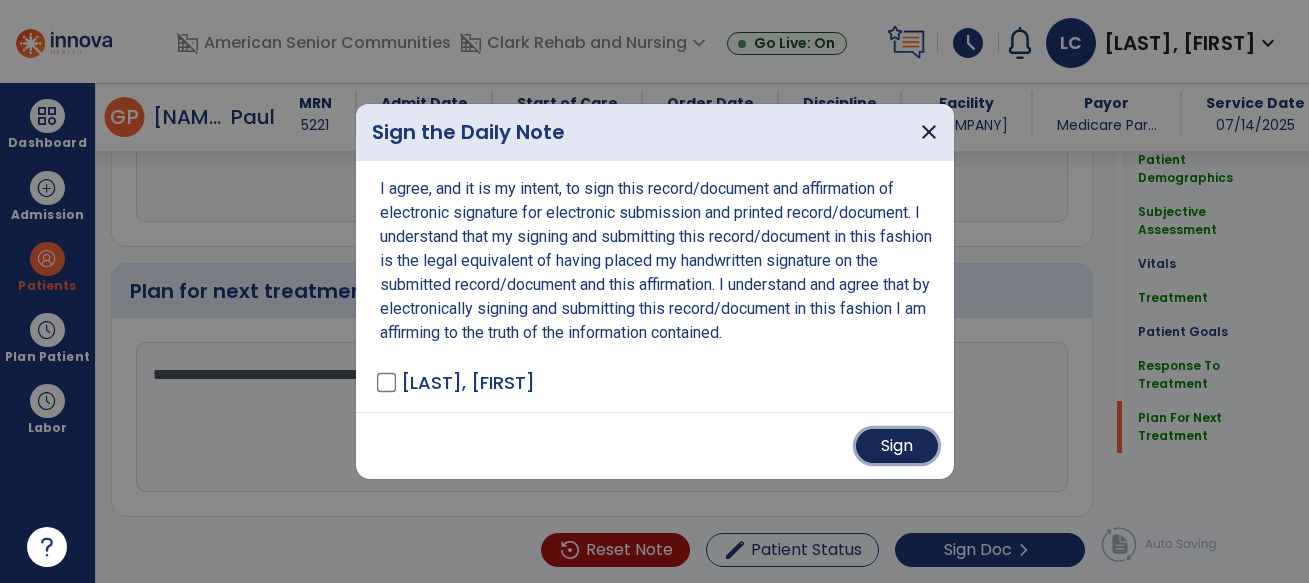 click on "Sign" at bounding box center (897, 446) 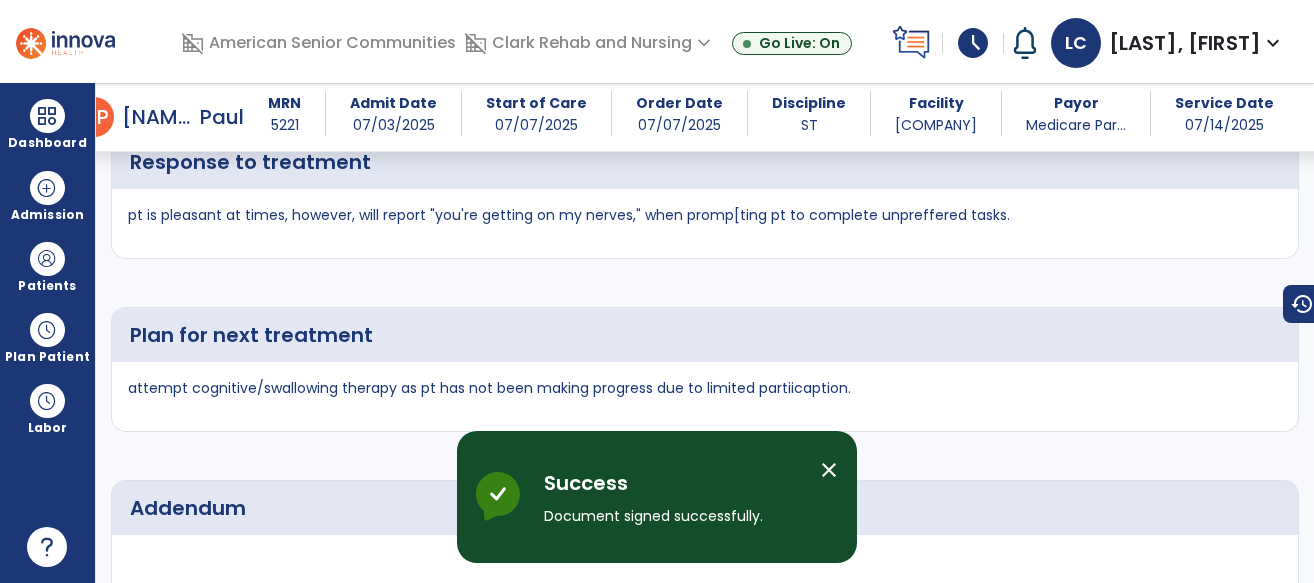 scroll, scrollTop: 0, scrollLeft: 0, axis: both 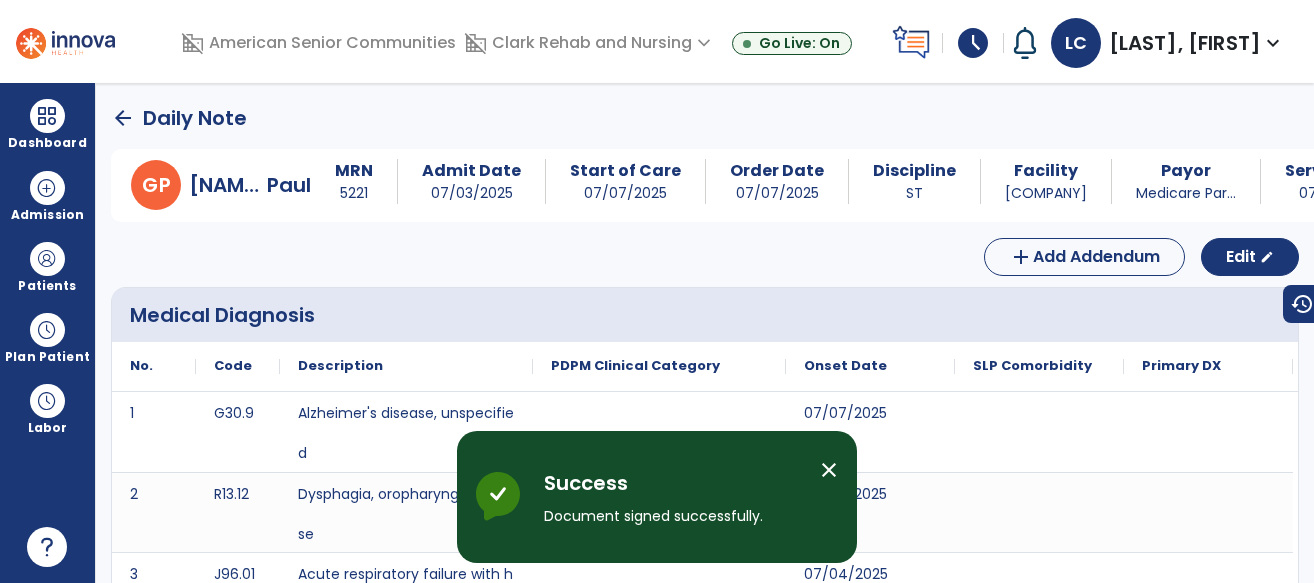 click on "arrow_back" 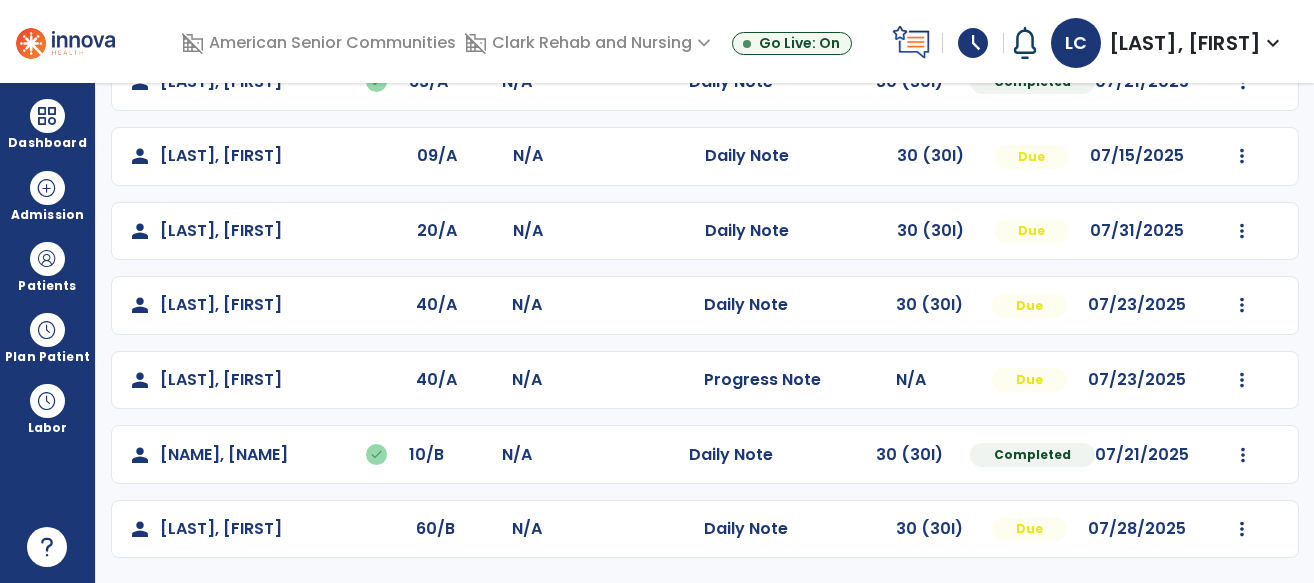 scroll, scrollTop: 524, scrollLeft: 0, axis: vertical 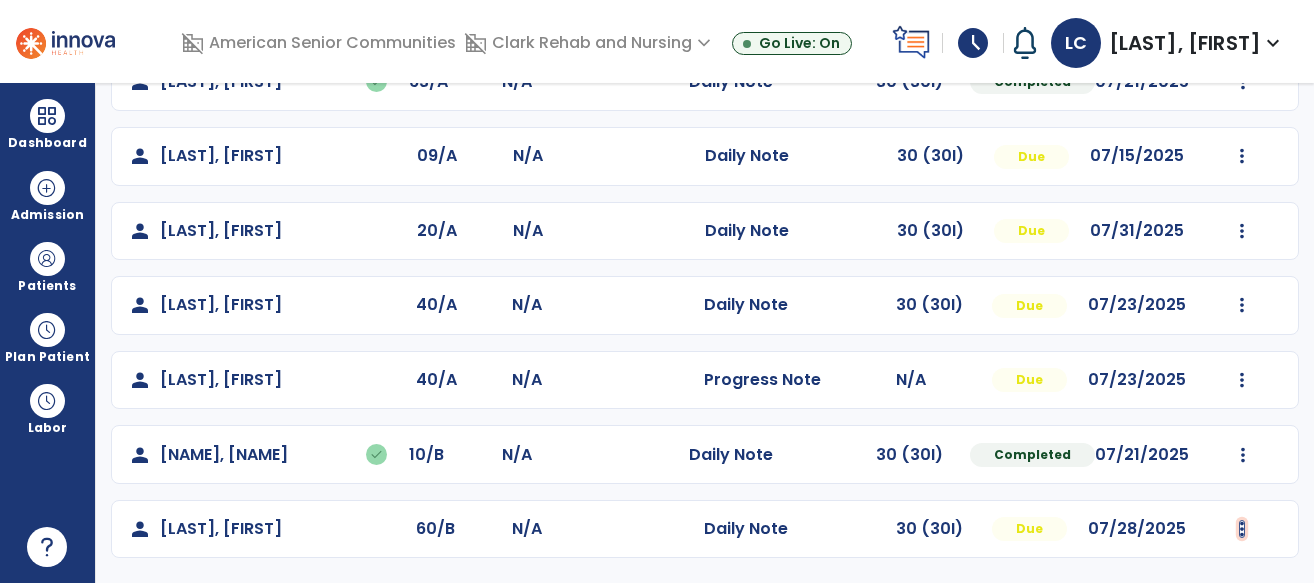 click at bounding box center [1242, -142] 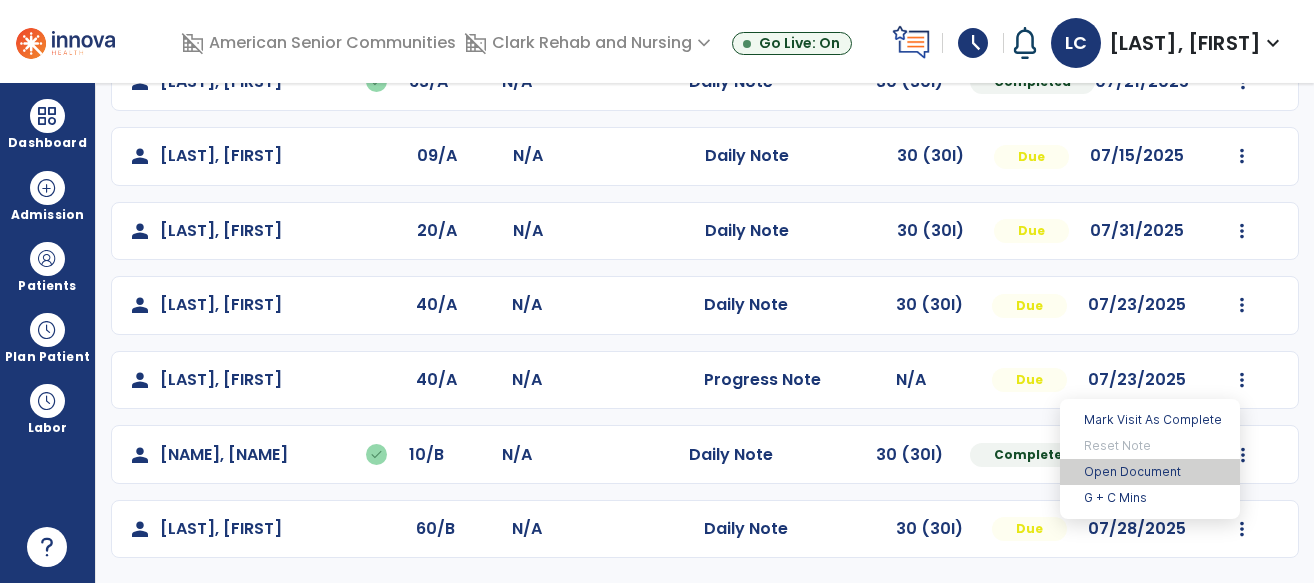 click on "Open Document" at bounding box center (1150, 472) 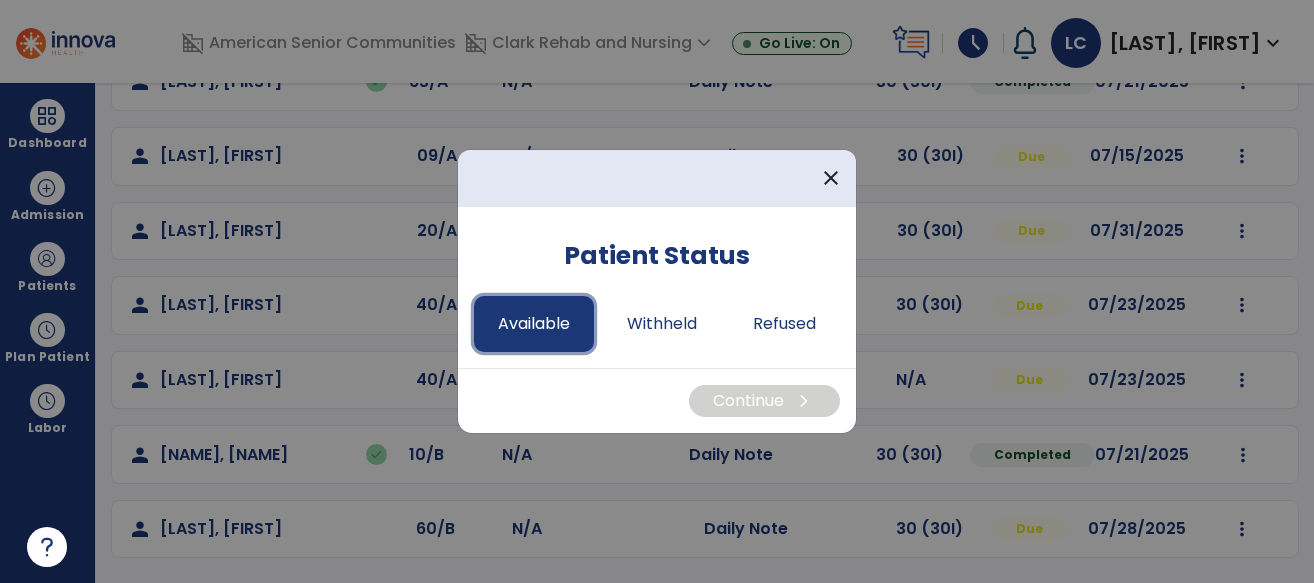 click on "Available" at bounding box center [534, 324] 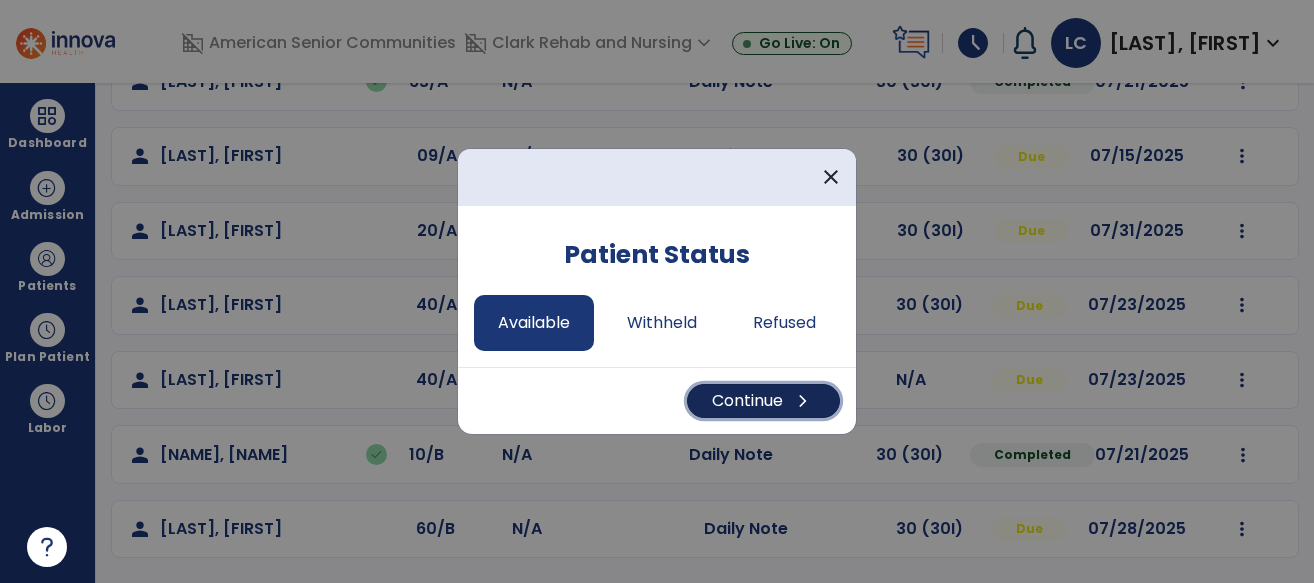 click on "Continue   chevron_right" at bounding box center [763, 401] 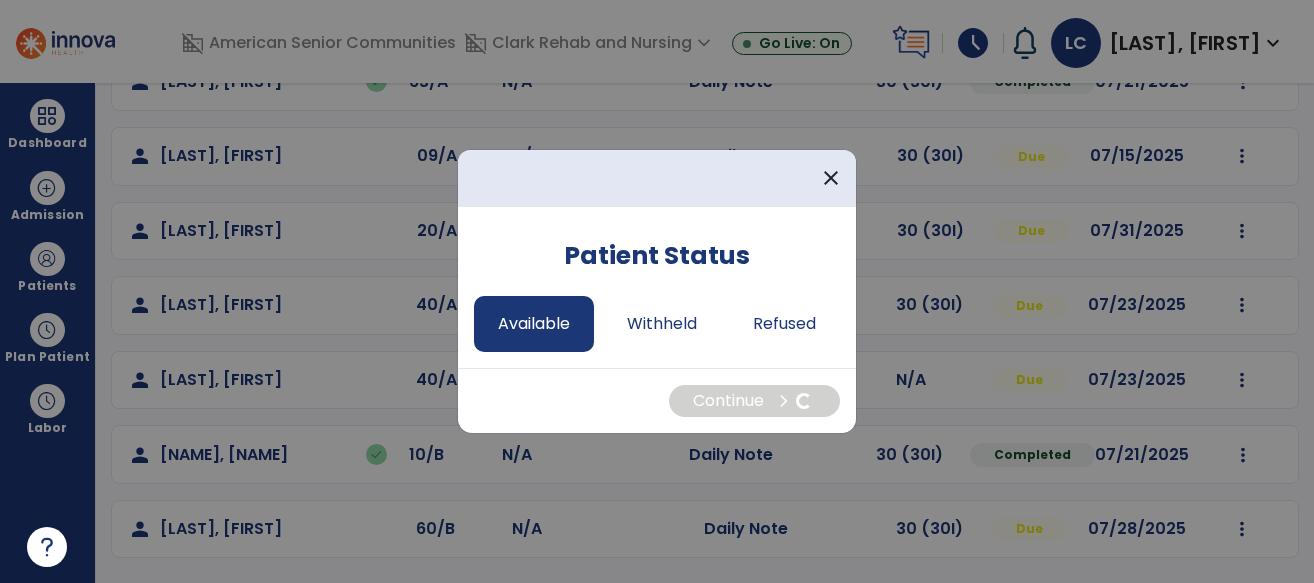 select on "*" 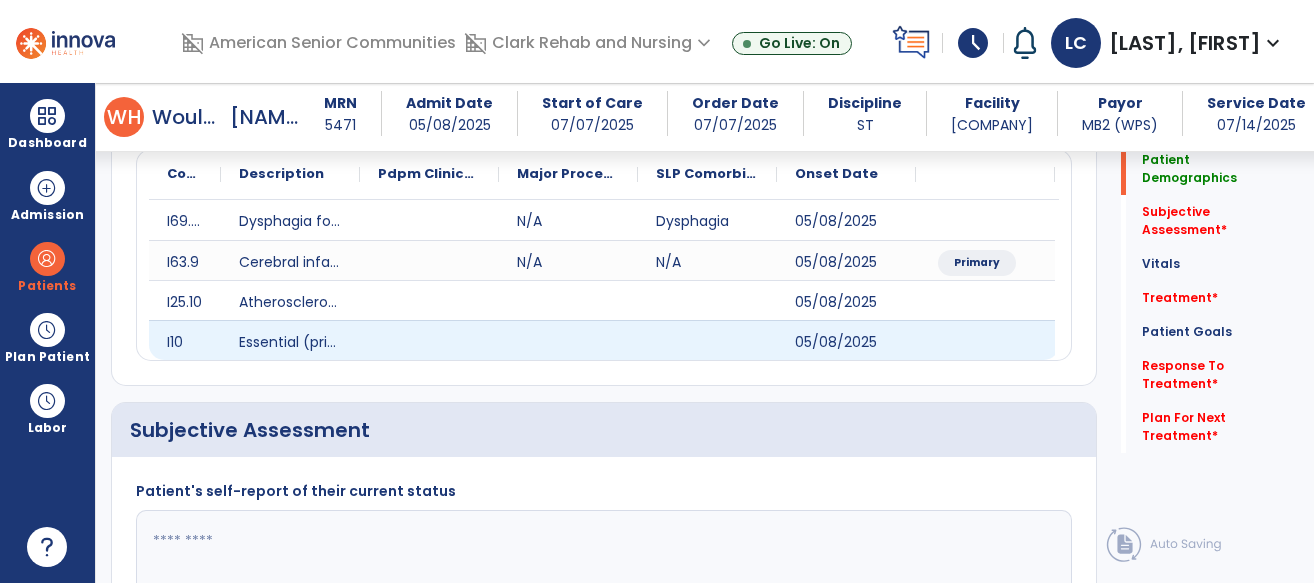 scroll, scrollTop: 373, scrollLeft: 0, axis: vertical 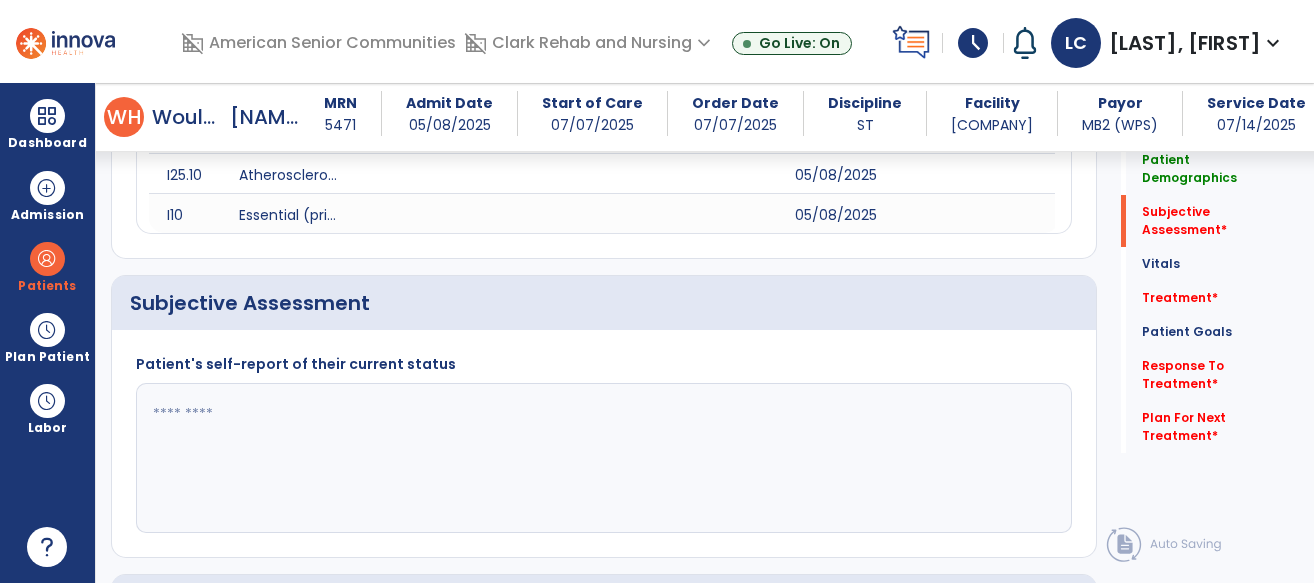 click 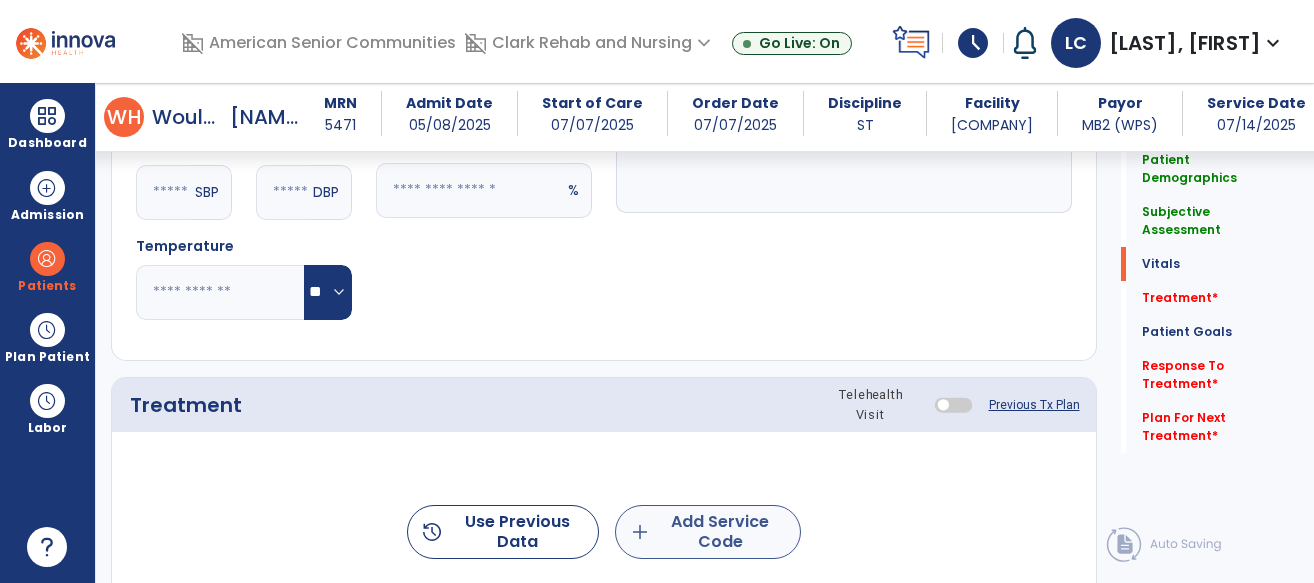 type on "**********" 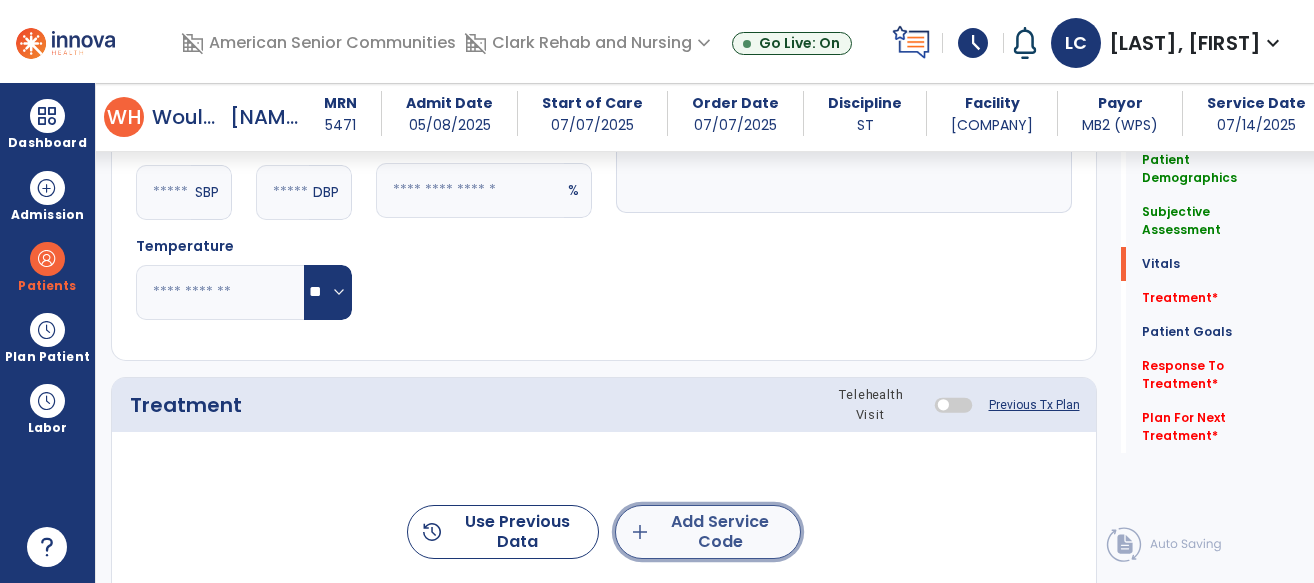 click on "add  Add Service Code" 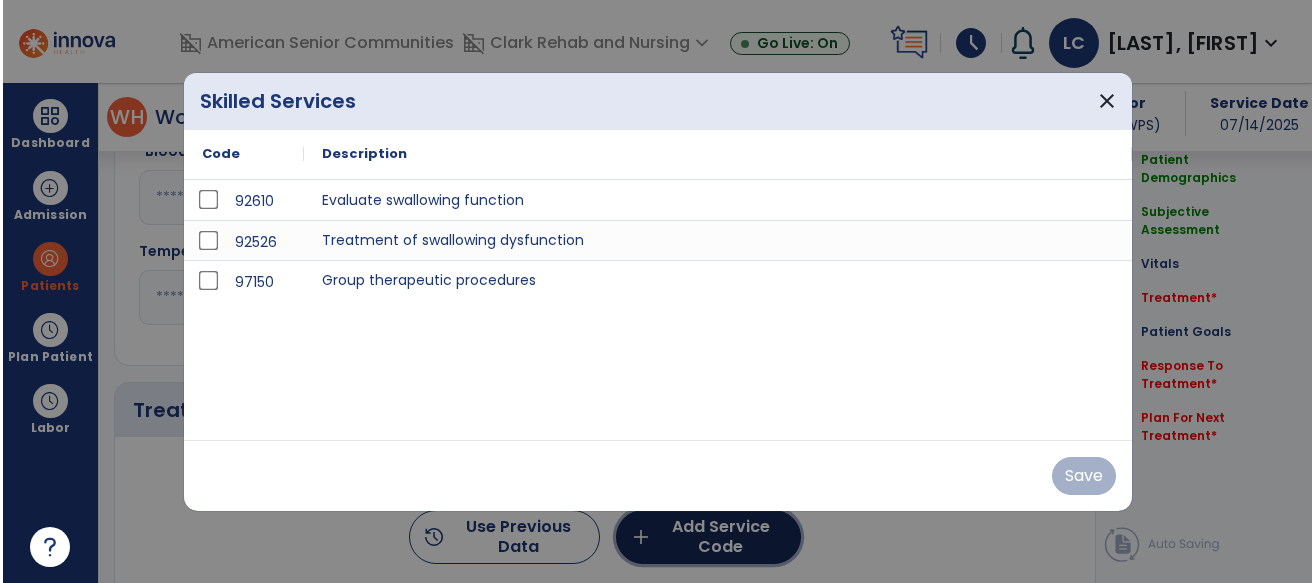 scroll, scrollTop: 992, scrollLeft: 0, axis: vertical 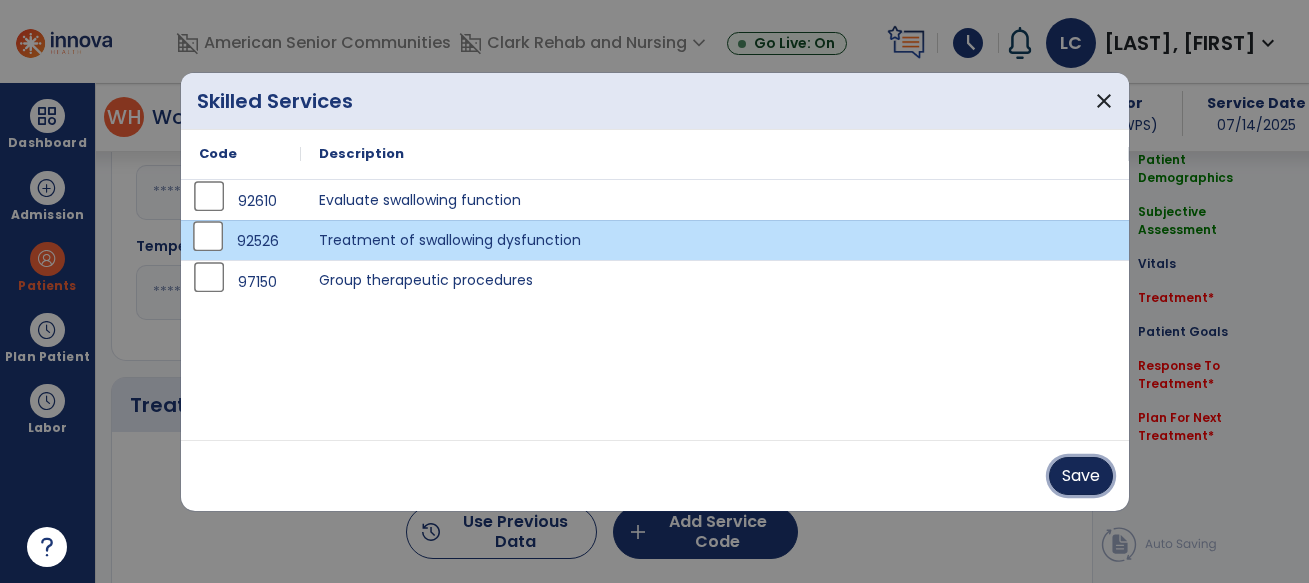click on "Save" at bounding box center [1081, 476] 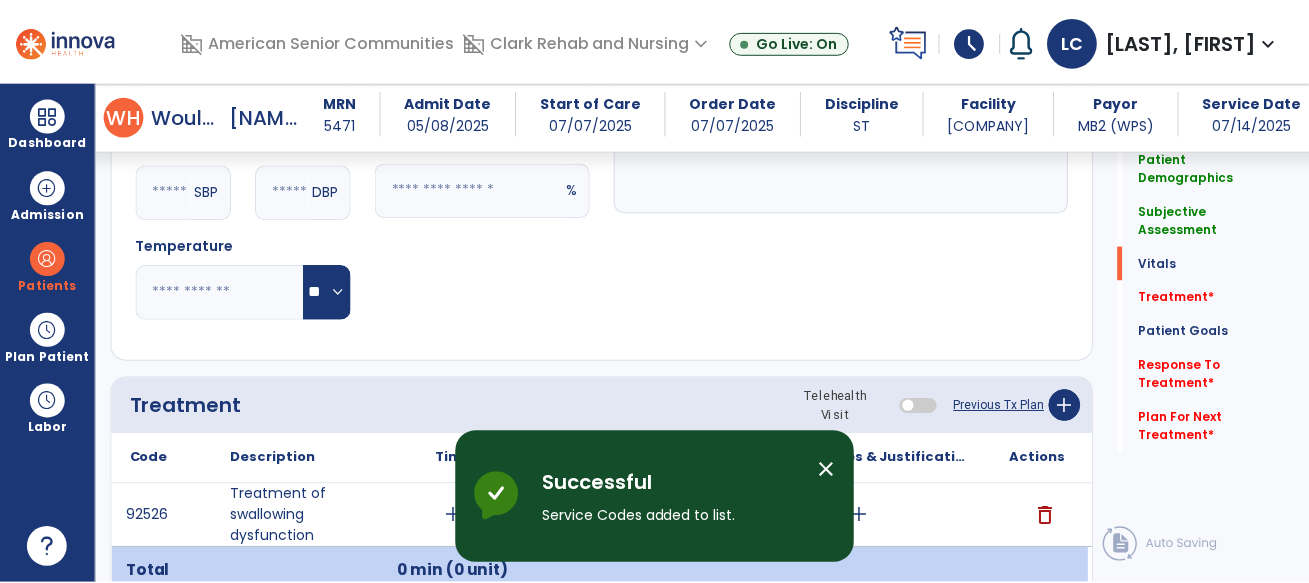 scroll, scrollTop: 1226, scrollLeft: 0, axis: vertical 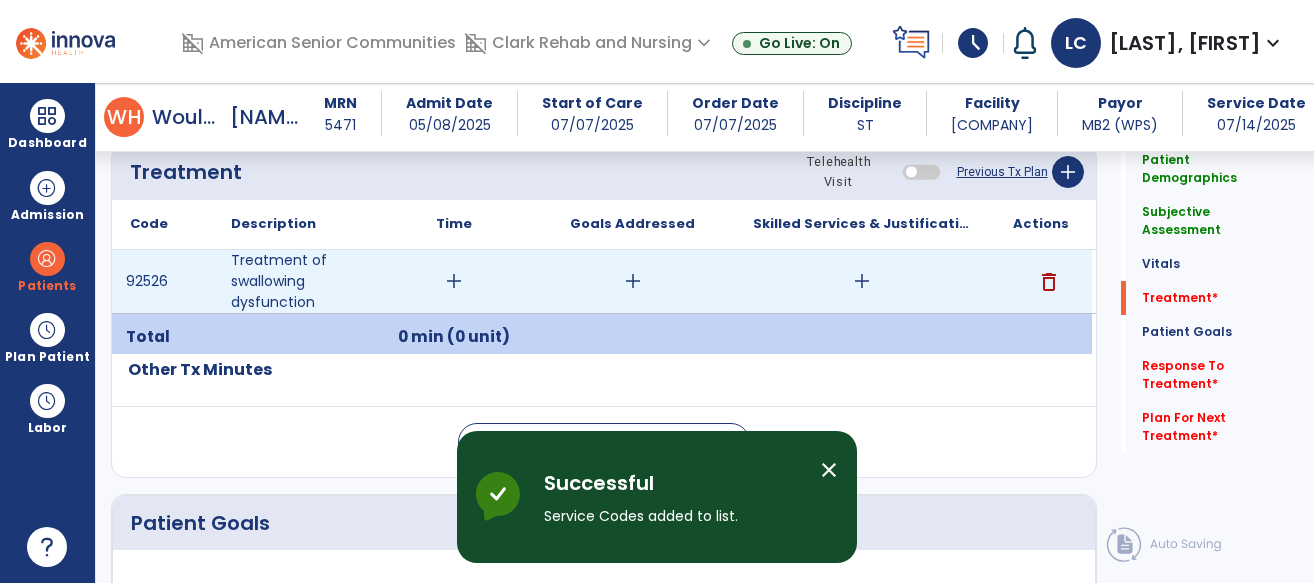 click on "add" at bounding box center [454, 281] 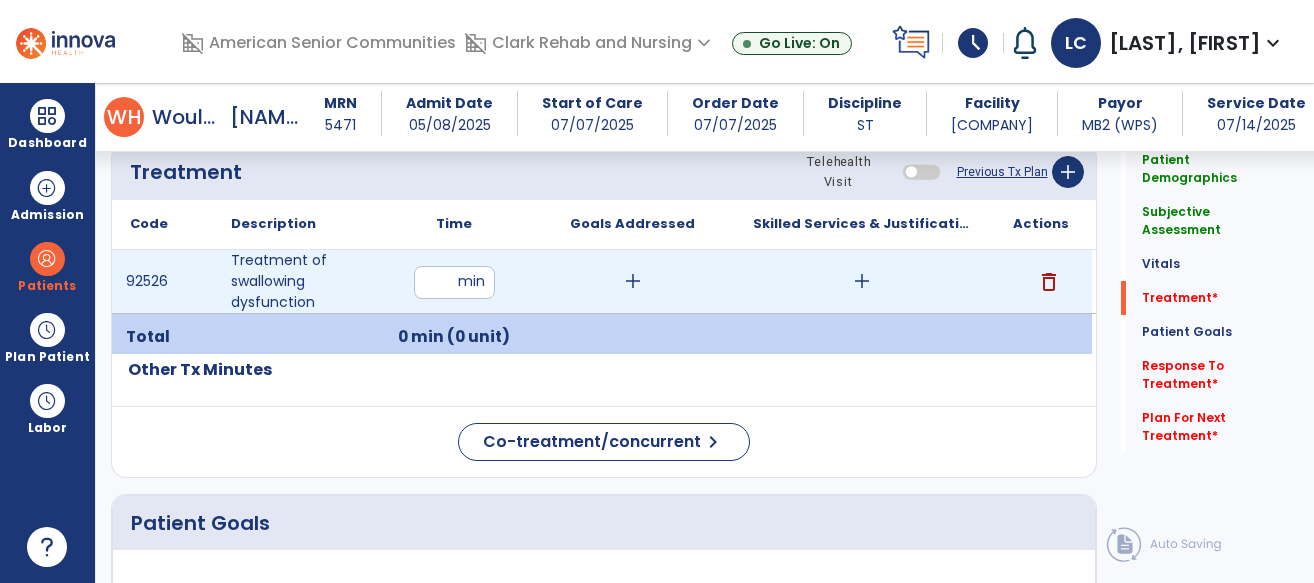type on "**" 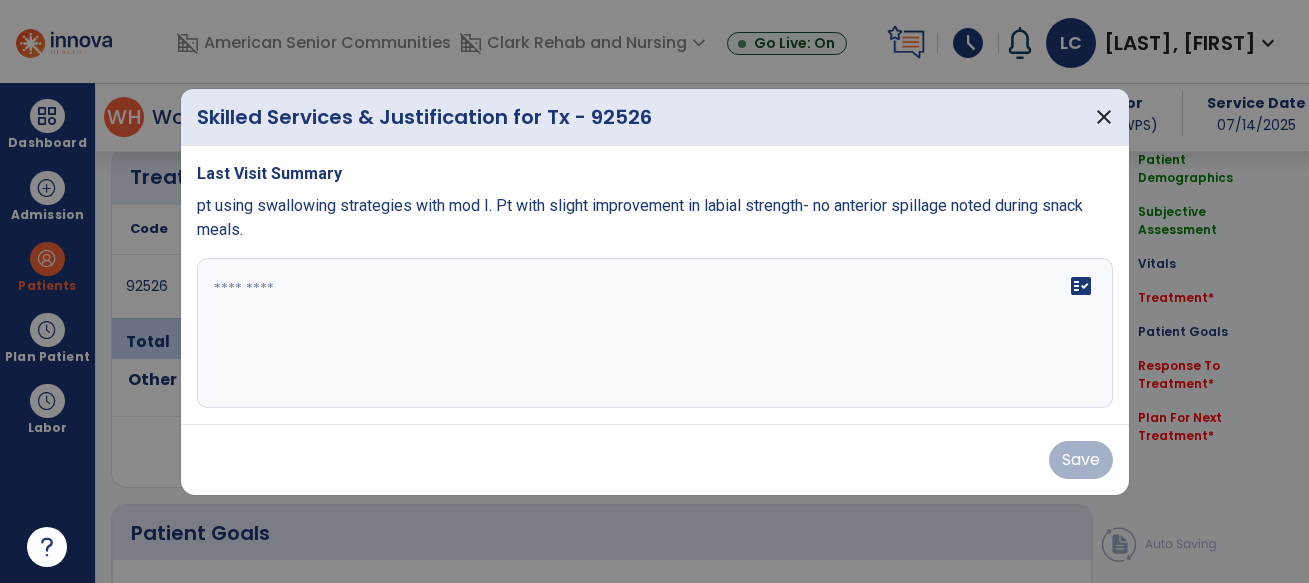 scroll, scrollTop: 1226, scrollLeft: 0, axis: vertical 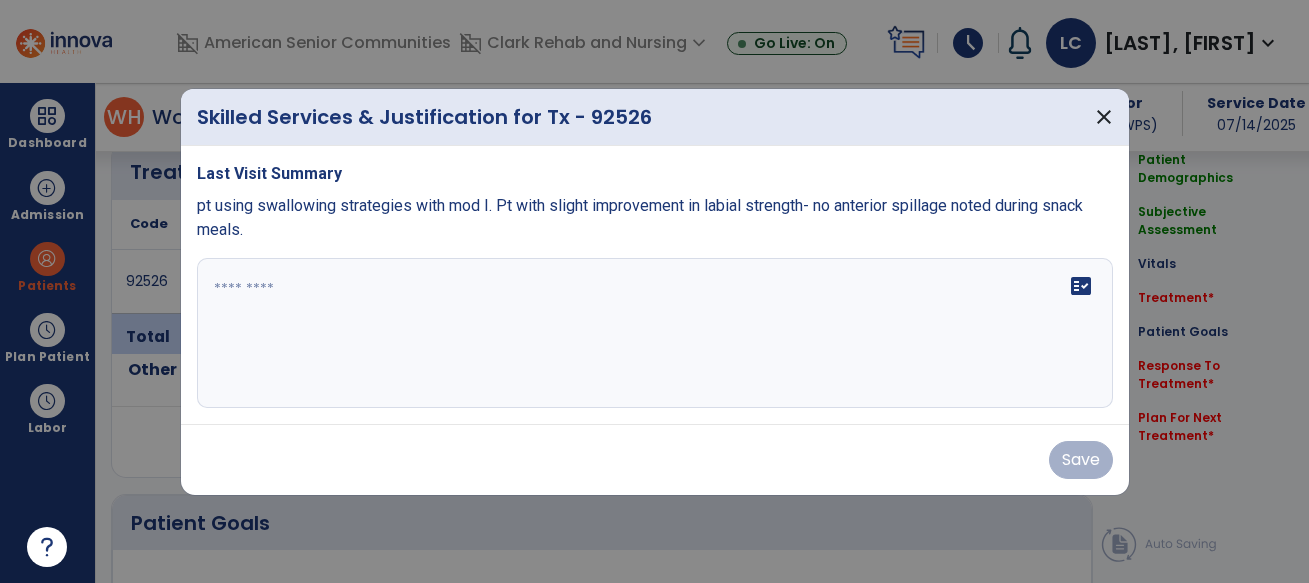 click on "fact_check" at bounding box center (655, 333) 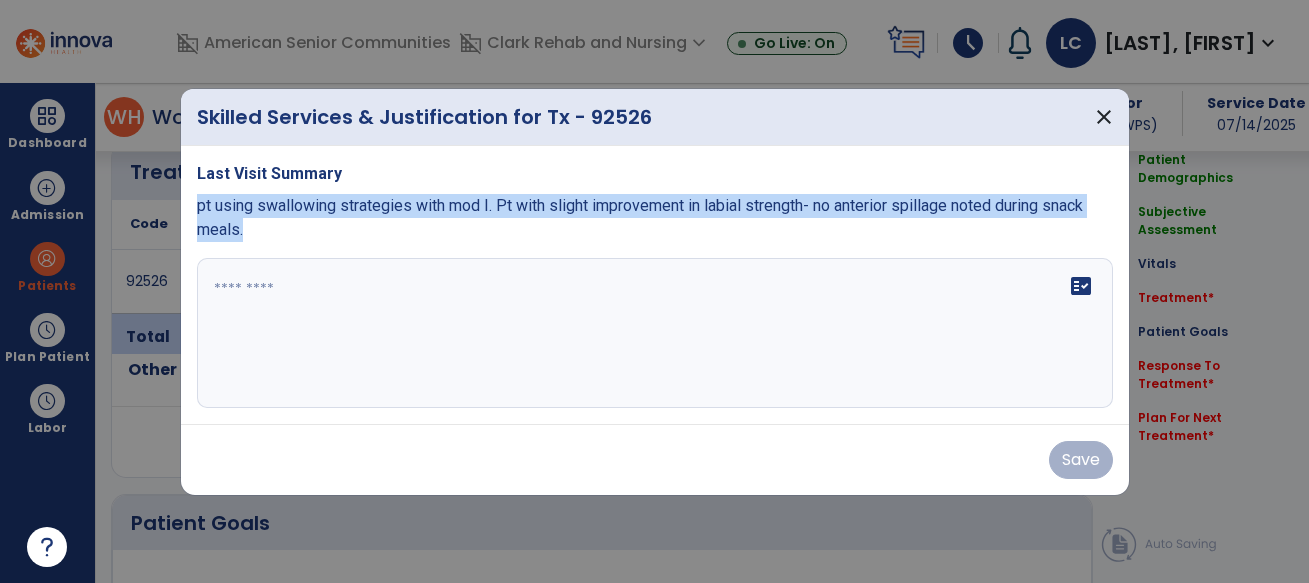 drag, startPoint x: 195, startPoint y: 203, endPoint x: 277, endPoint y: 262, distance: 101.0198 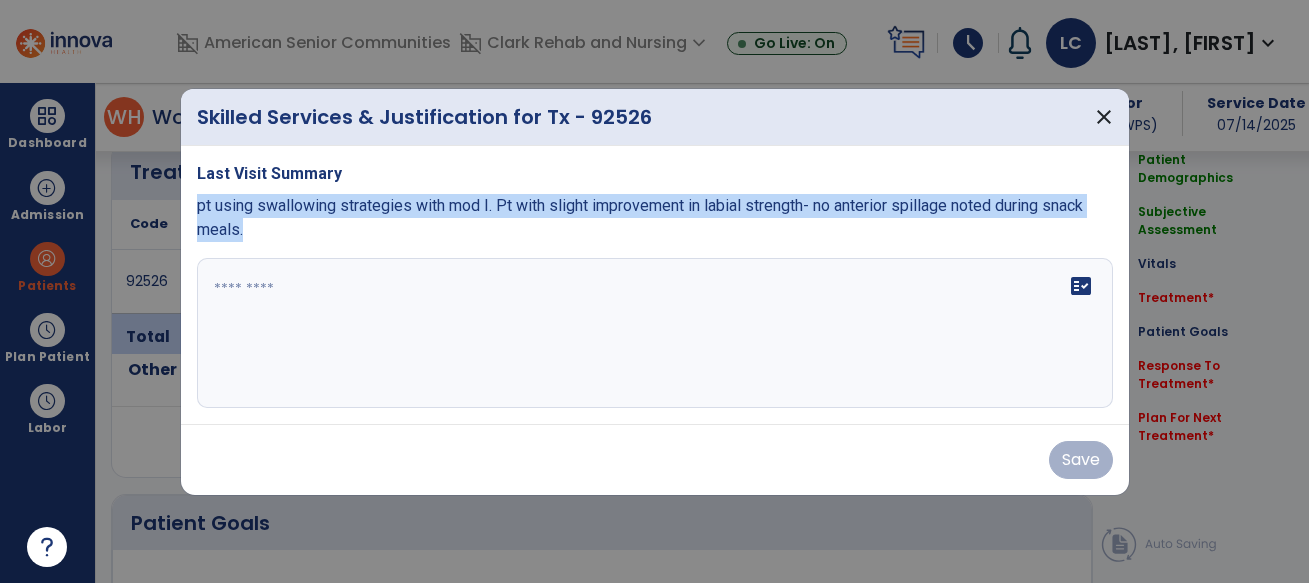 click on "Last Visit Summary pt using swallowing strategies with mod I. Pt with slight improvement in labial strength- no anterior spillage noted during snack meals.    fact_check" at bounding box center (655, 285) 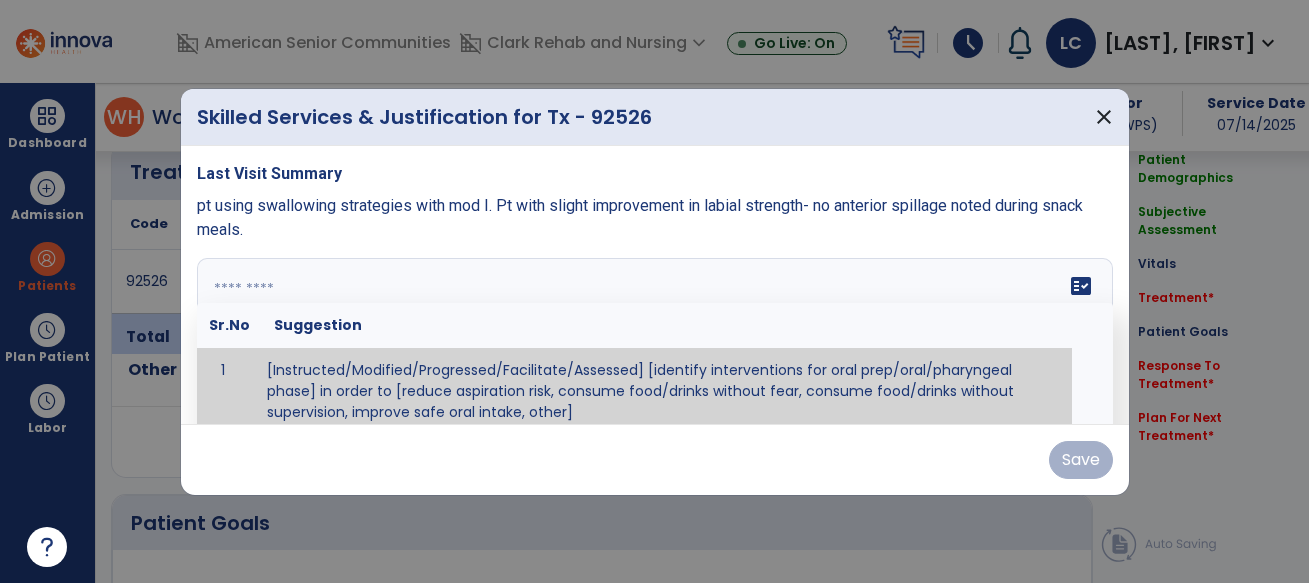 scroll, scrollTop: 12, scrollLeft: 0, axis: vertical 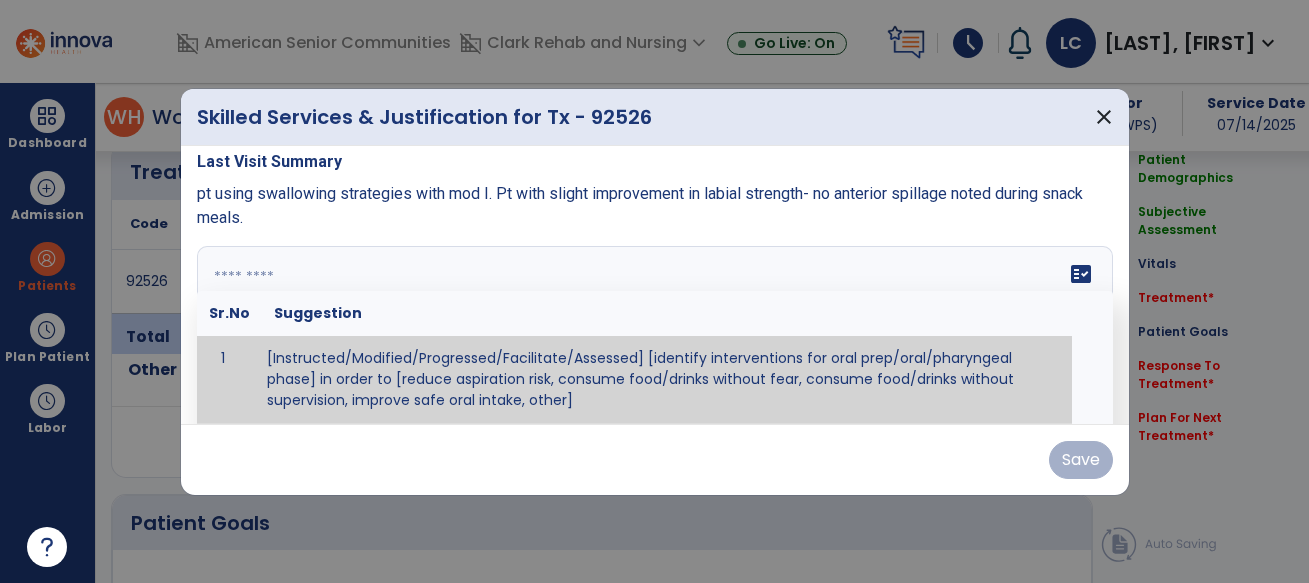 paste on "**********" 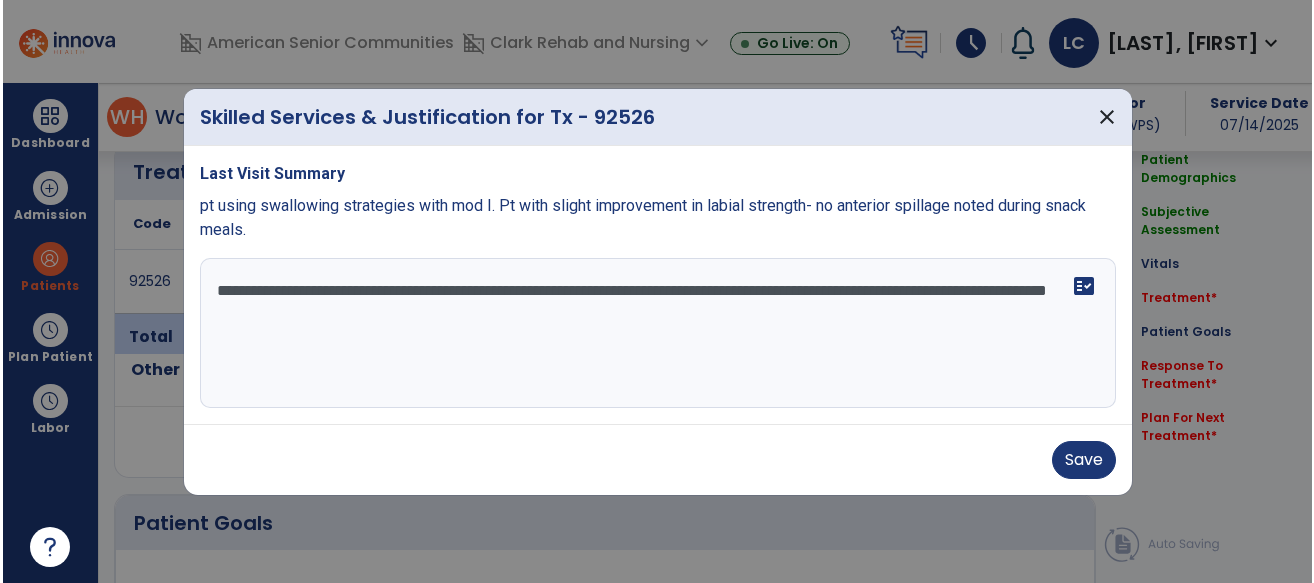 scroll, scrollTop: 0, scrollLeft: 0, axis: both 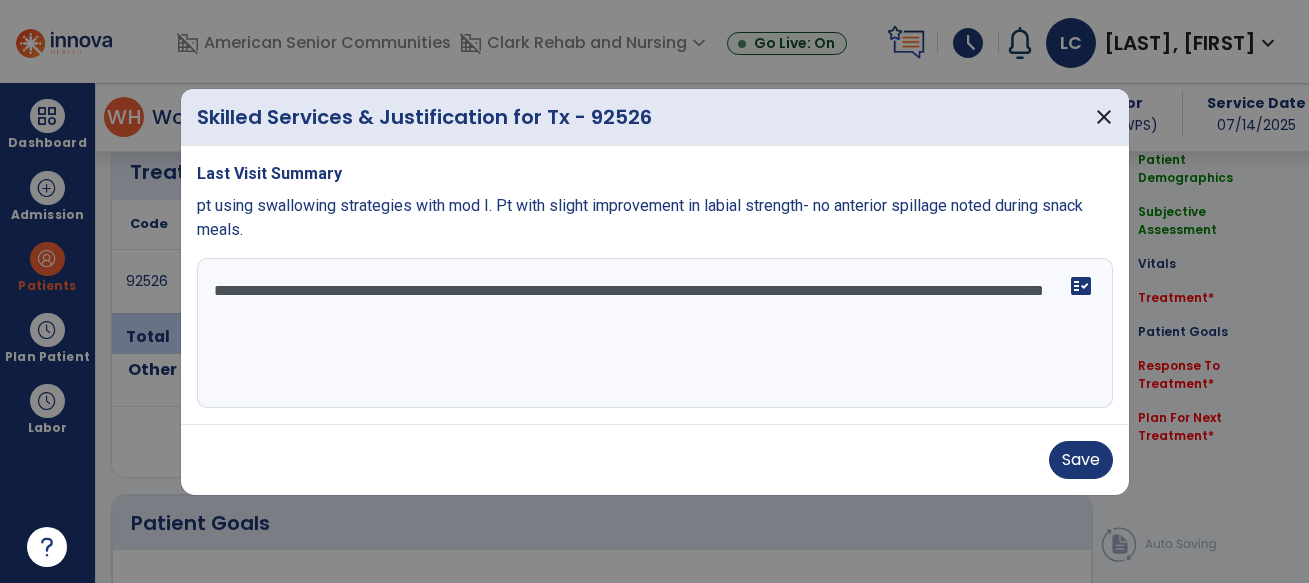 click on "**********" at bounding box center (655, 333) 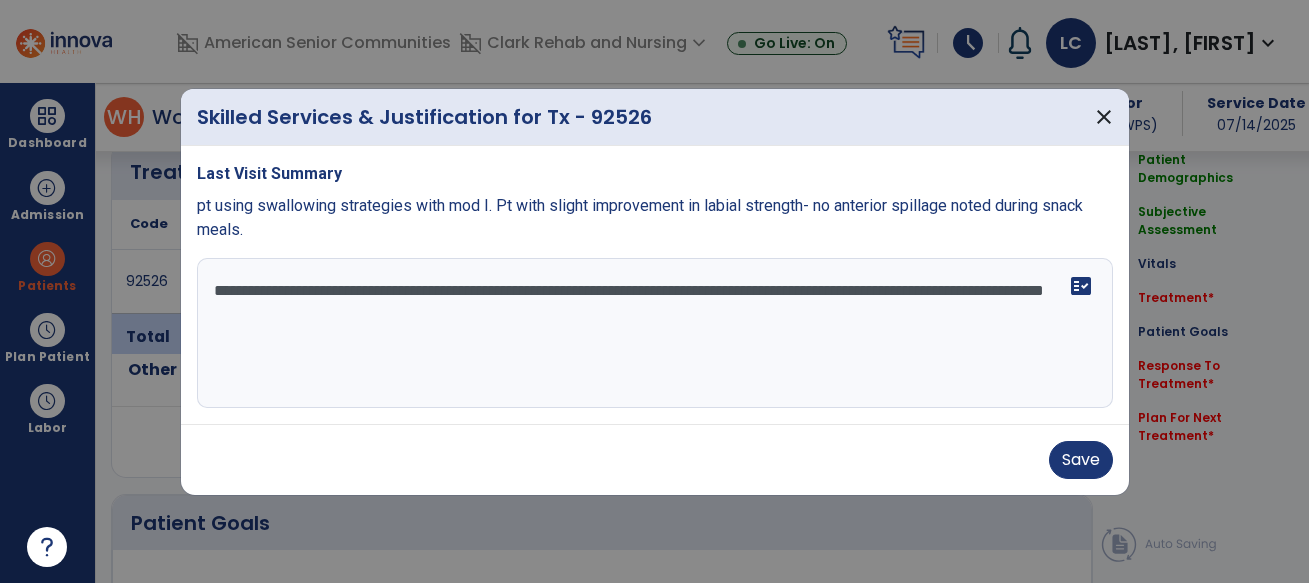 click on "**********" at bounding box center (655, 333) 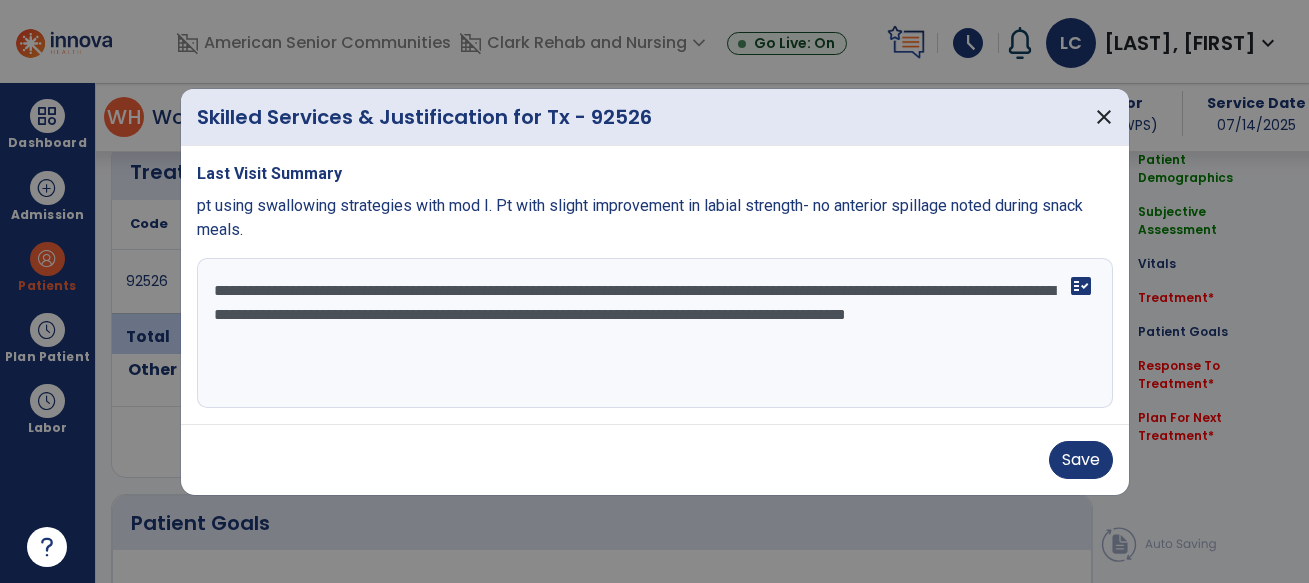 click on "**********" at bounding box center [655, 333] 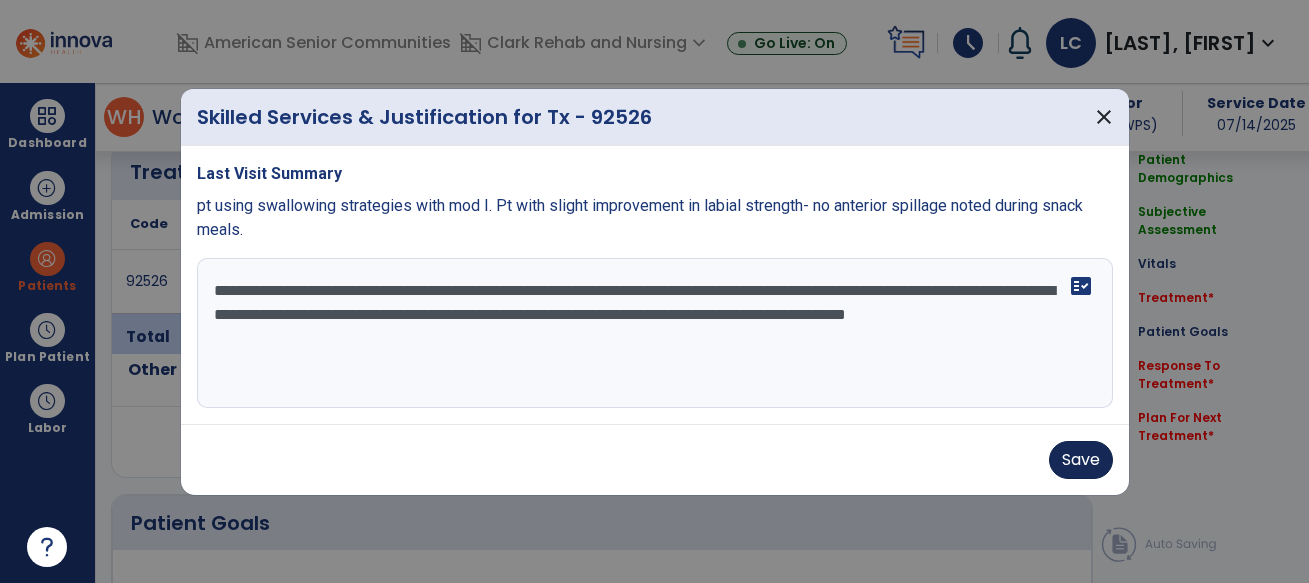 type on "**********" 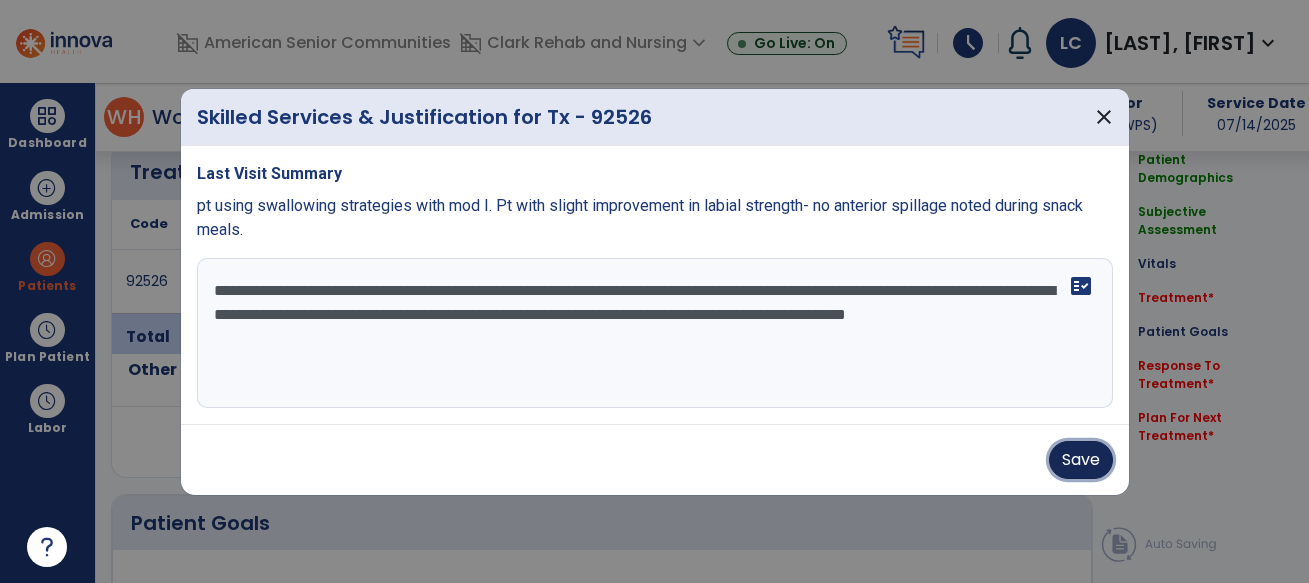 click on "Save" at bounding box center (1081, 460) 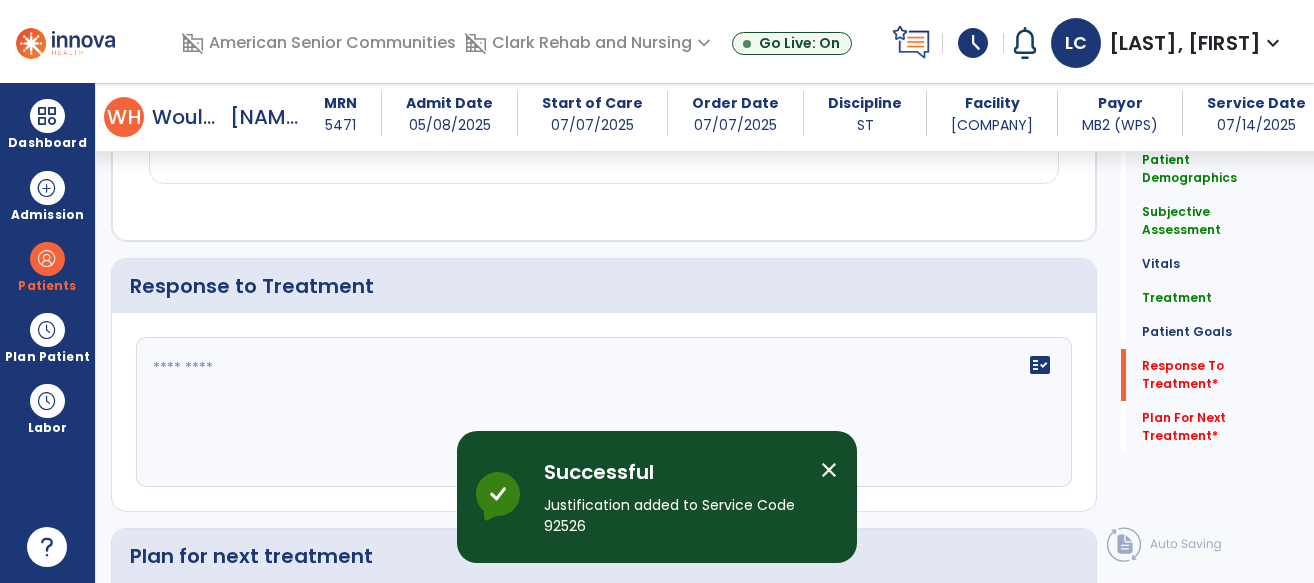 scroll, scrollTop: 2518, scrollLeft: 0, axis: vertical 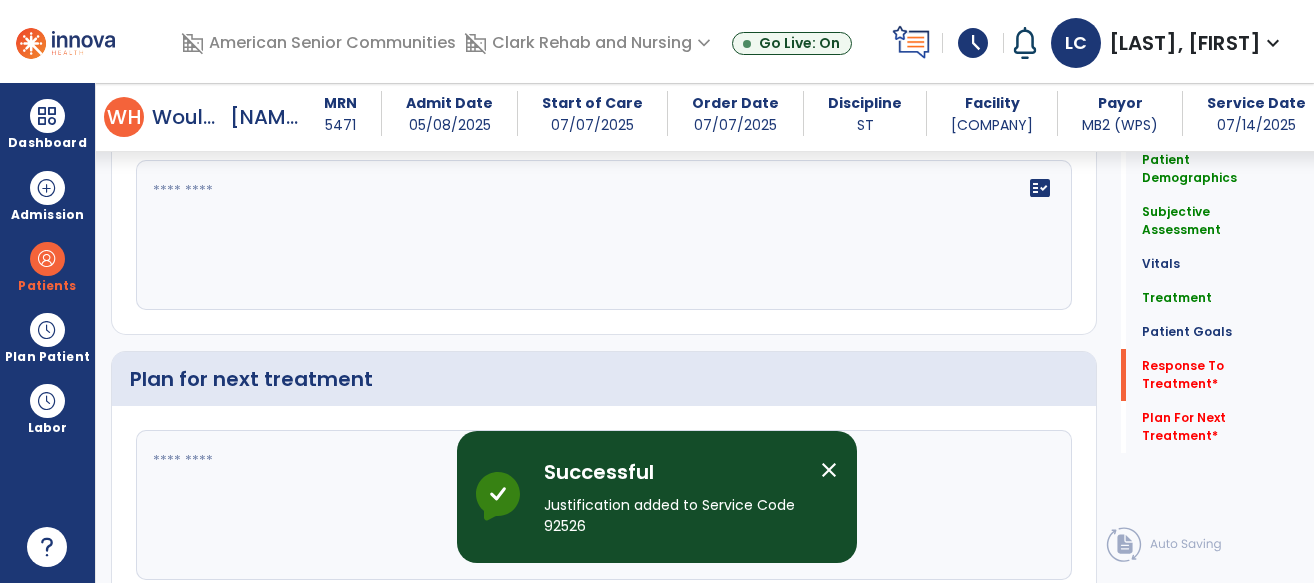 click on "fact_check" 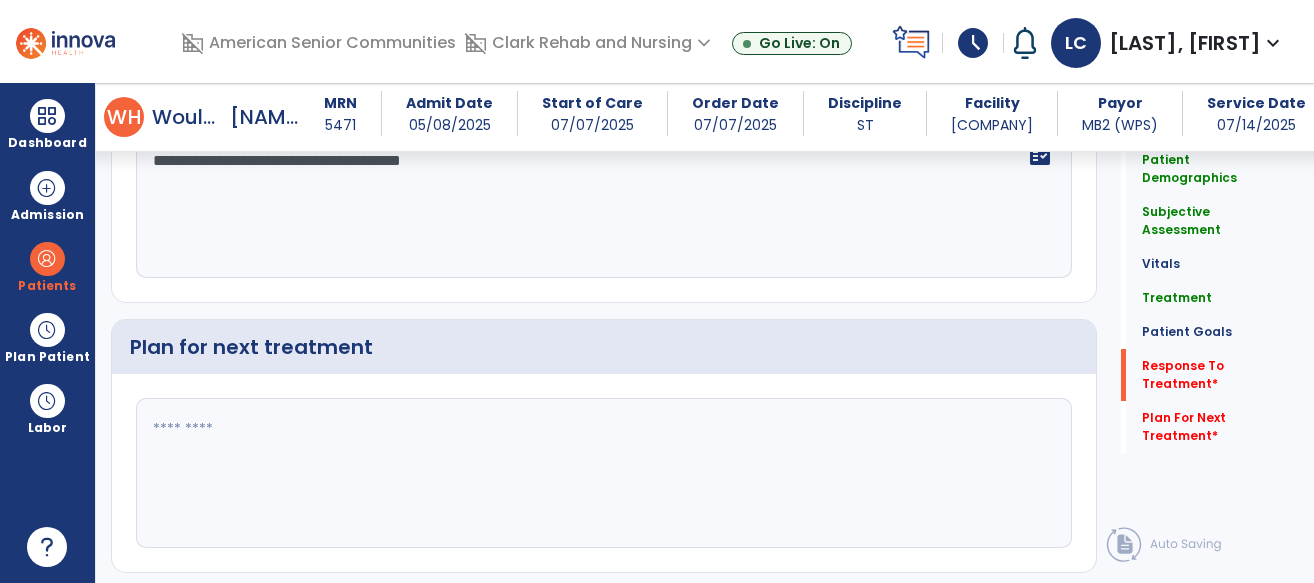 scroll, scrollTop: 2599, scrollLeft: 0, axis: vertical 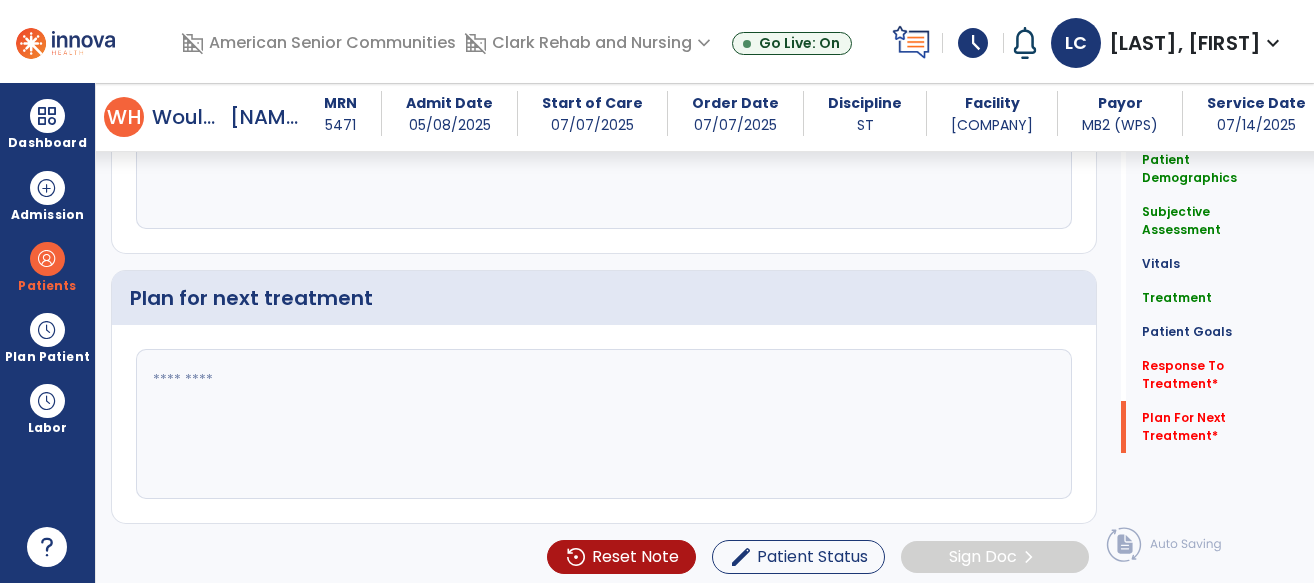 type on "**********" 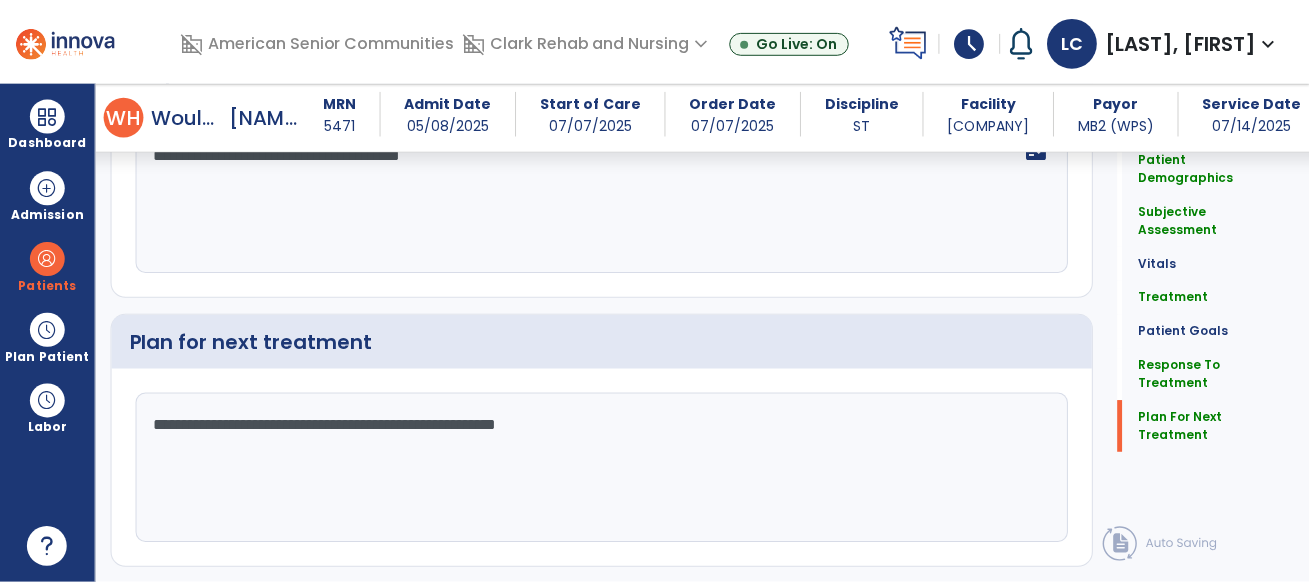 scroll, scrollTop: 2599, scrollLeft: 0, axis: vertical 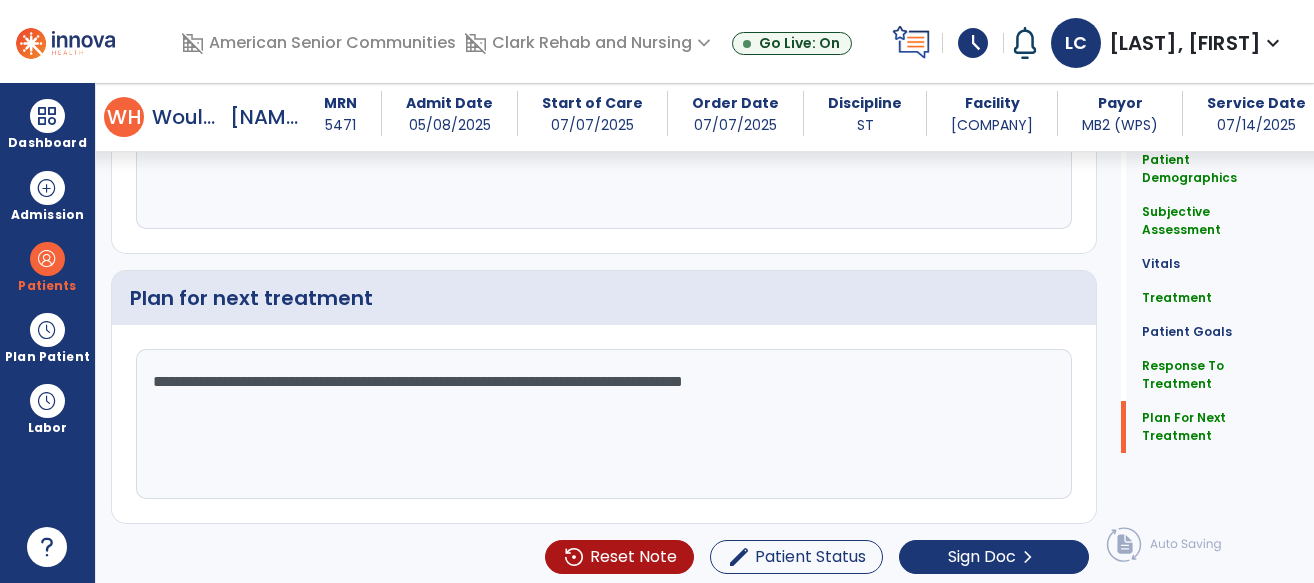 click on "**********" 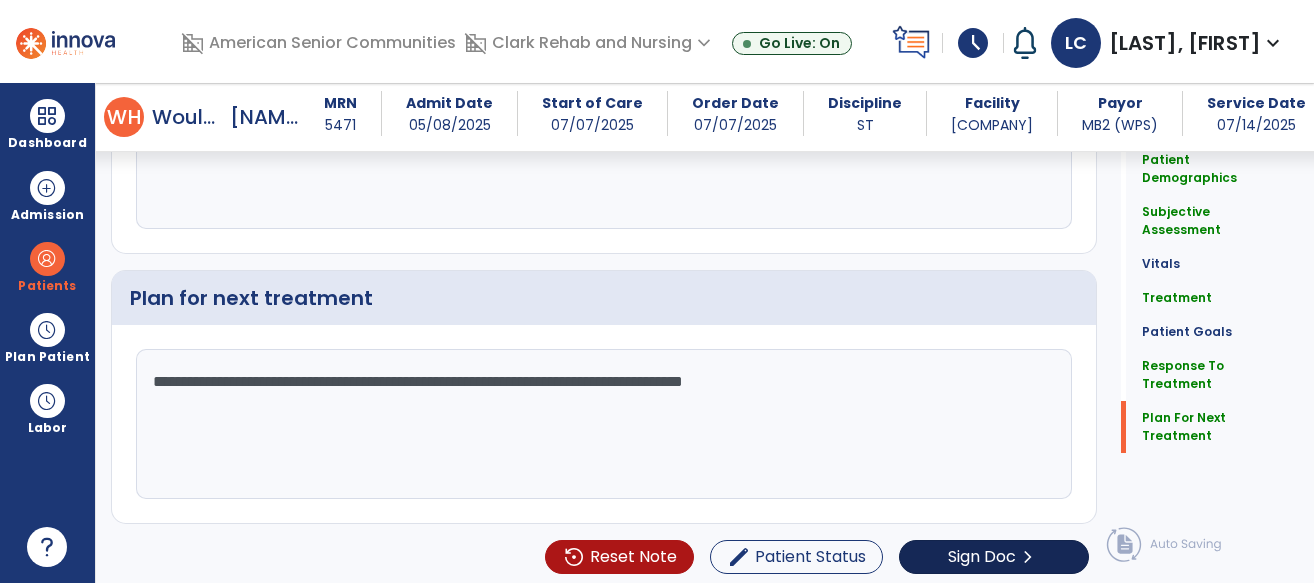 type on "**********" 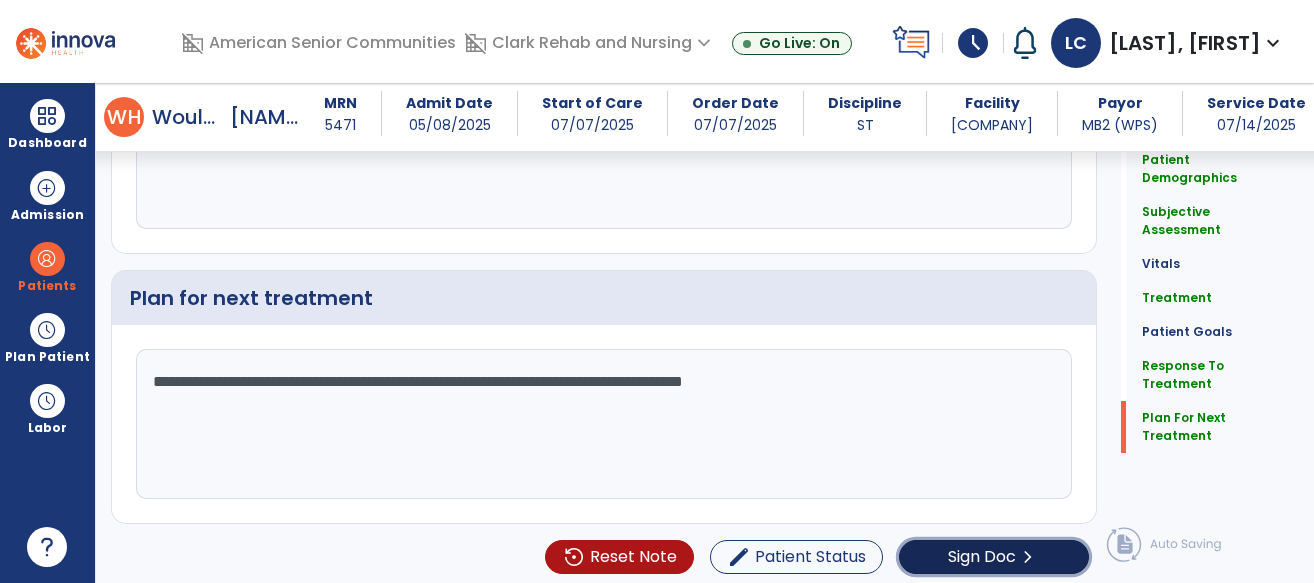 click on "chevron_right" 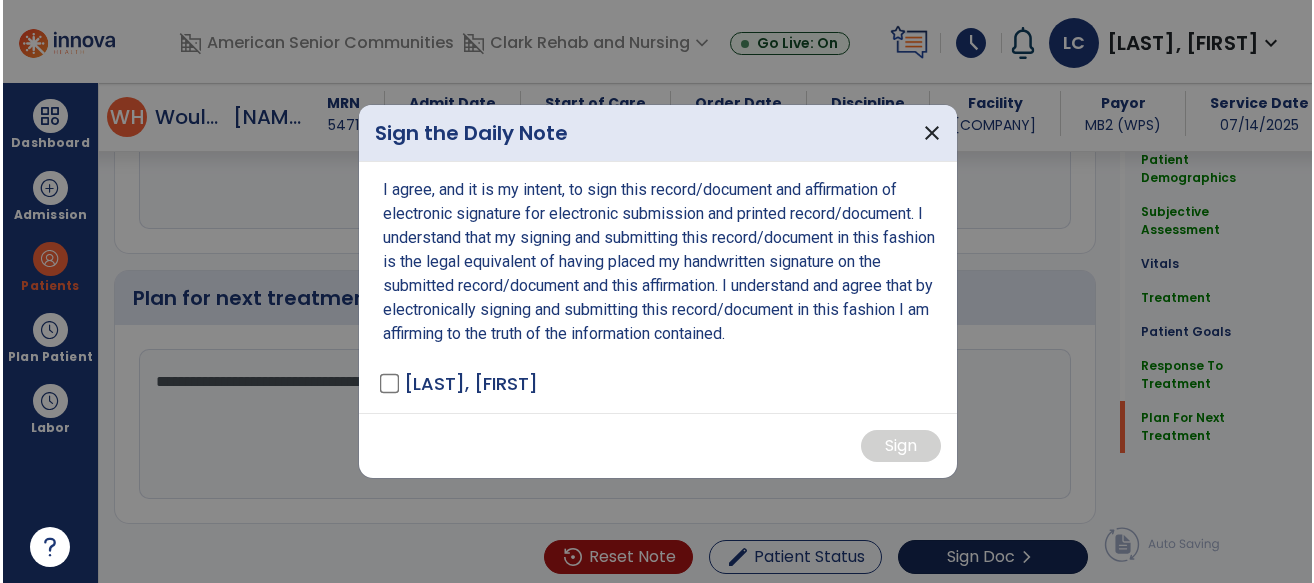 scroll, scrollTop: 2599, scrollLeft: 0, axis: vertical 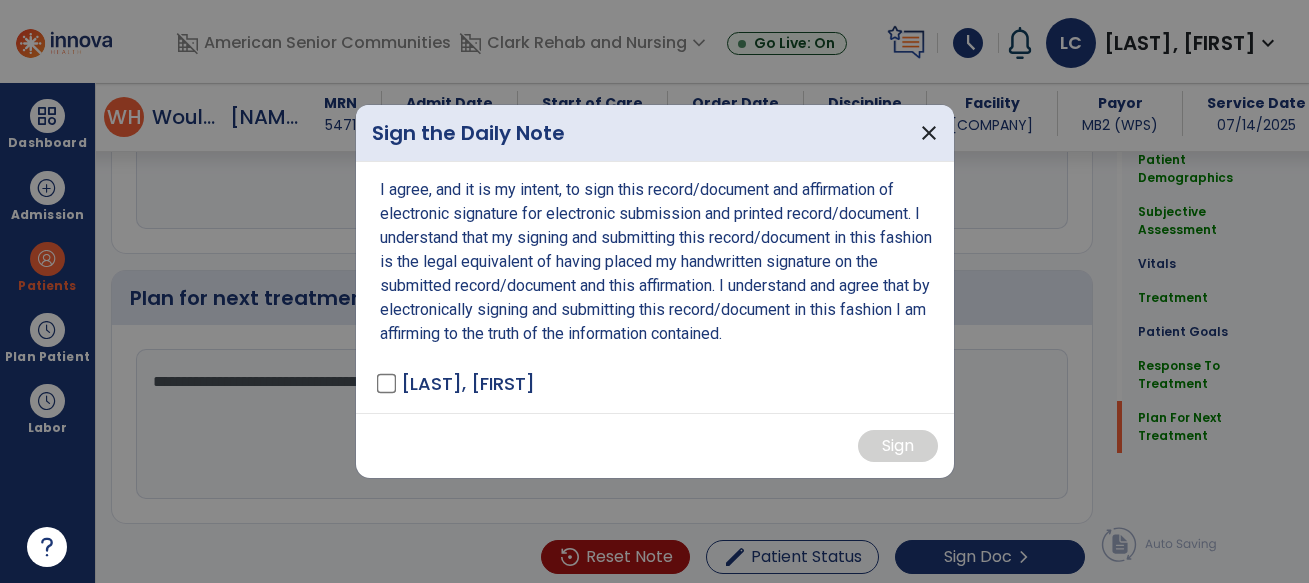 click at bounding box center [654, 291] 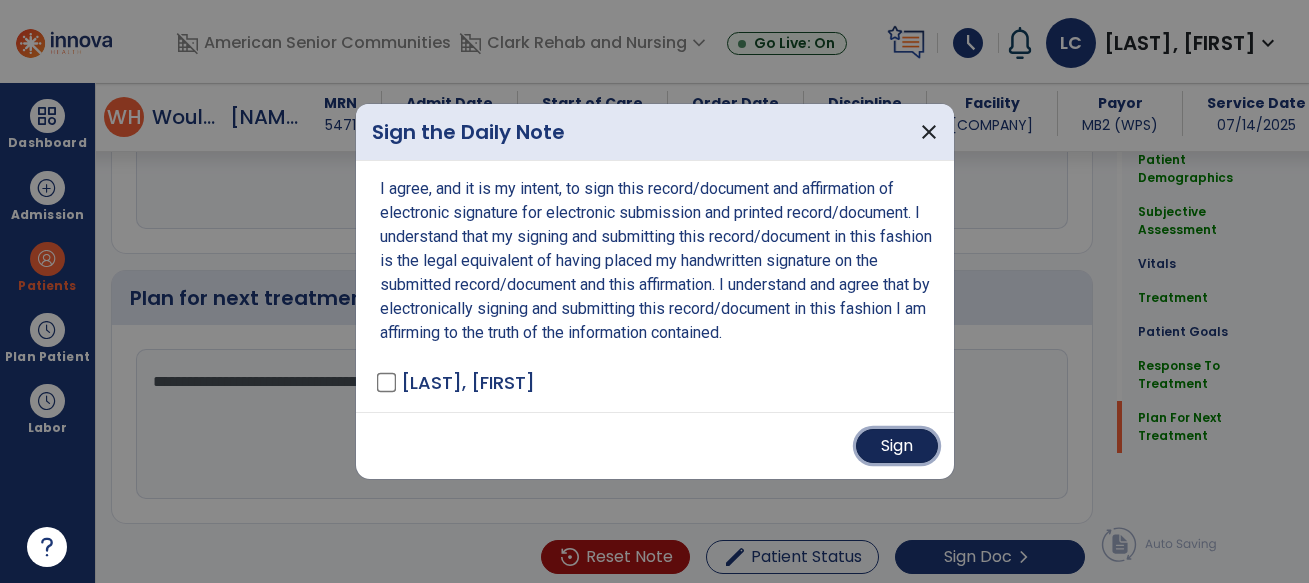click on "Sign" at bounding box center [897, 446] 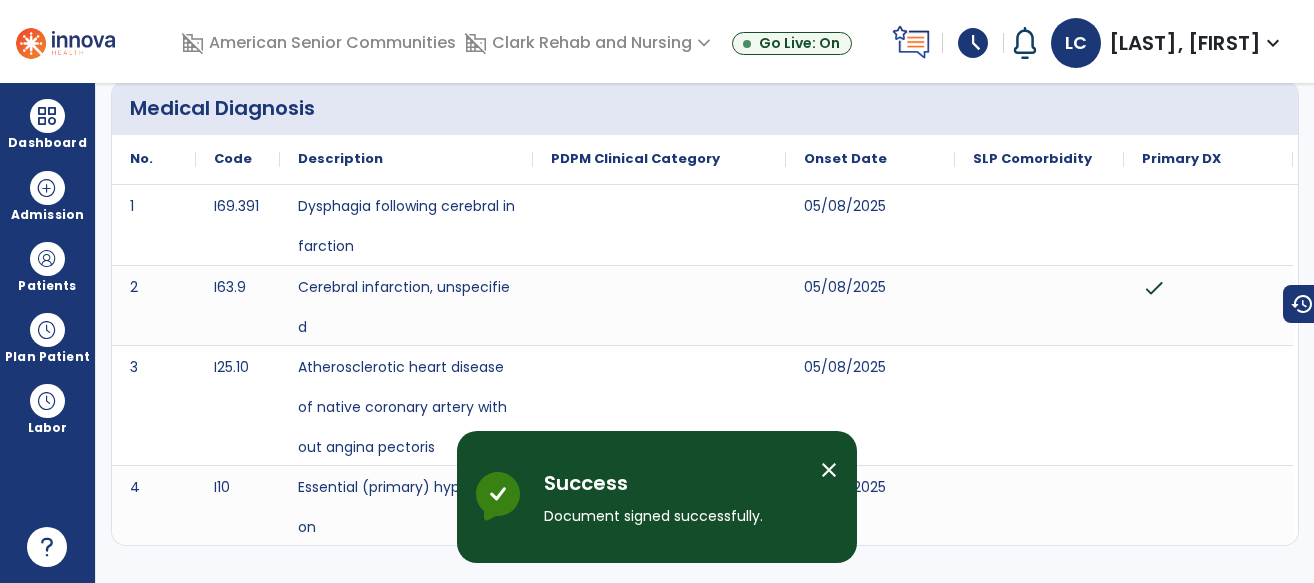 scroll, scrollTop: 0, scrollLeft: 0, axis: both 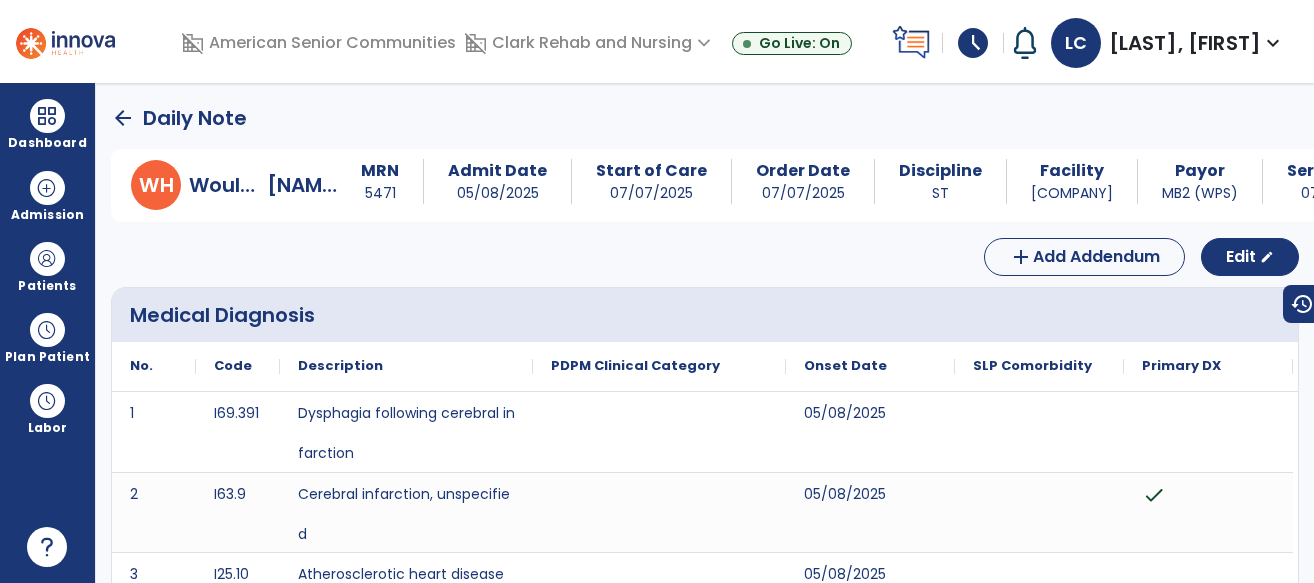click on "arrow_back" 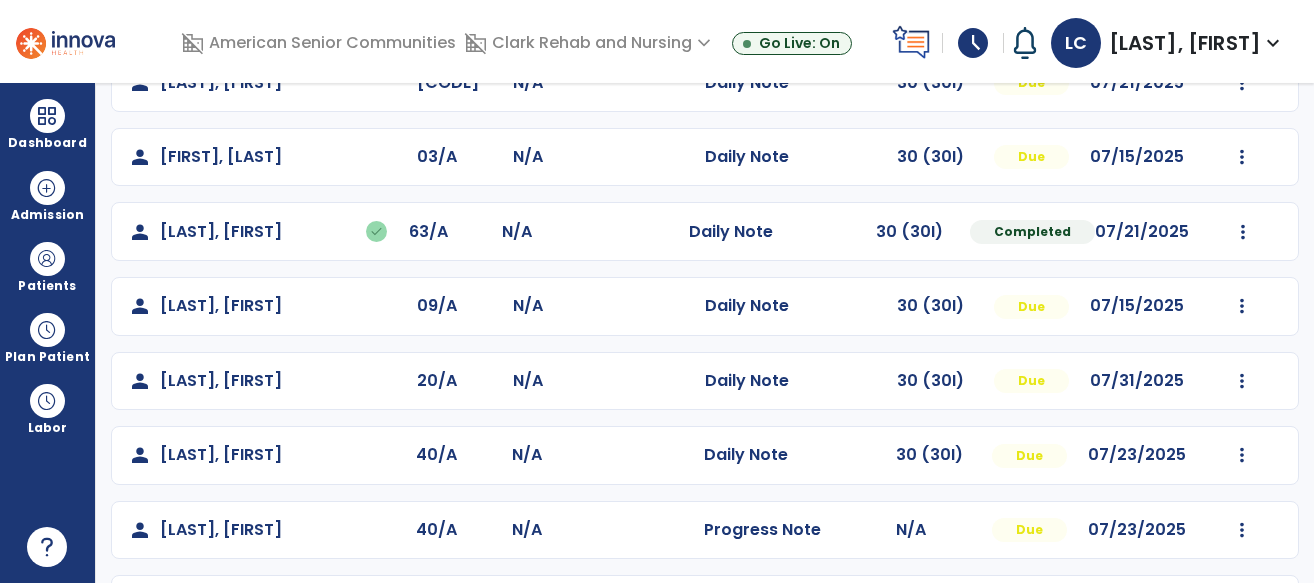 scroll, scrollTop: 524, scrollLeft: 0, axis: vertical 